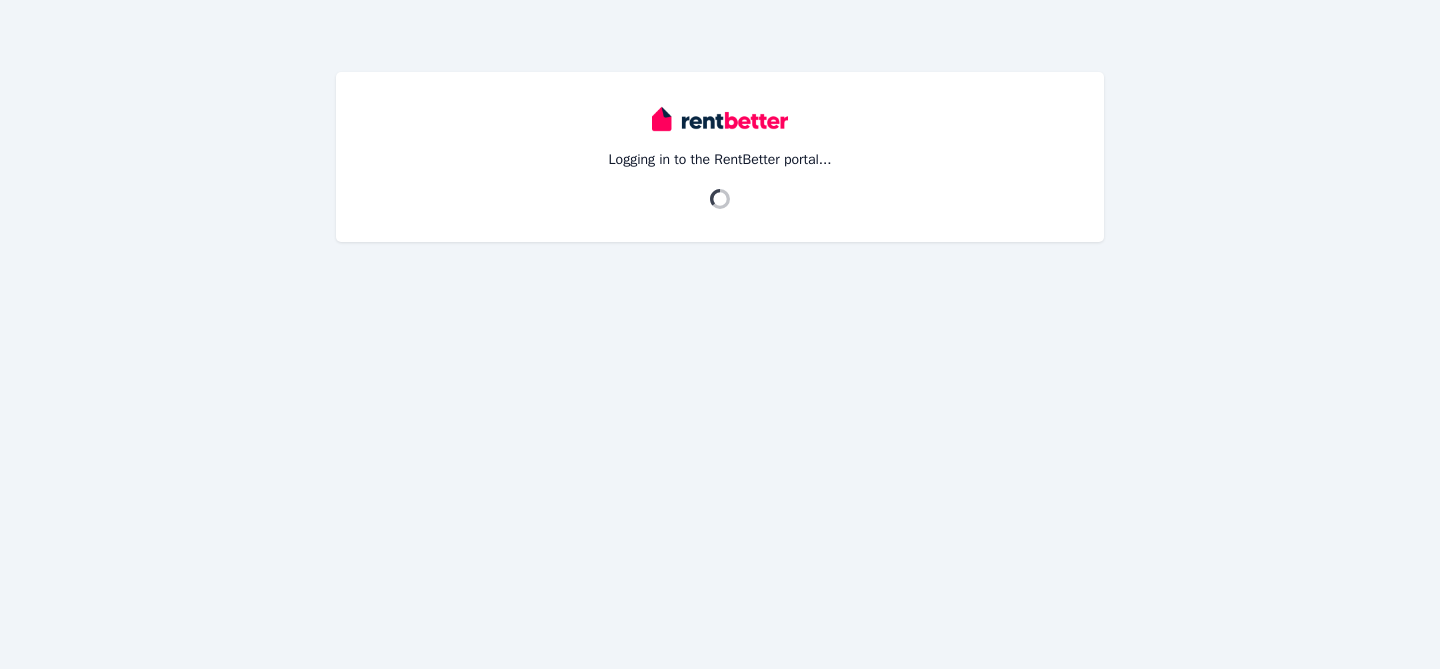 scroll, scrollTop: 0, scrollLeft: 0, axis: both 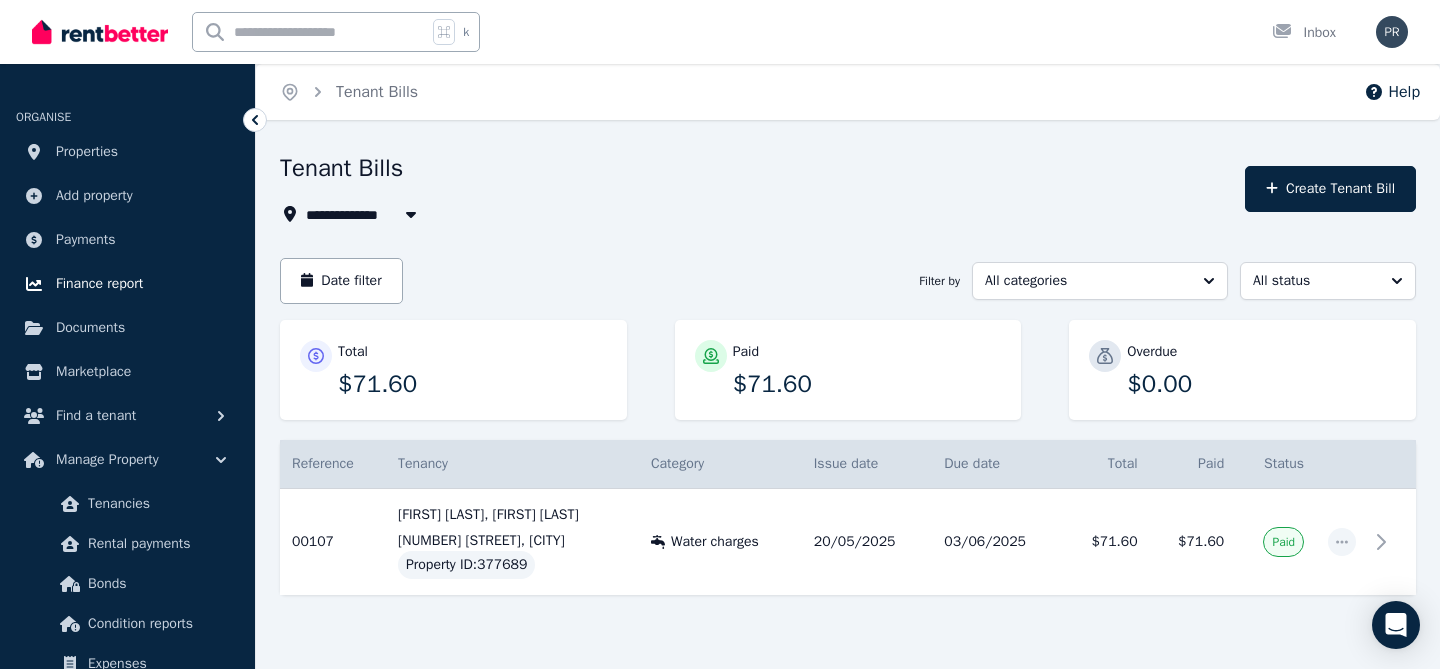 click on "Finance report" at bounding box center (99, 284) 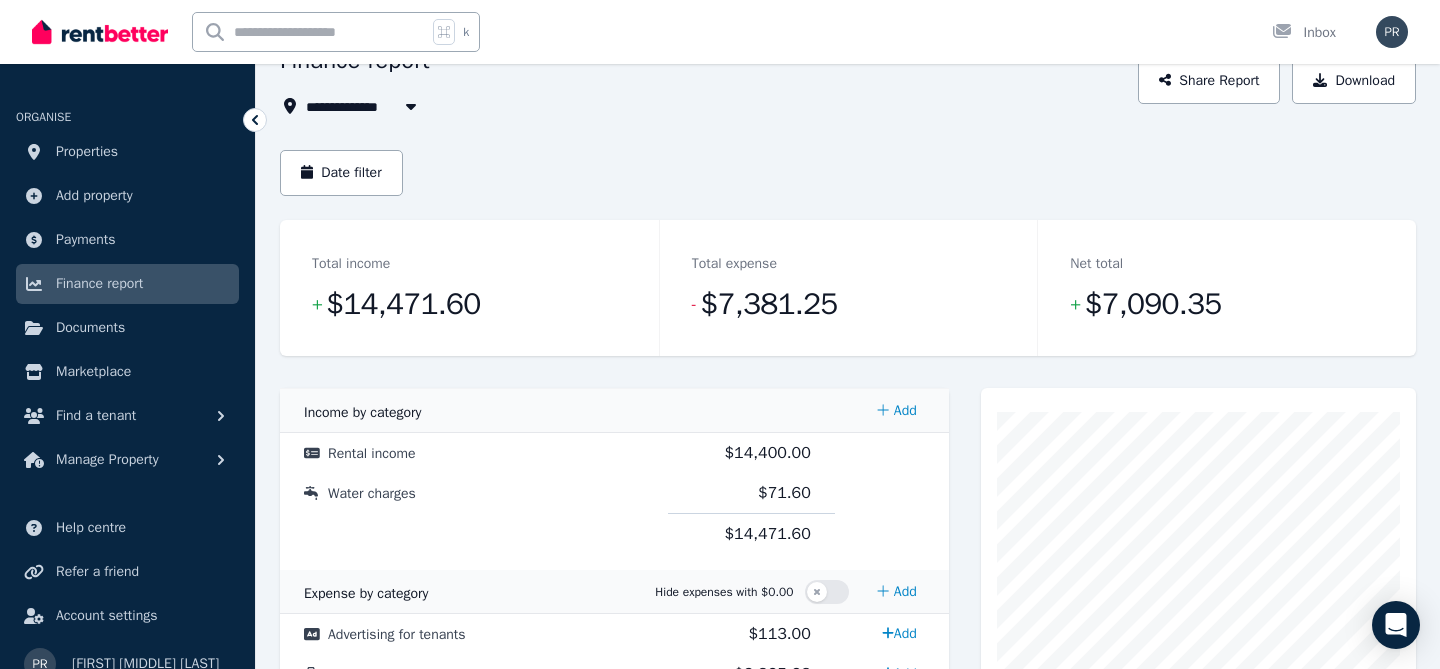 scroll, scrollTop: 109, scrollLeft: 0, axis: vertical 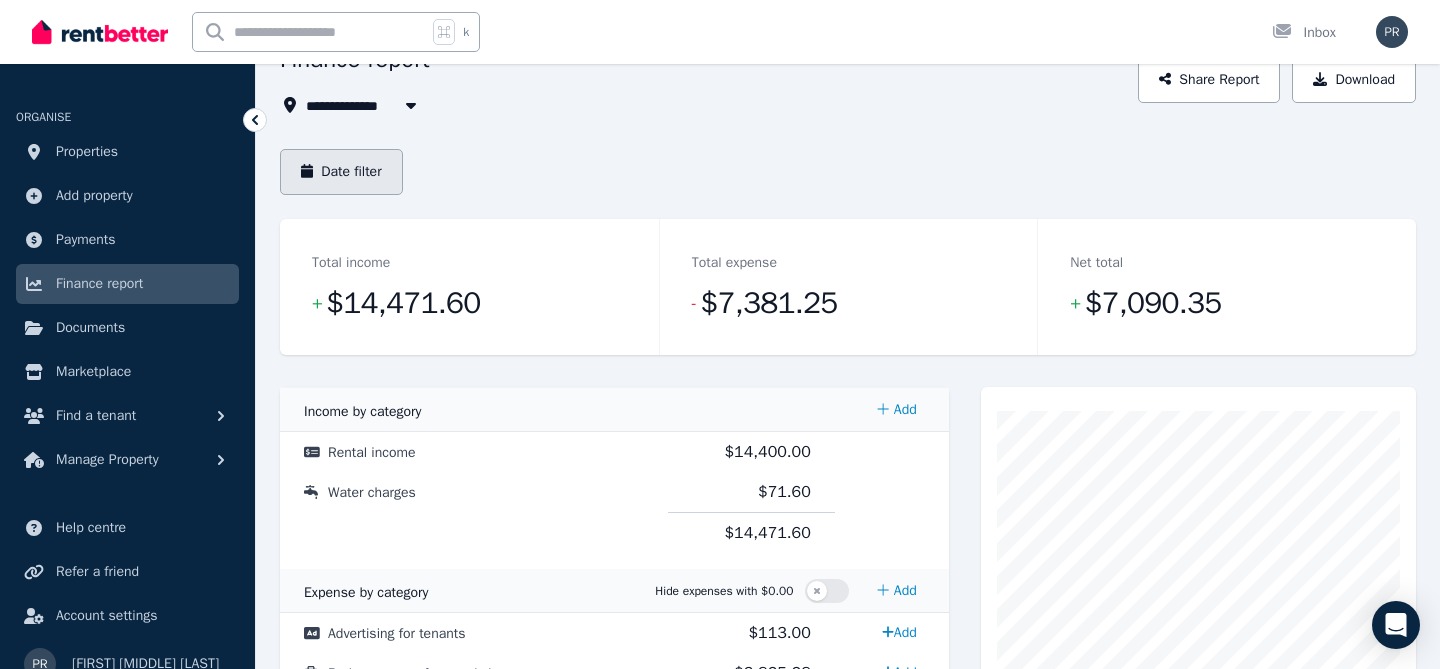 click on "Date filter" at bounding box center [341, 172] 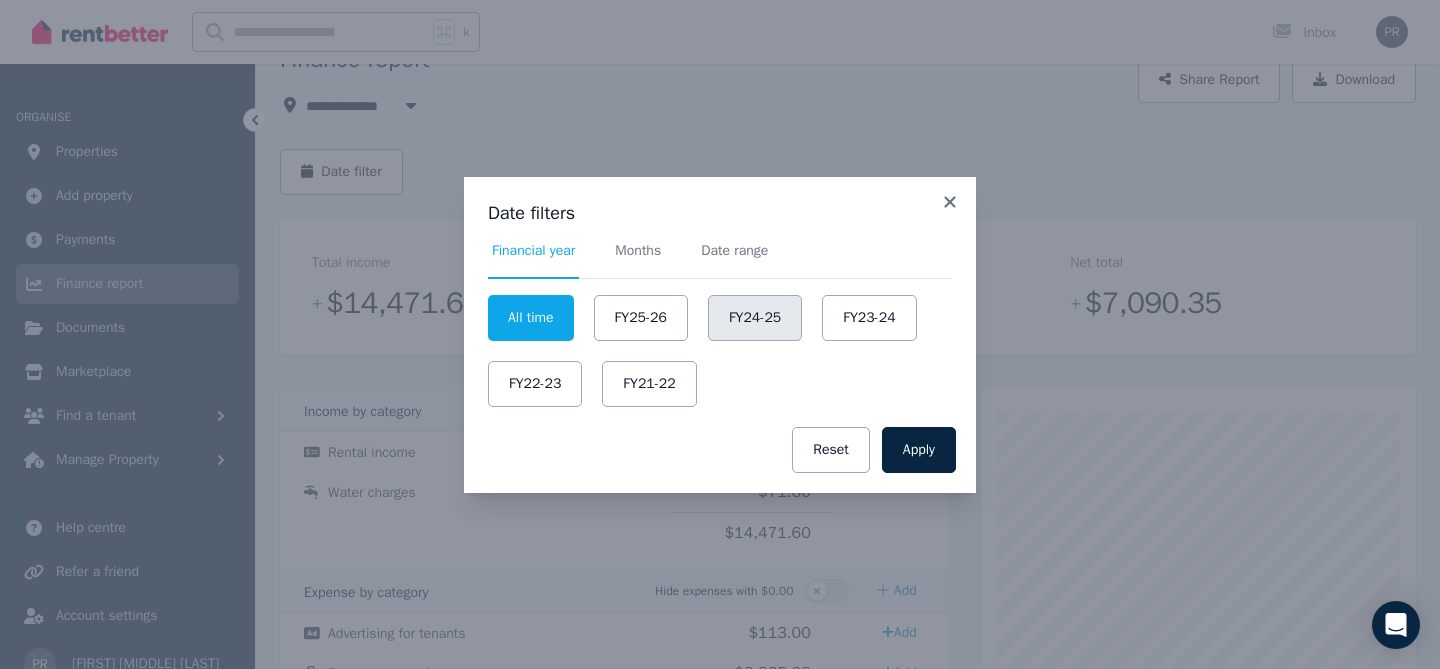 click on "FY24-25" at bounding box center (755, 318) 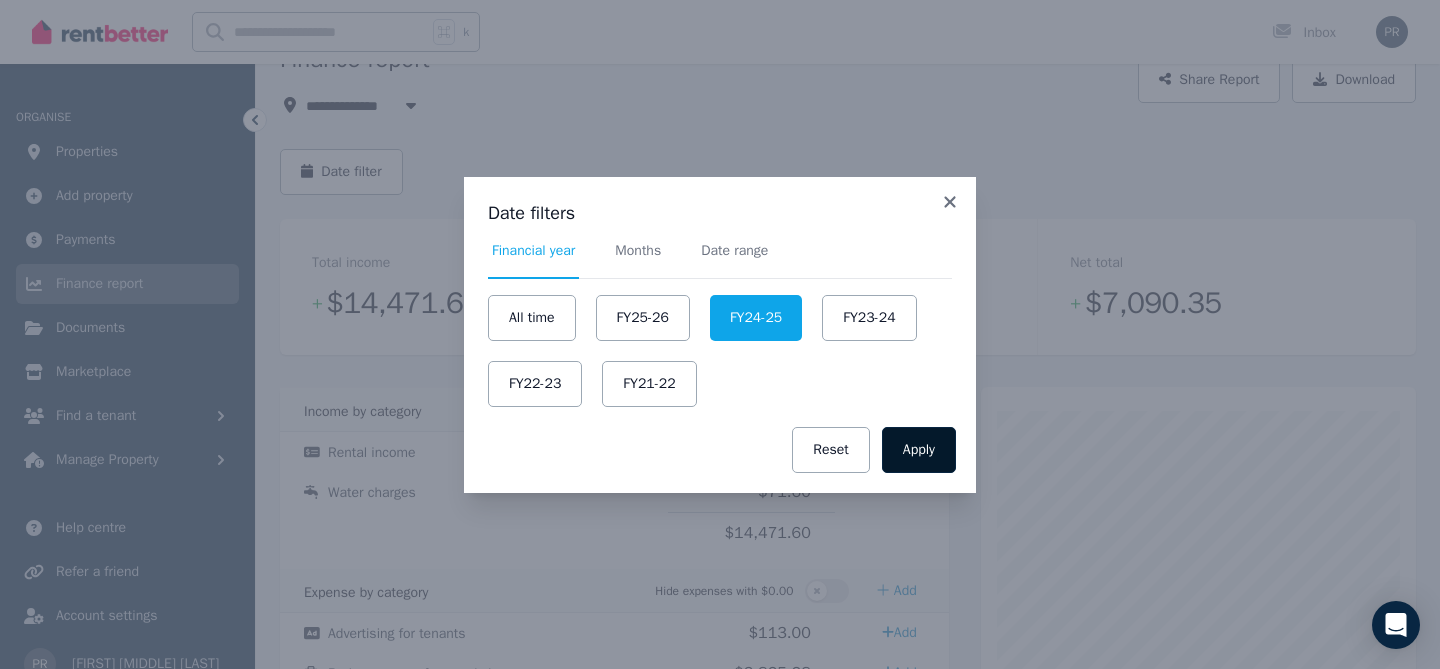 click on "Apply" at bounding box center (919, 450) 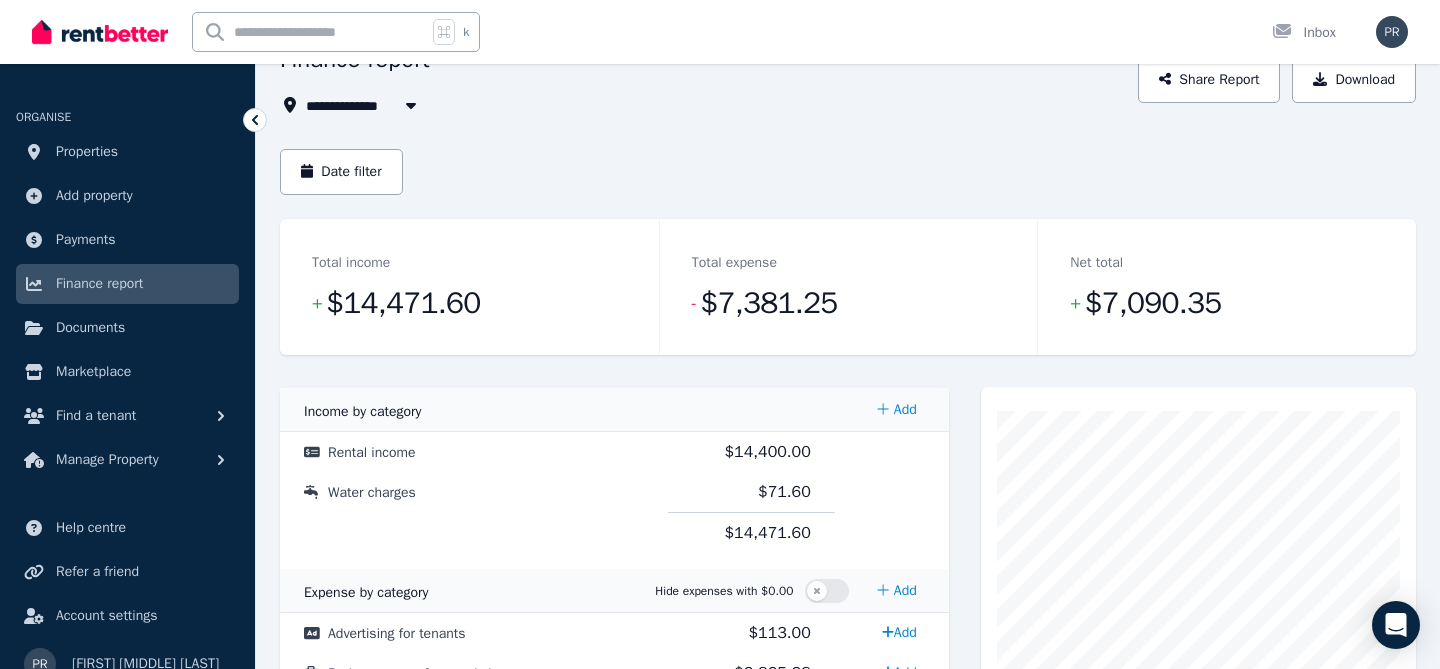 scroll, scrollTop: 0, scrollLeft: 0, axis: both 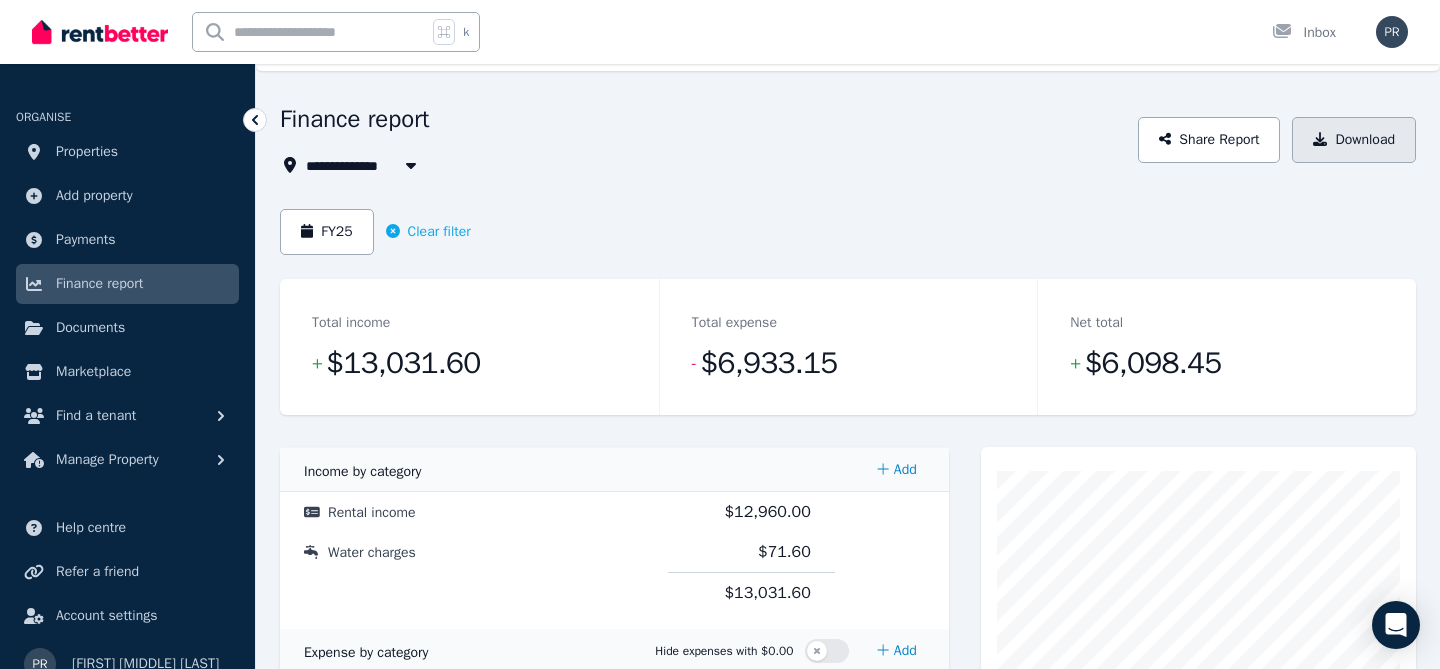 click on "Download" at bounding box center (1354, 140) 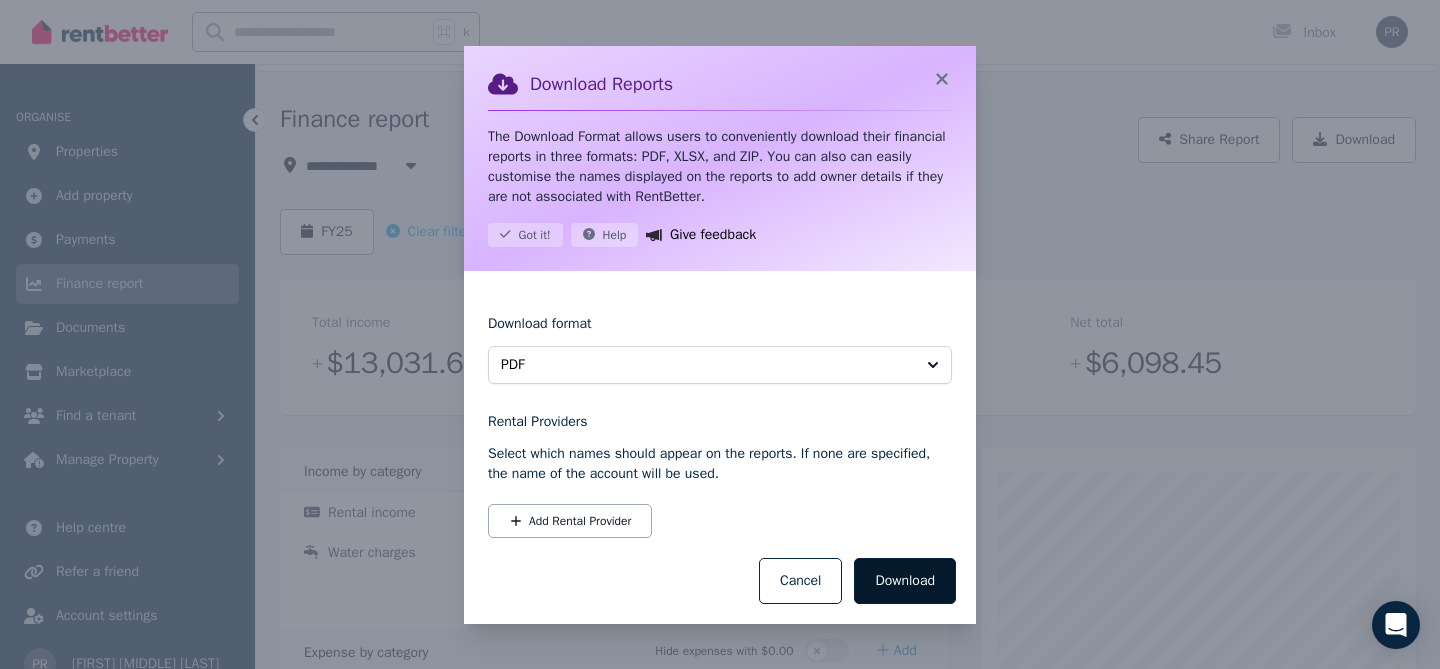 click on "Download" at bounding box center (905, 581) 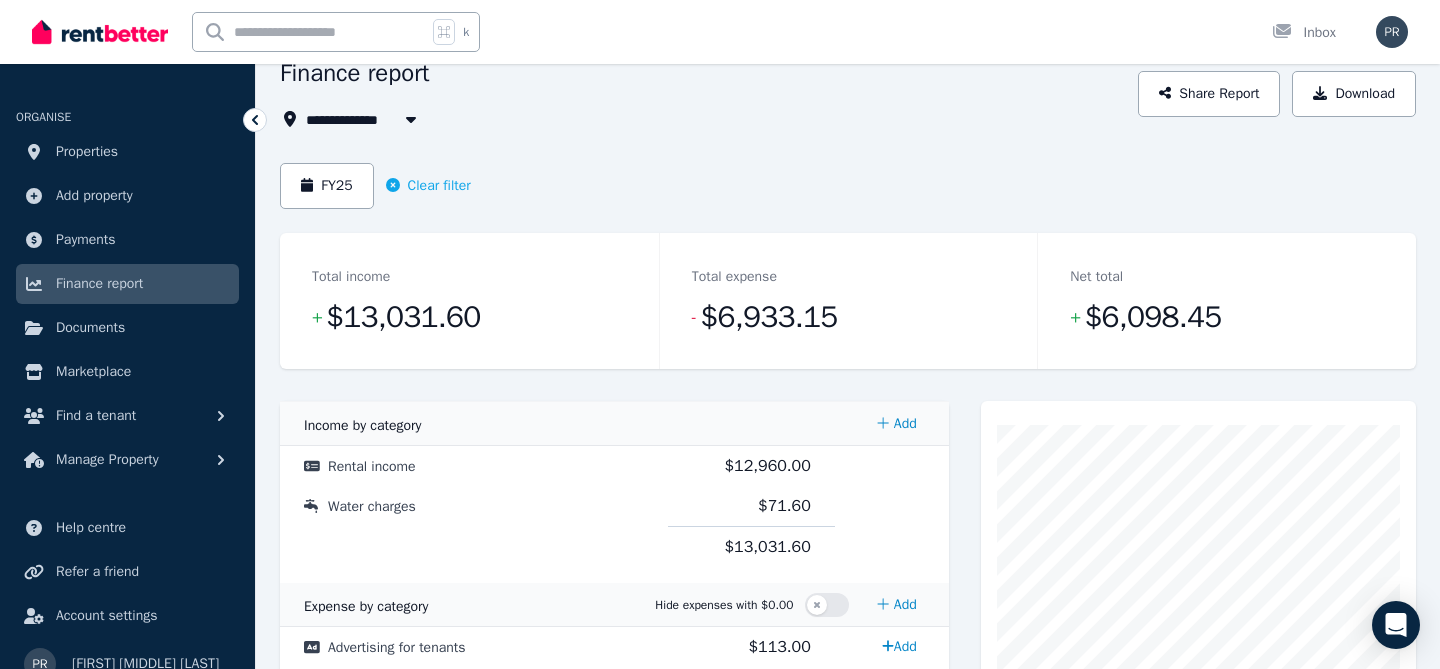 scroll, scrollTop: 104, scrollLeft: 0, axis: vertical 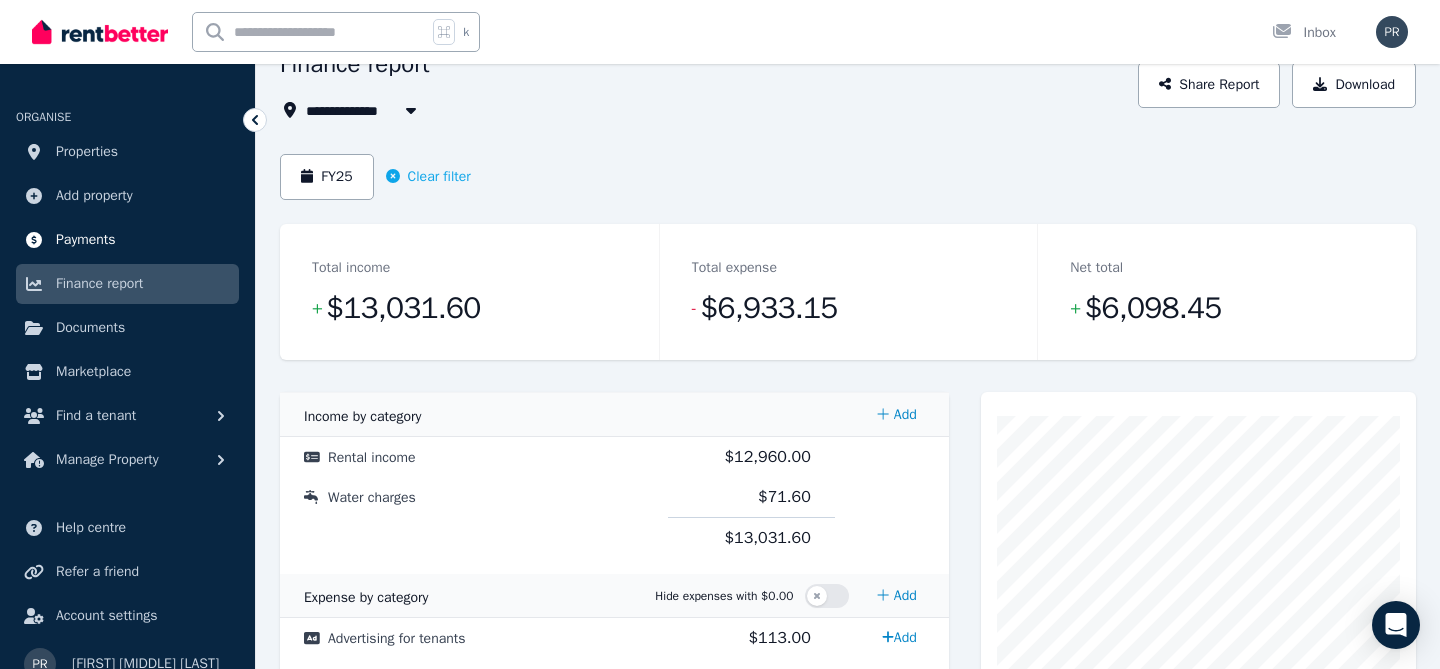 click on "Payments" at bounding box center (86, 240) 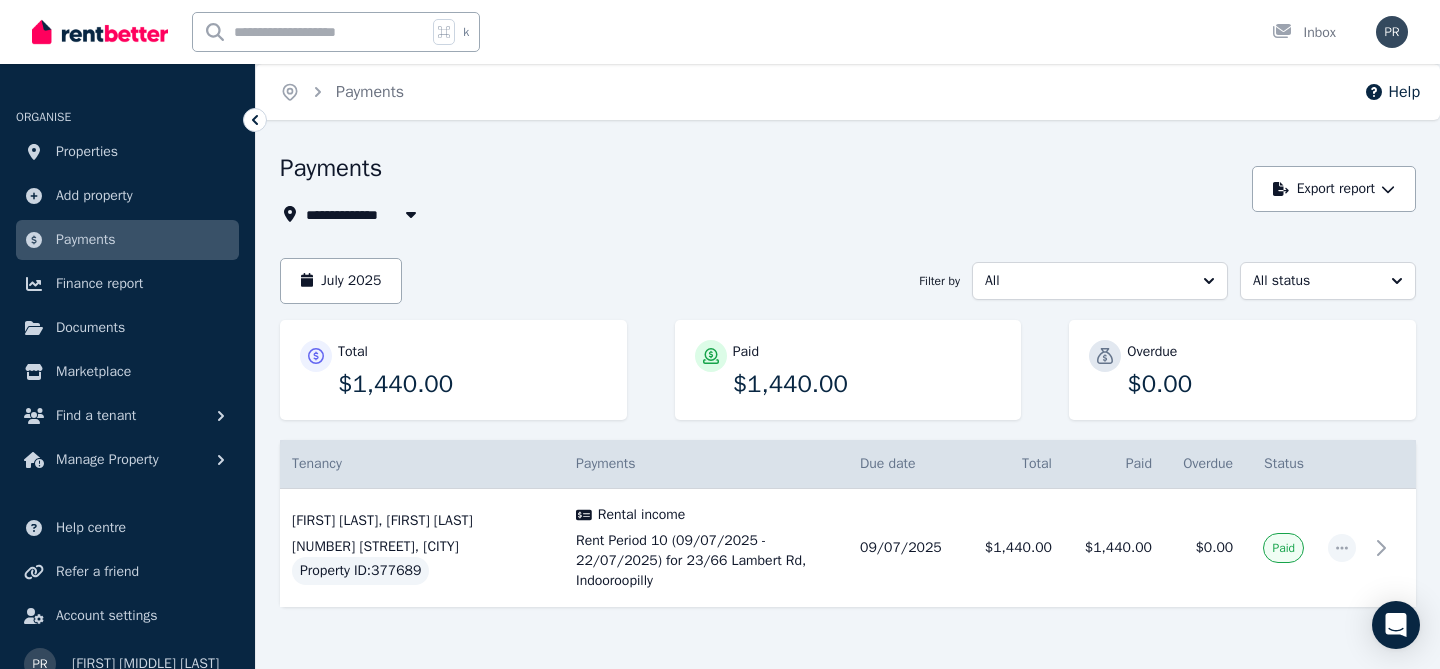 scroll, scrollTop: 10, scrollLeft: 0, axis: vertical 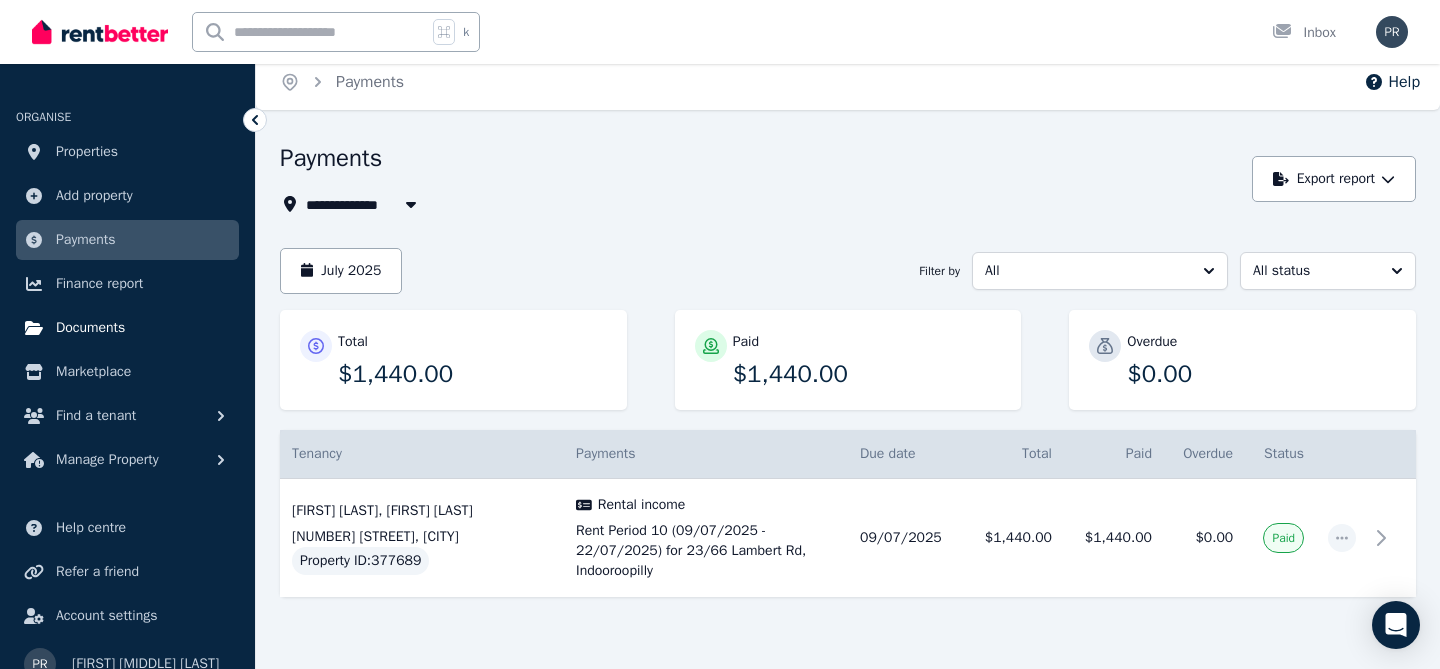 click on "Documents" at bounding box center (90, 328) 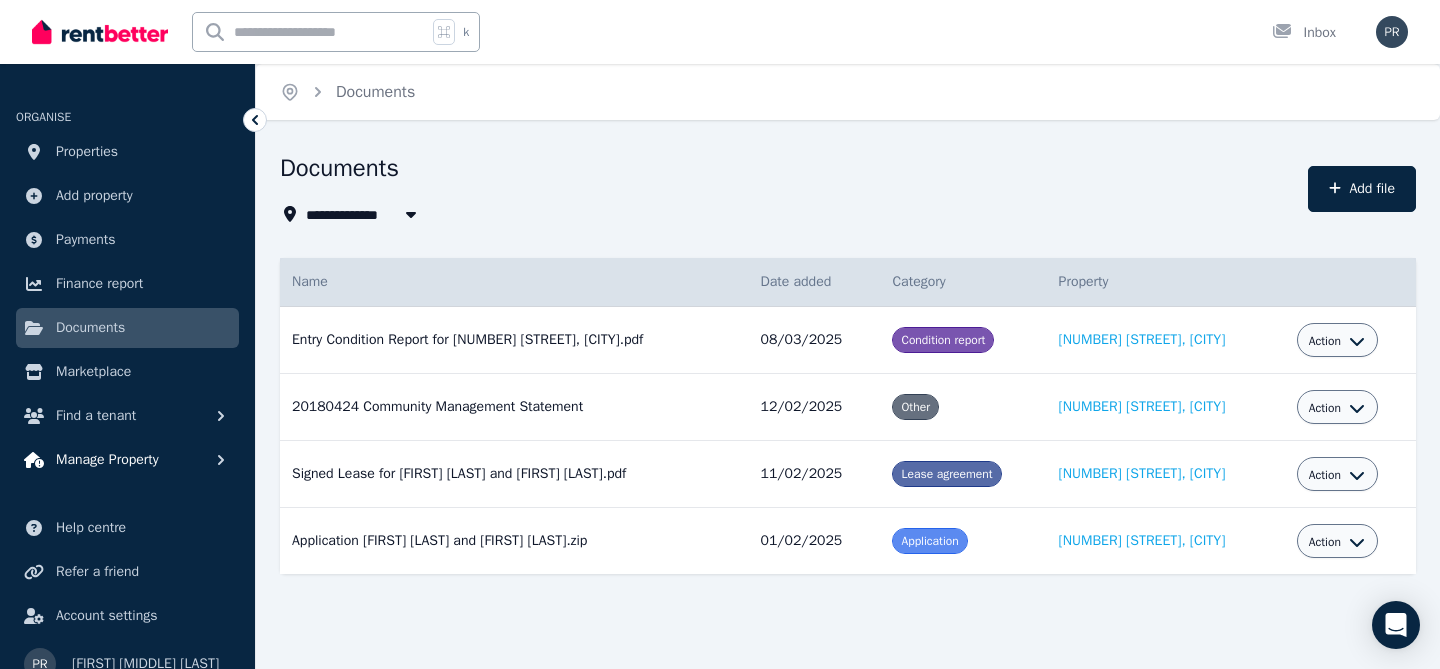 click on "Manage Property" at bounding box center [107, 460] 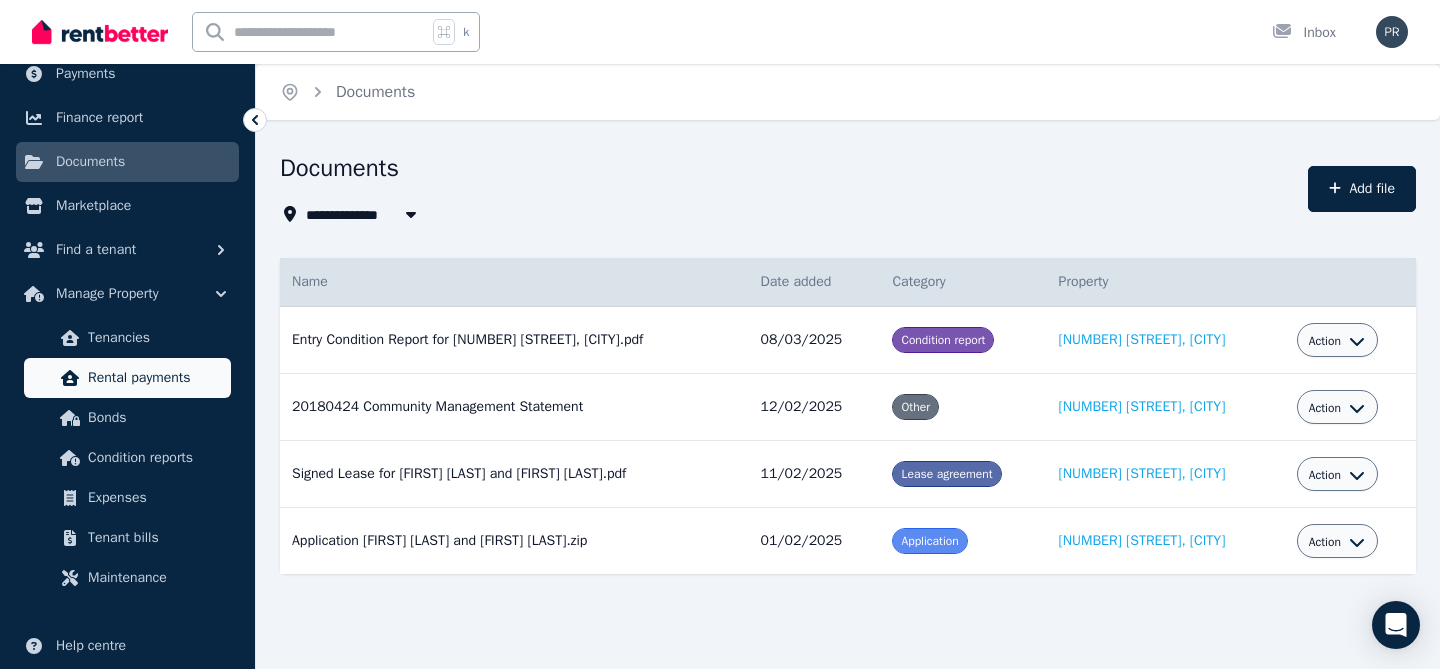 scroll, scrollTop: 169, scrollLeft: 0, axis: vertical 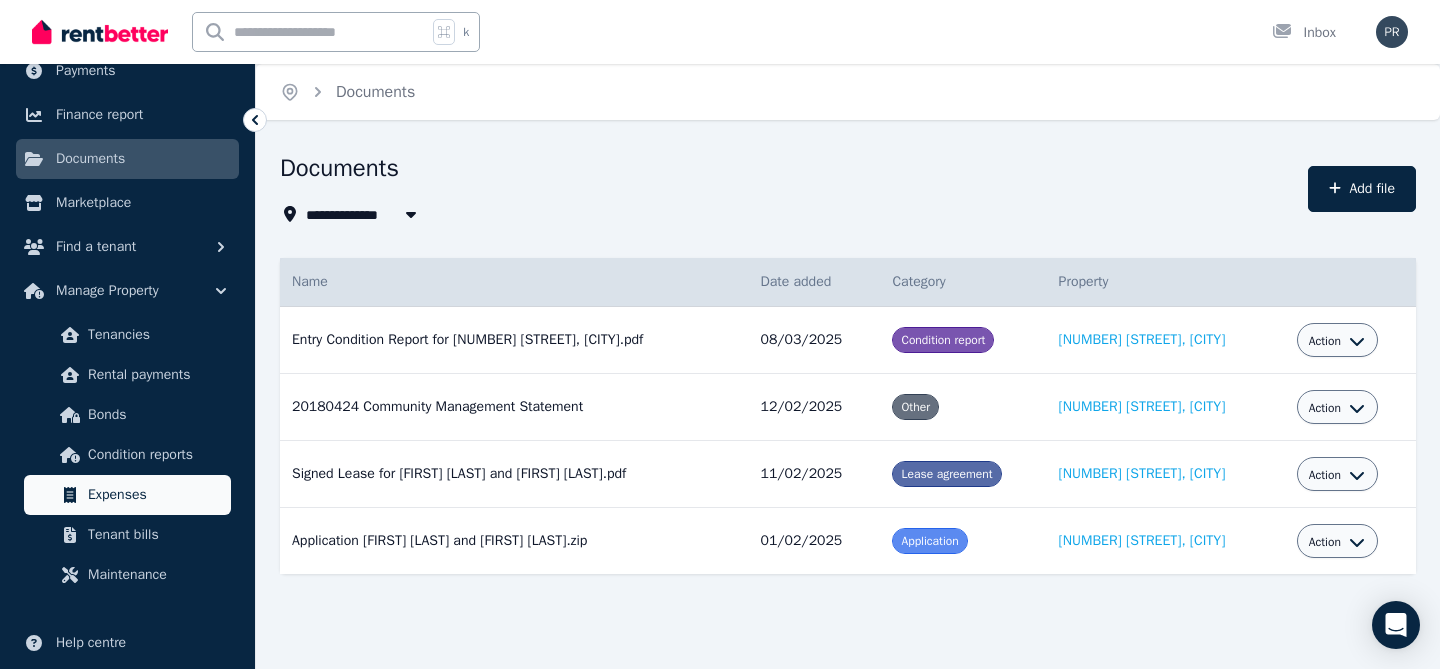 click on "Expenses" at bounding box center (155, 495) 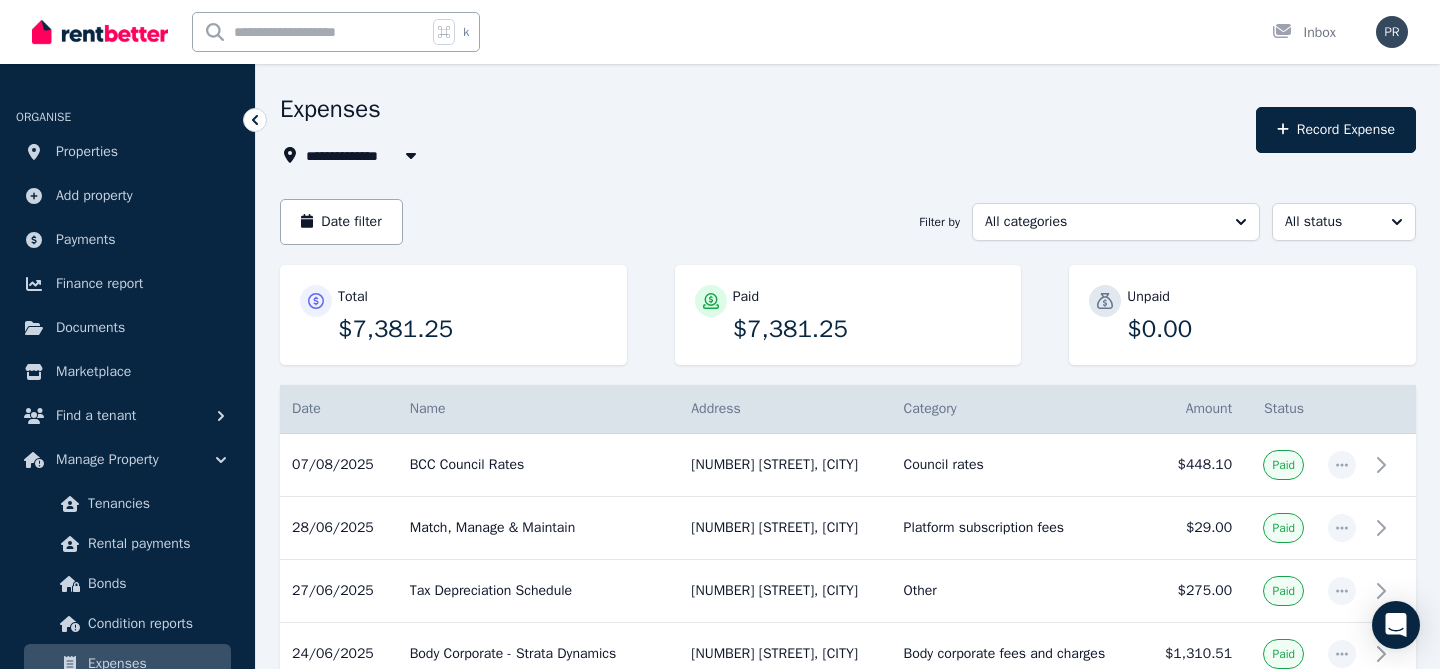 scroll, scrollTop: 14, scrollLeft: 0, axis: vertical 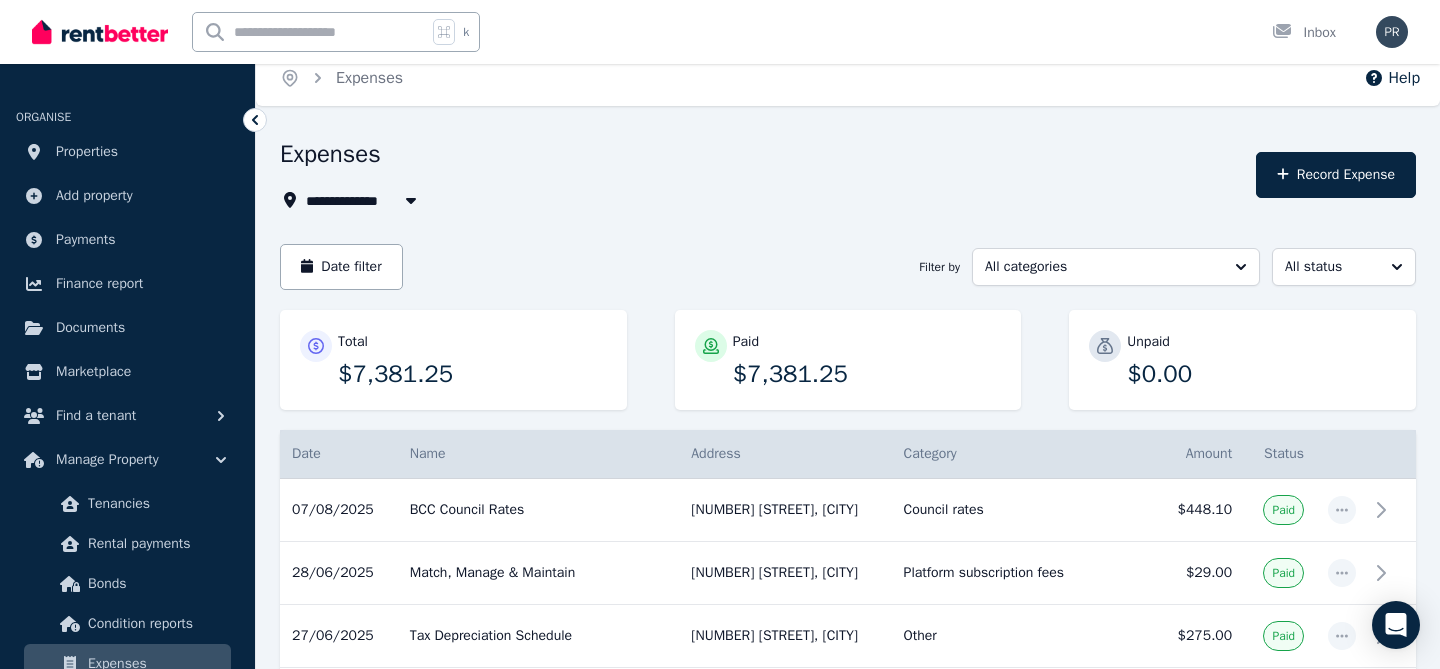 click at bounding box center (411, 200) 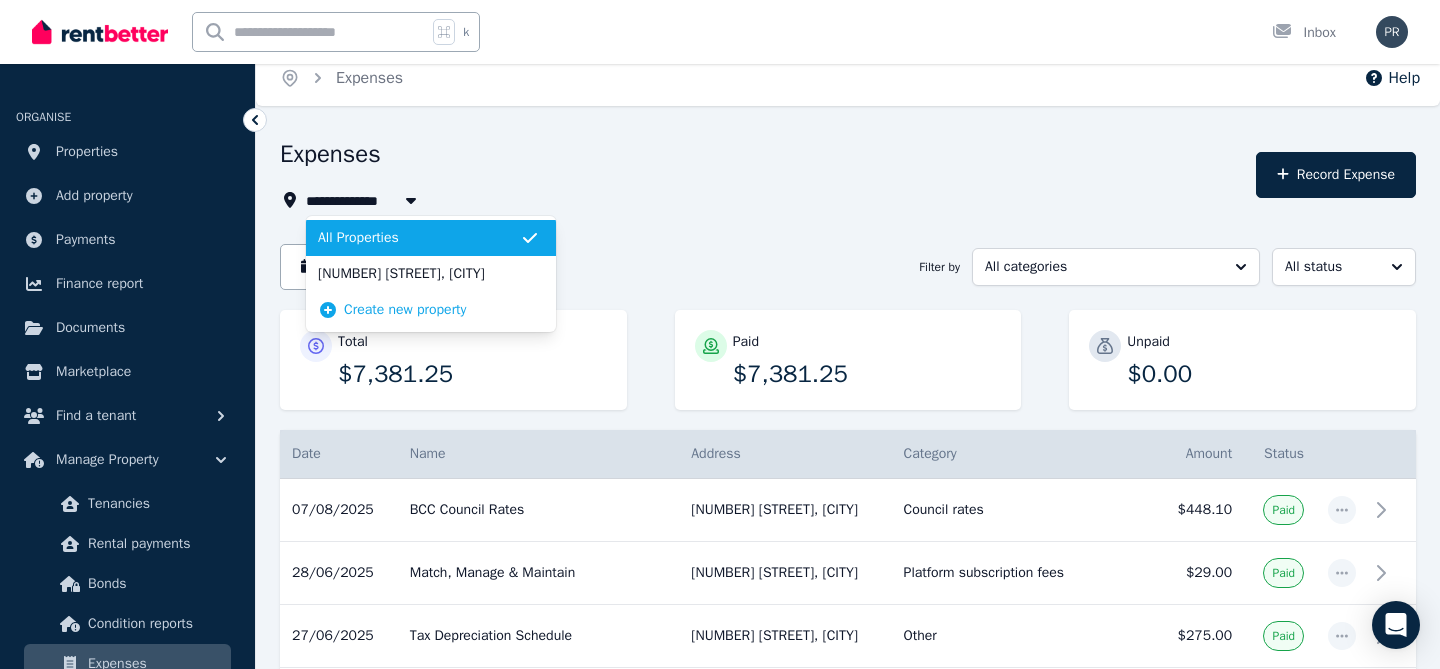 scroll, scrollTop: 0, scrollLeft: 0, axis: both 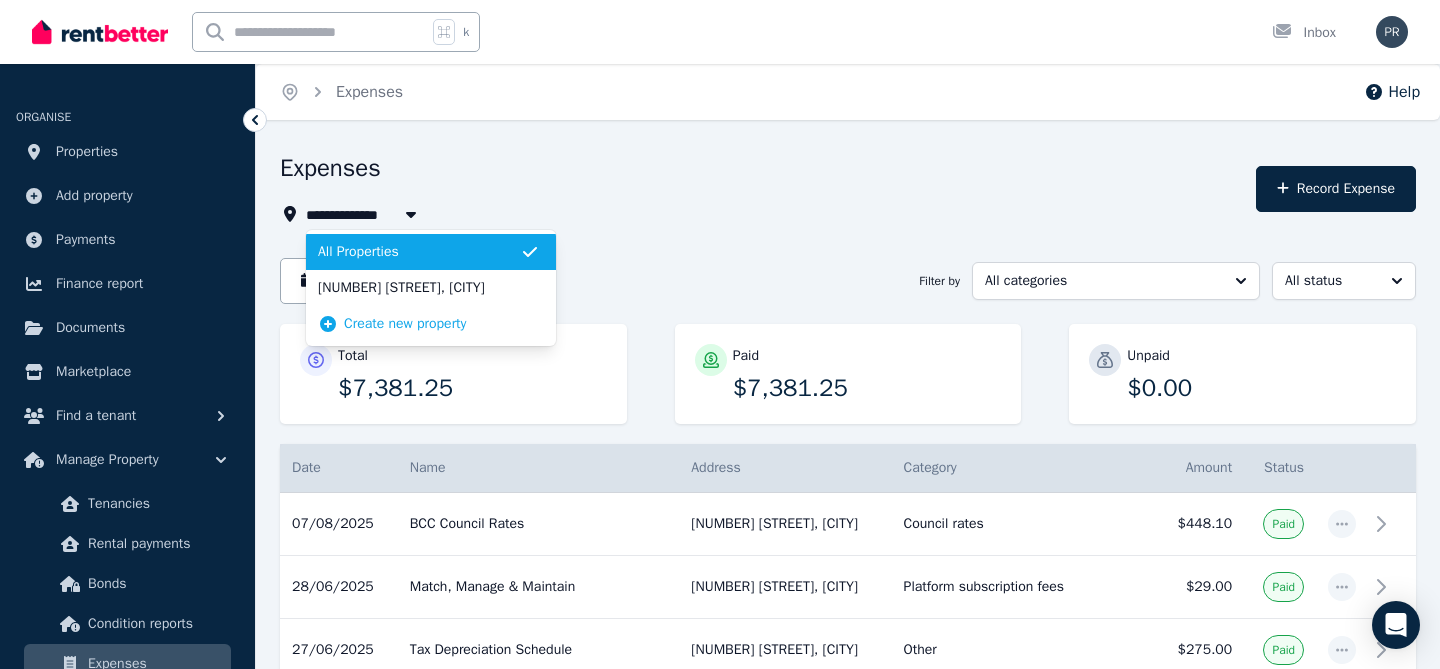 click on "Expenses" at bounding box center [762, 171] 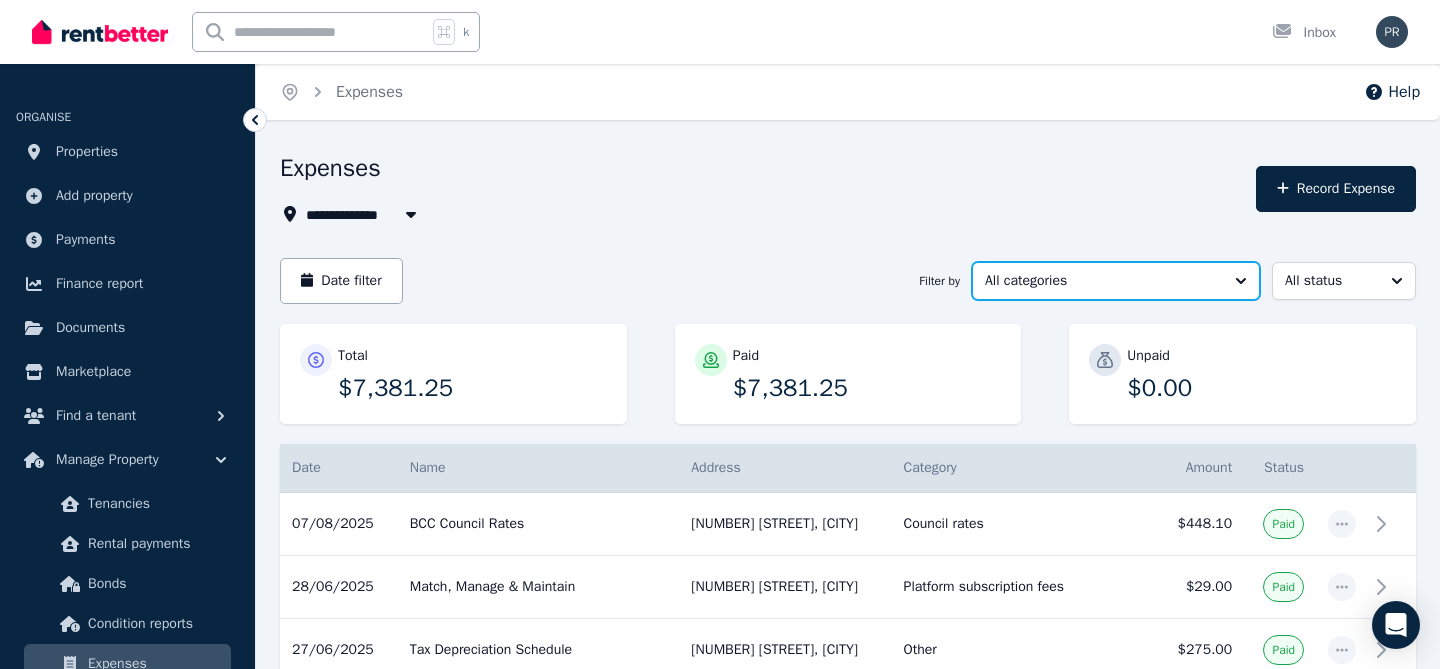 click on "All categories" at bounding box center (1116, 281) 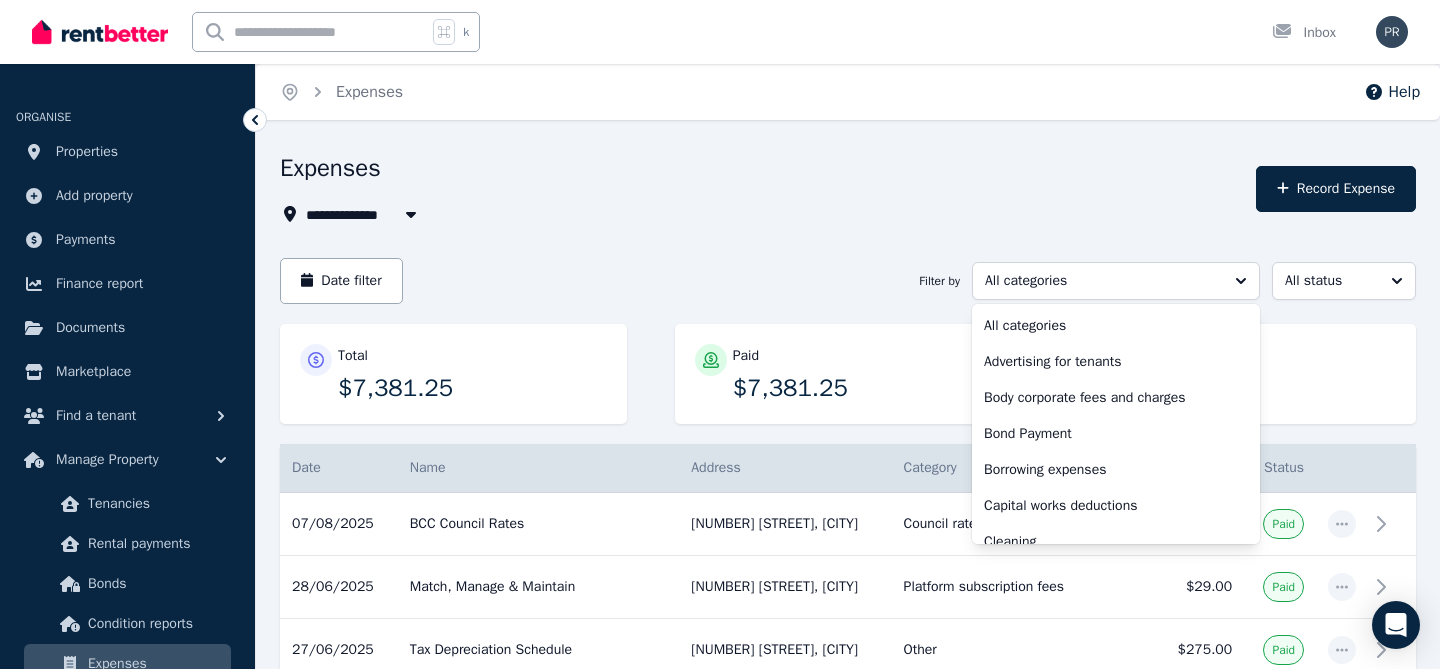 click on "Date filter Filter by All categories All categories Advertising for tenants Body corporate fees and charges Bond Payment Borrowing expenses Capital works deductions Cleaning Council rates Deductions for decline in value Electricity Charges Gardening / lawn mowing Gas Charges Insurance Interest on loan(s) Land tax Legal expenses Other Pest control Platform subscription fees Property agent fees / commission Repairs and maintenance Stationery, telephone and postage Sundry rental expenses Travel expenses Water charges All status" at bounding box center [848, 281] 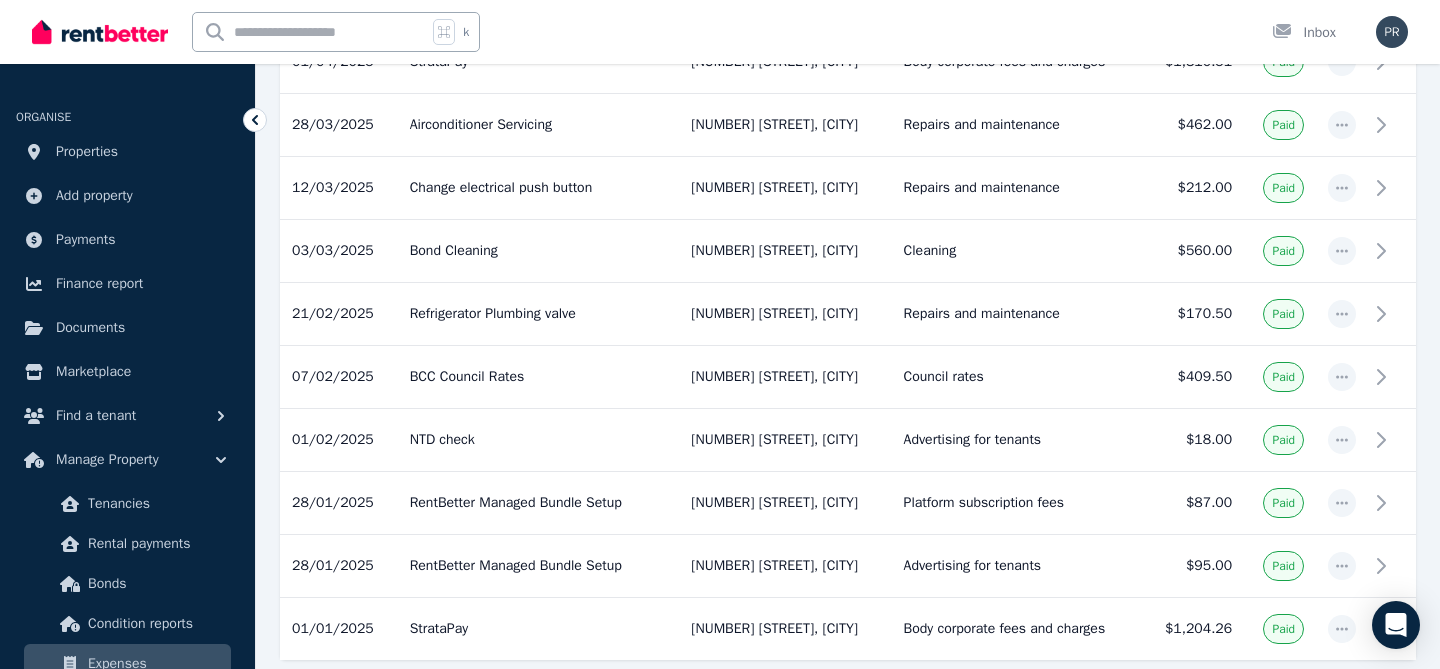 scroll, scrollTop: 1191, scrollLeft: 0, axis: vertical 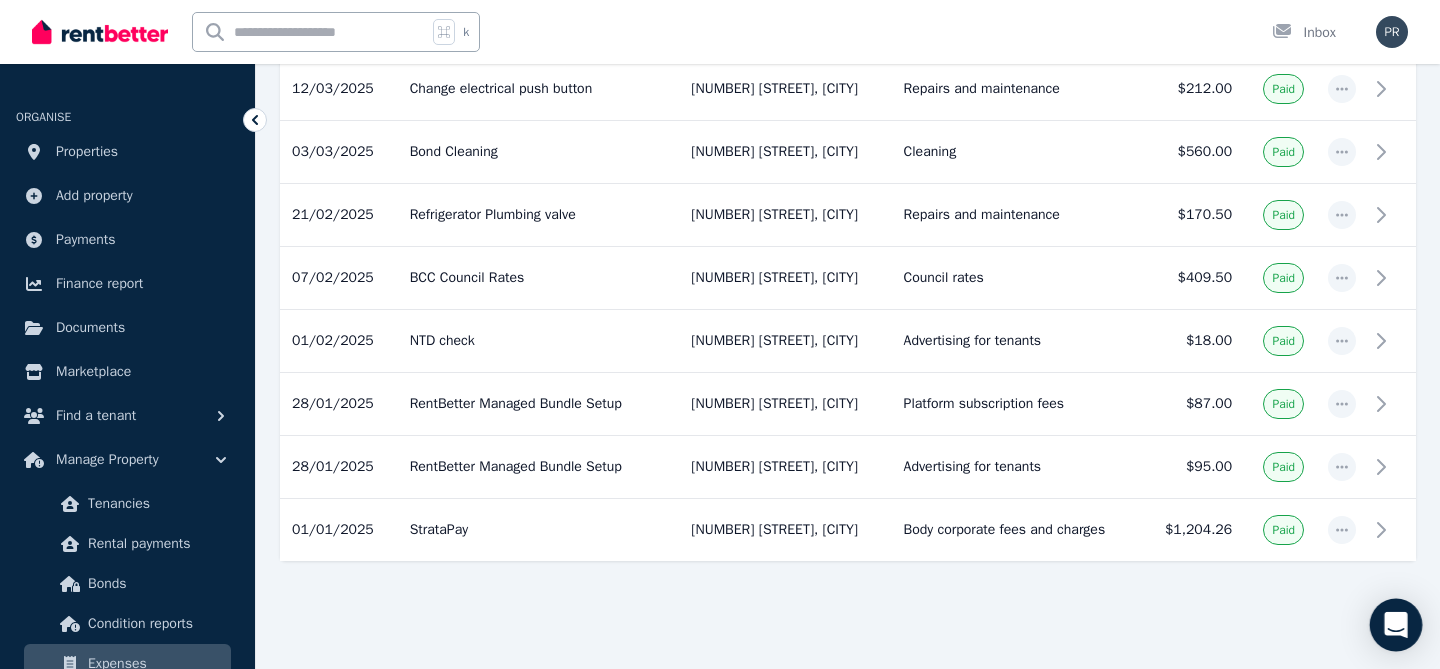 click 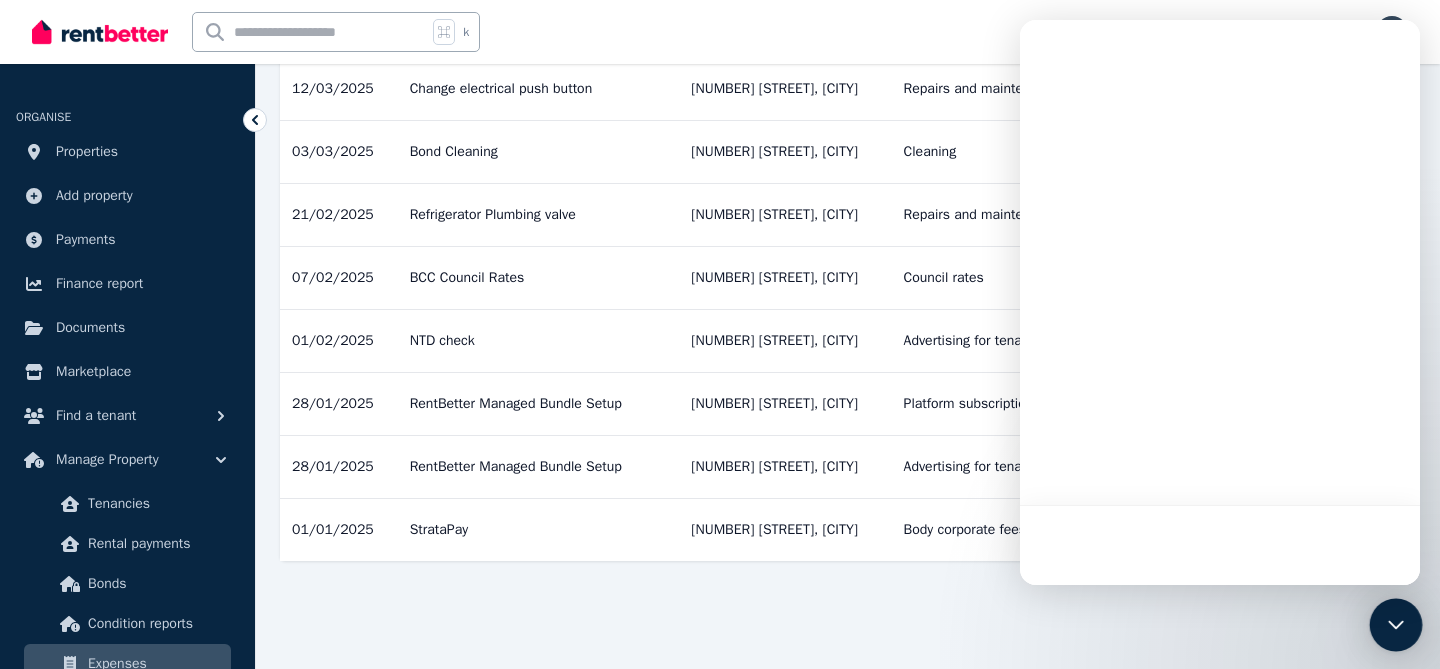 scroll, scrollTop: 0, scrollLeft: 0, axis: both 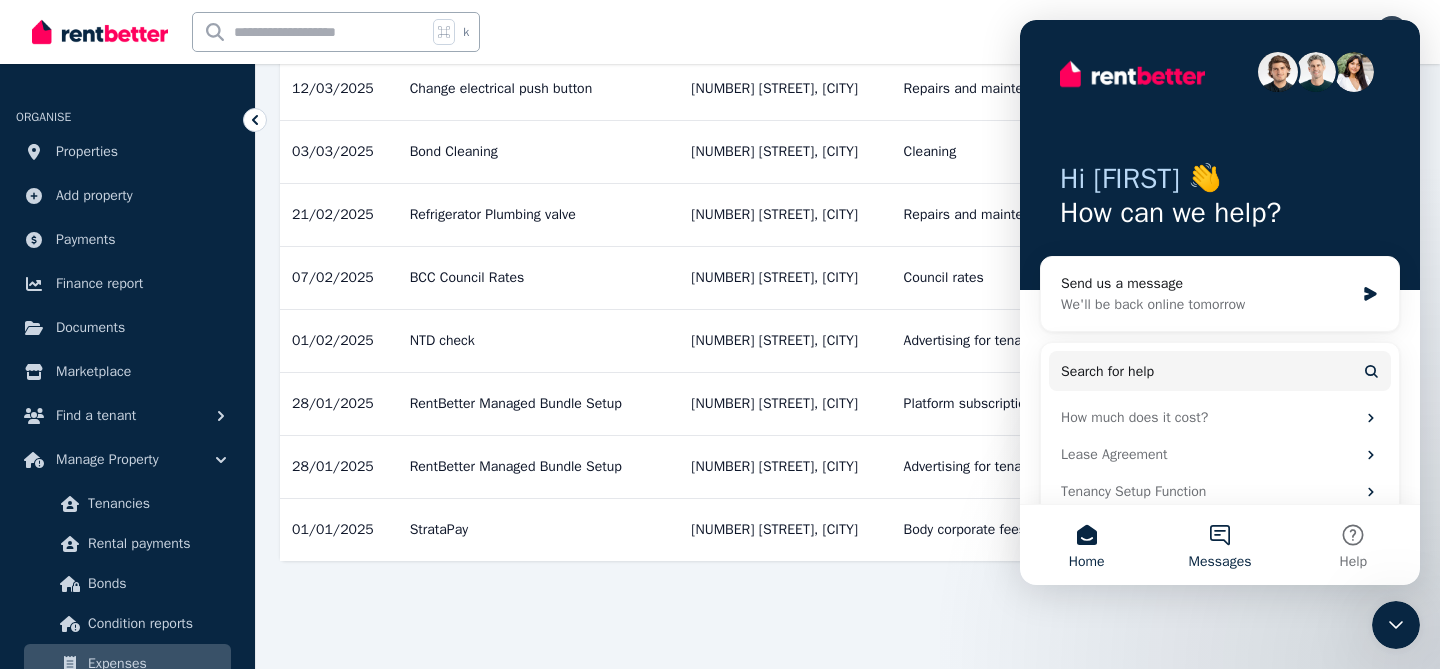 click on "Messages" at bounding box center (1219, 545) 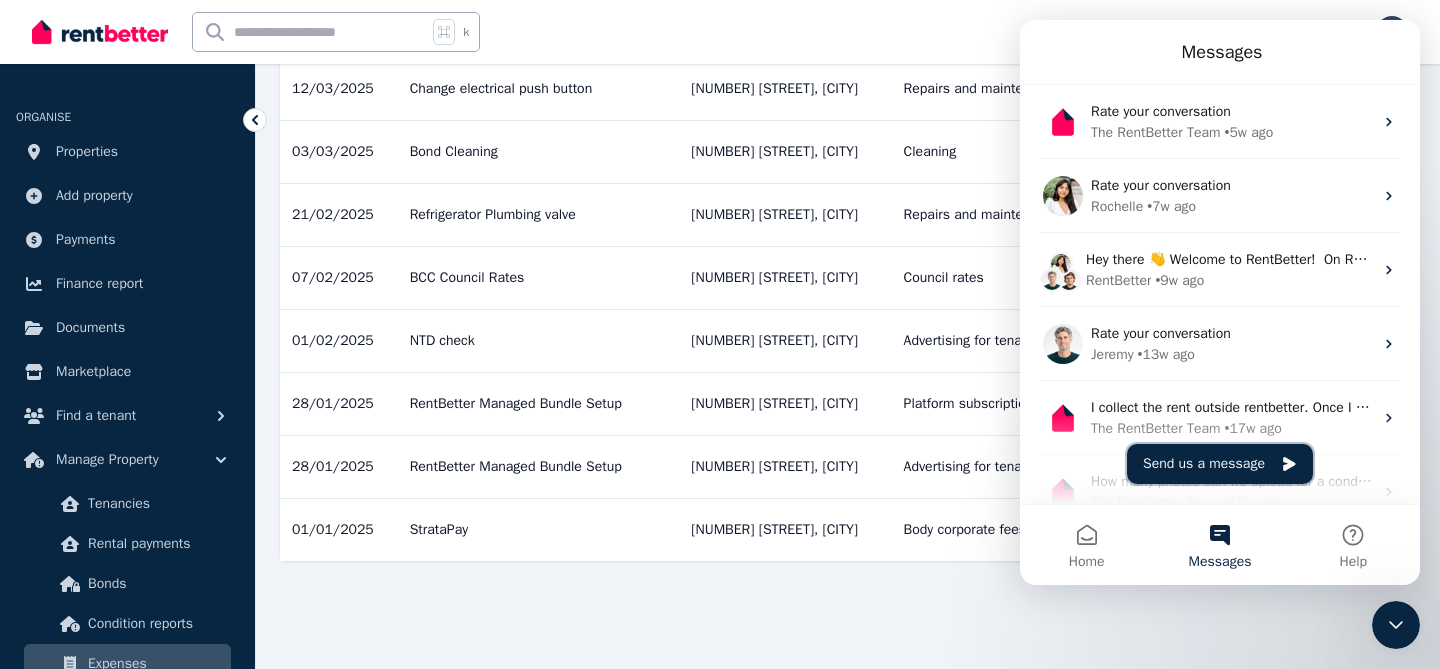 click on "Send us a message" at bounding box center [1220, 464] 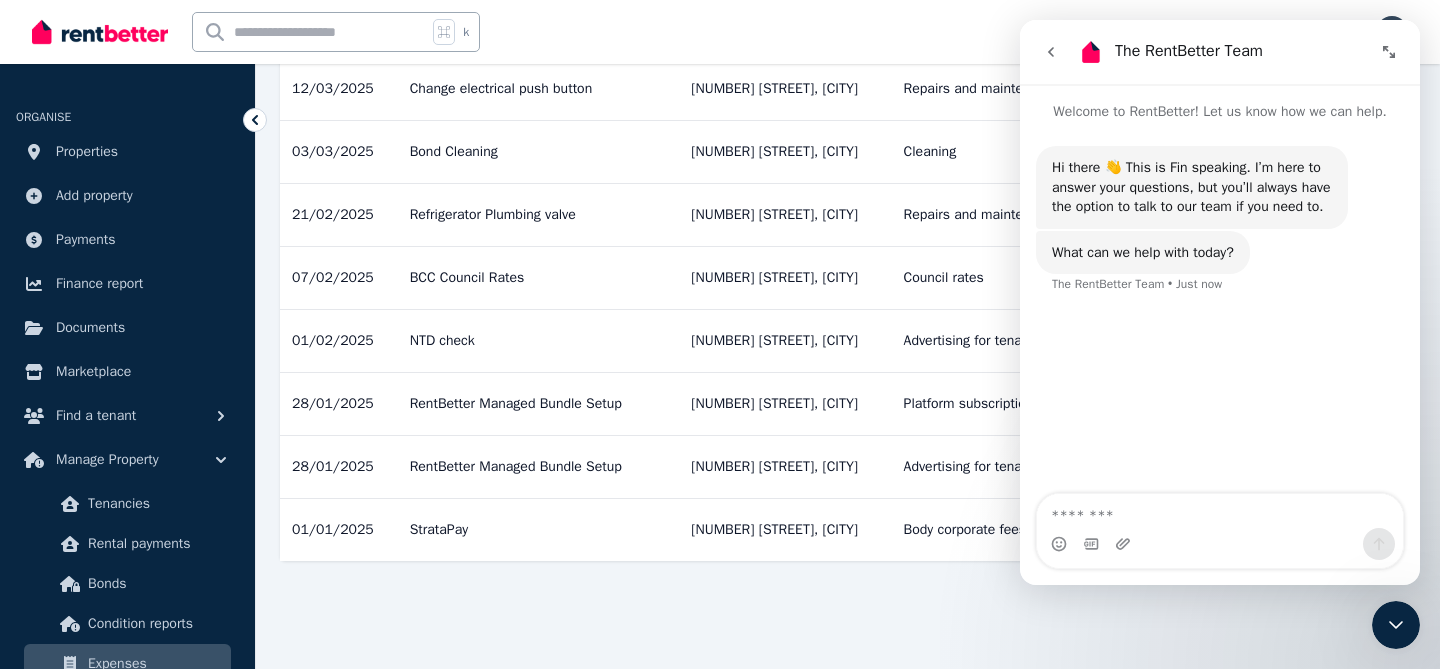 click at bounding box center [1220, 511] 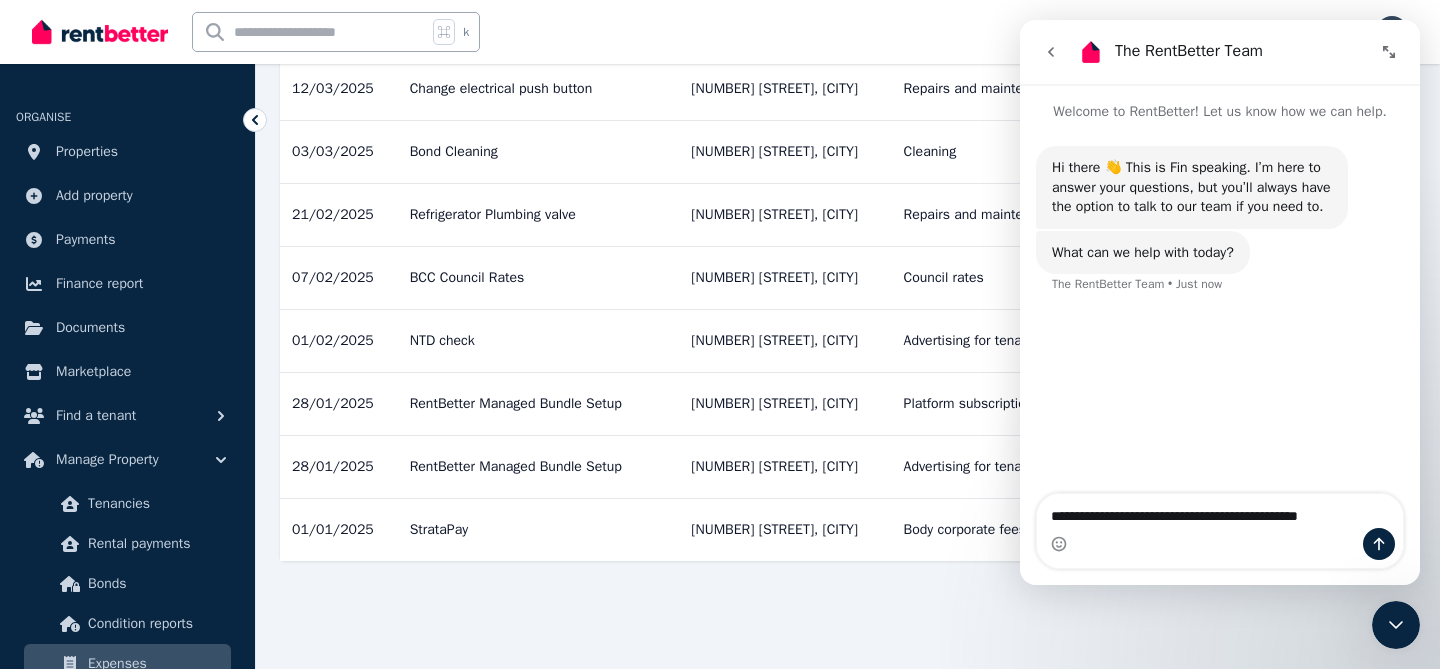 type on "**********" 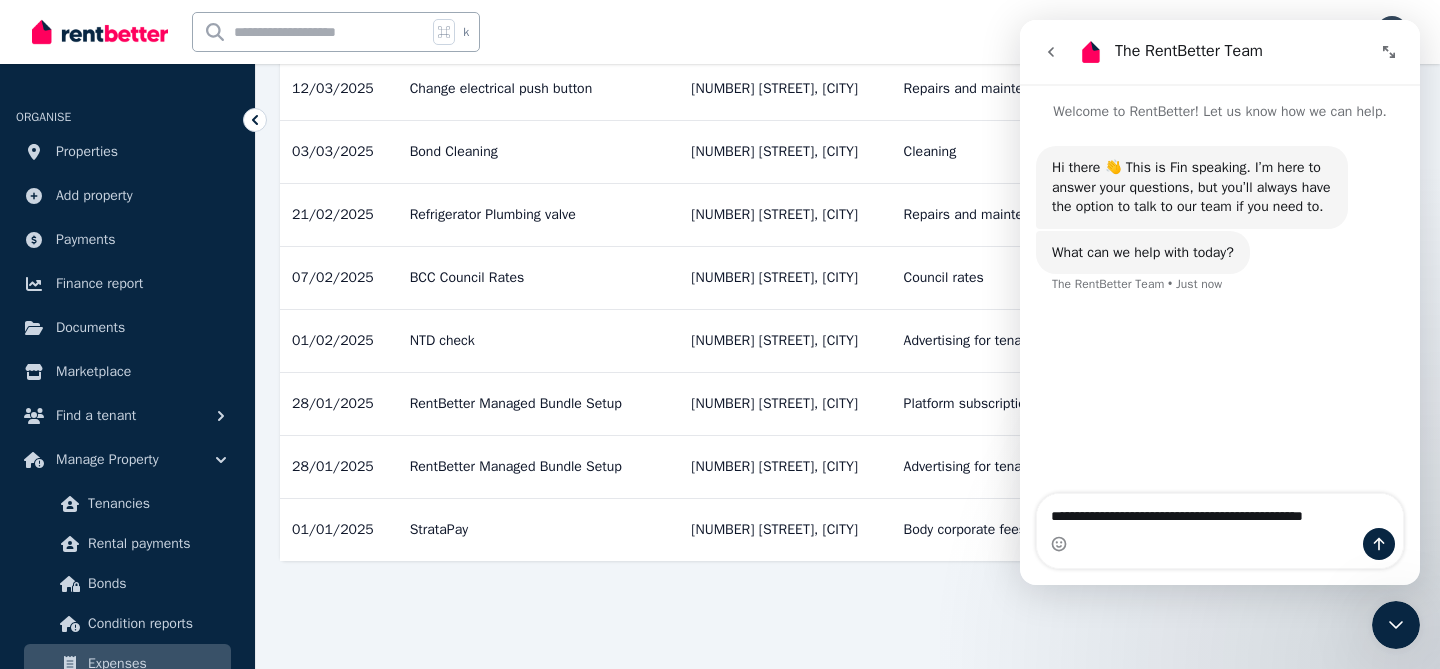 type 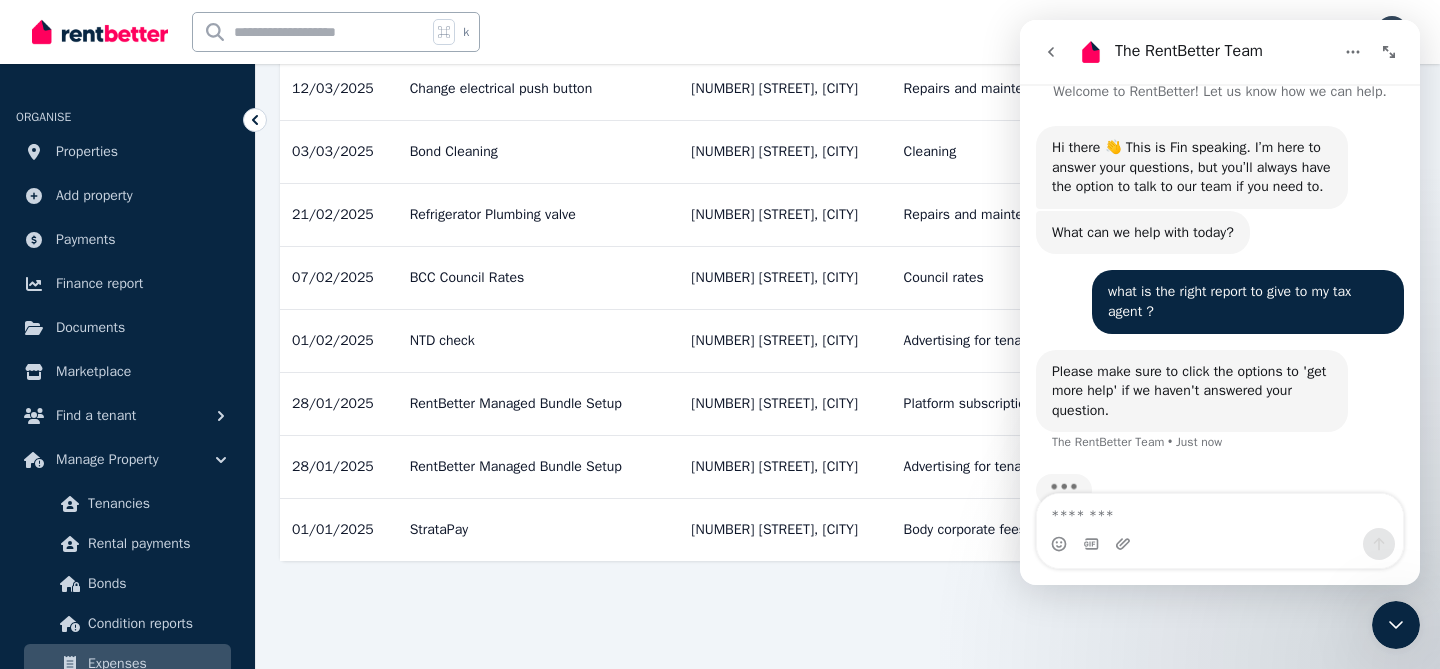 scroll, scrollTop: 85, scrollLeft: 0, axis: vertical 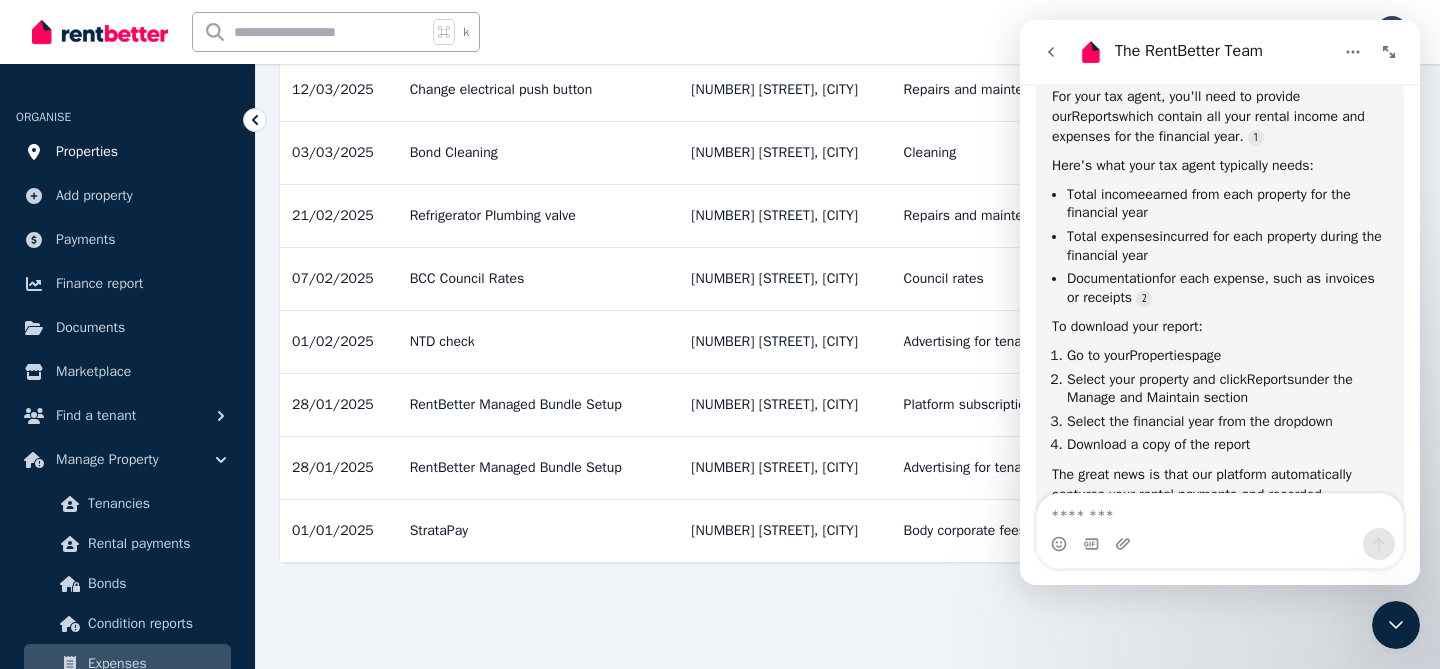 click on "Properties" at bounding box center (127, 152) 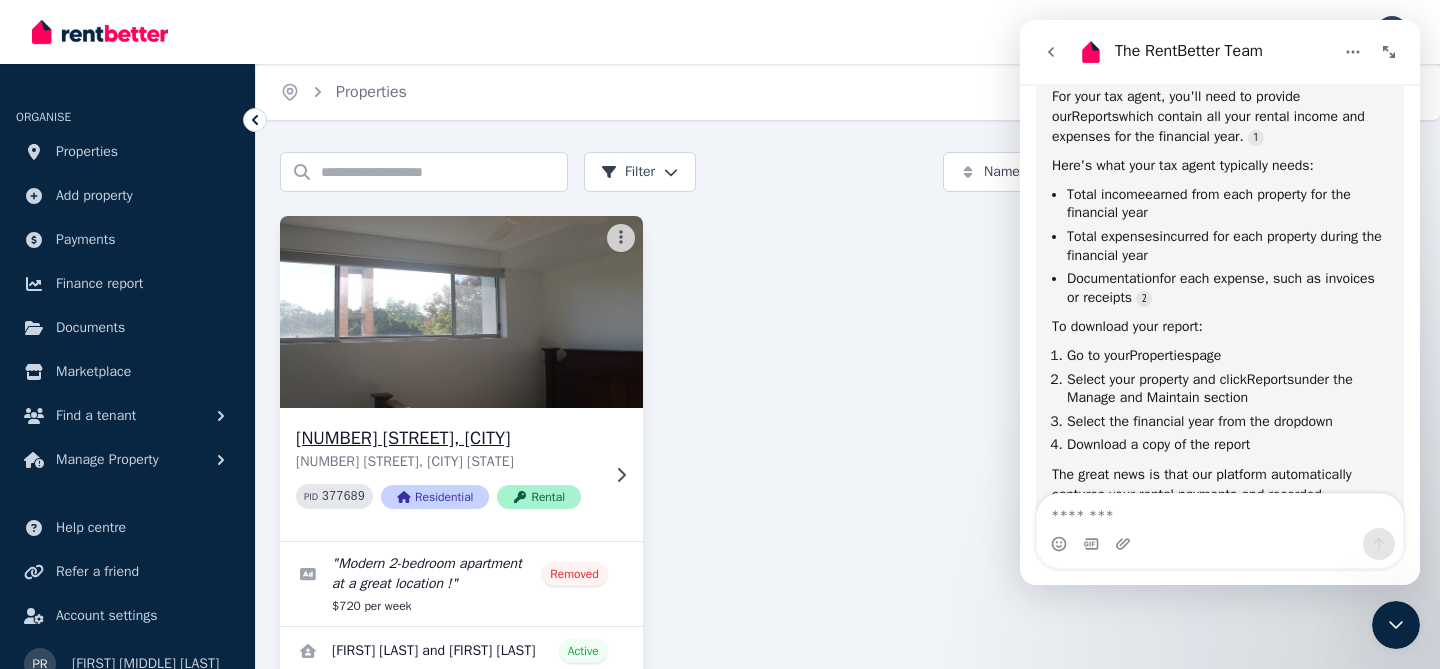 scroll, scrollTop: 24, scrollLeft: 0, axis: vertical 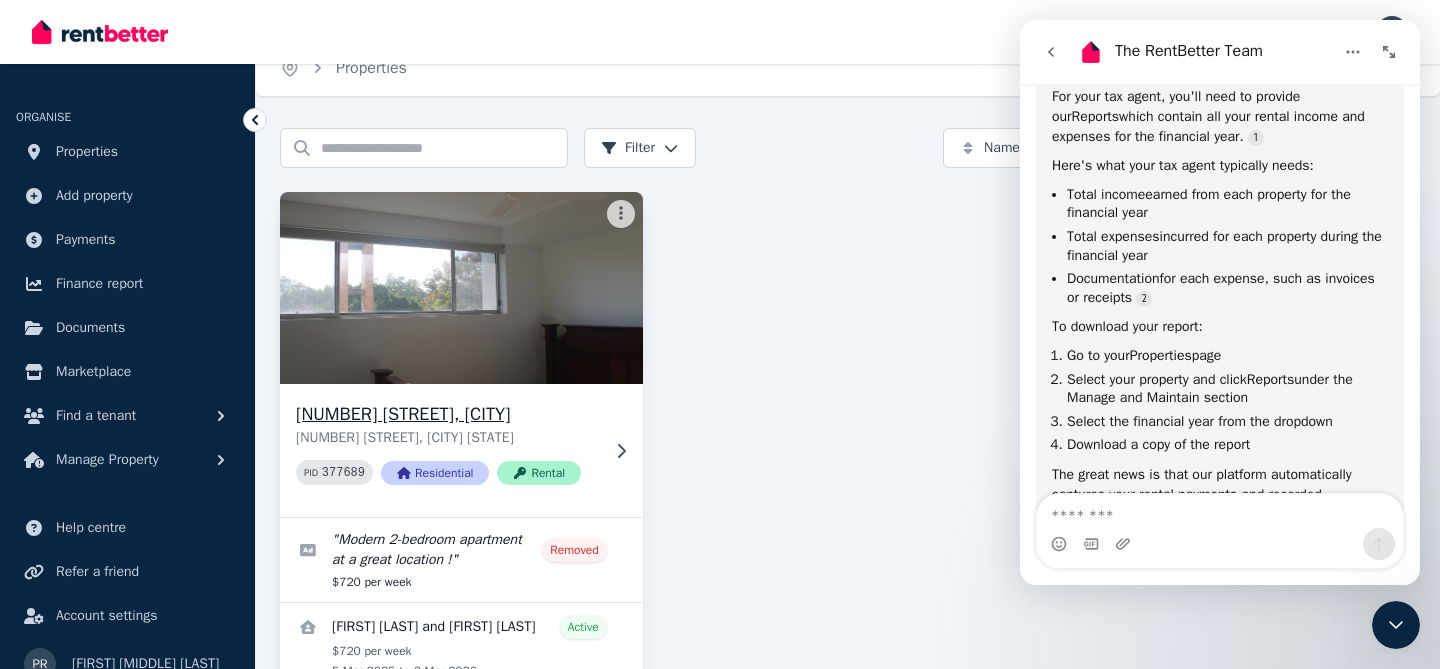 click on "[NUMBER] [STREET], [CITY]" at bounding box center [447, 414] 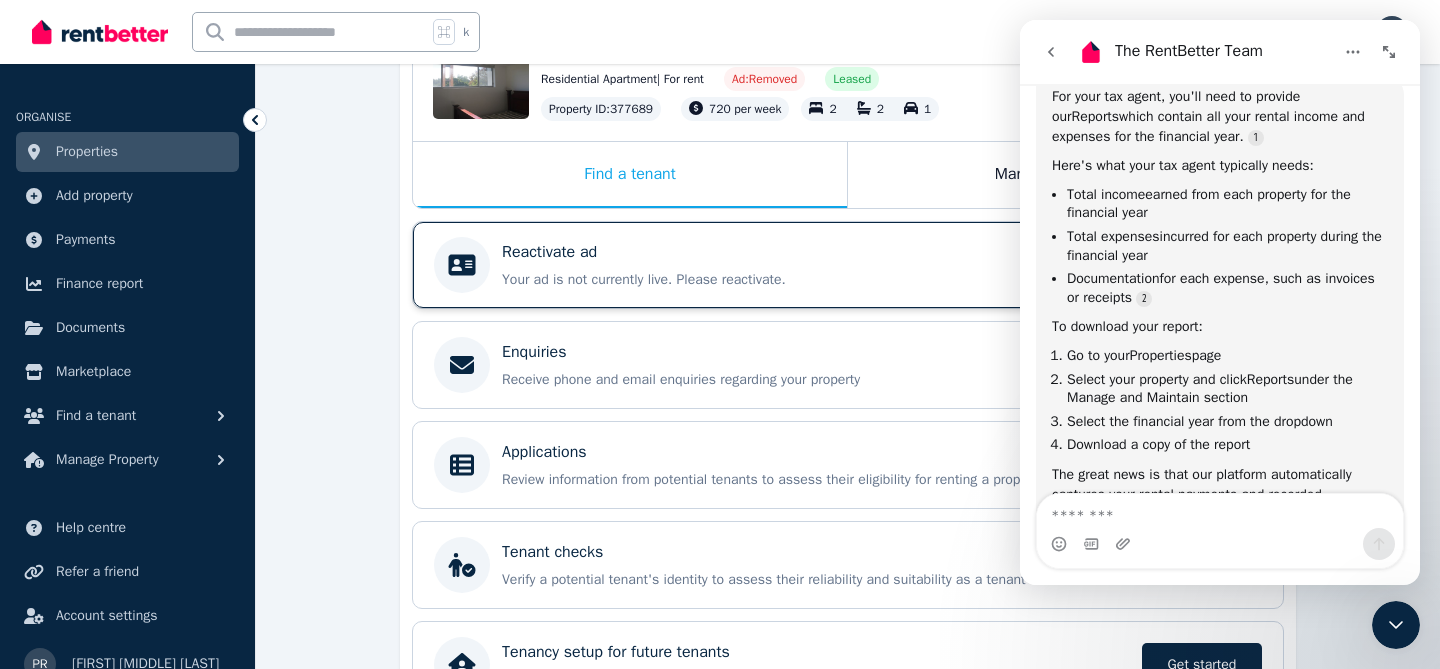 scroll, scrollTop: 240, scrollLeft: 0, axis: vertical 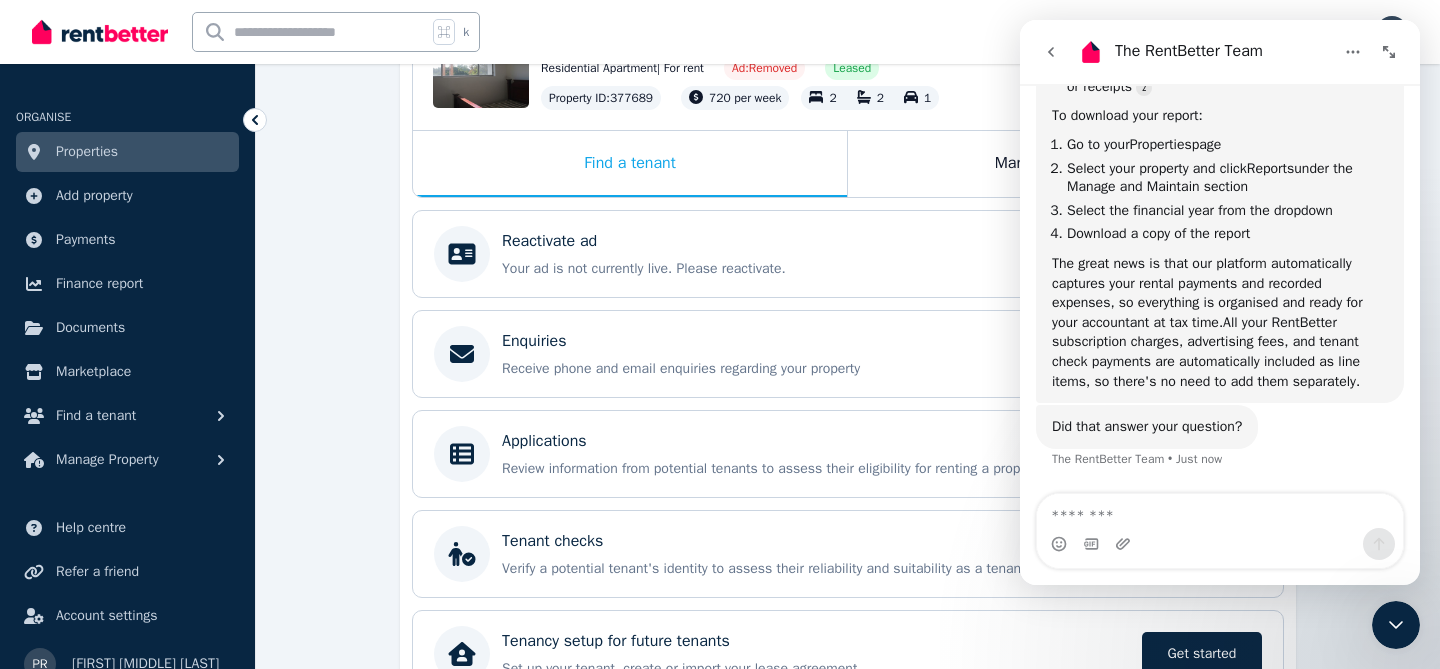 click at bounding box center [1396, 625] 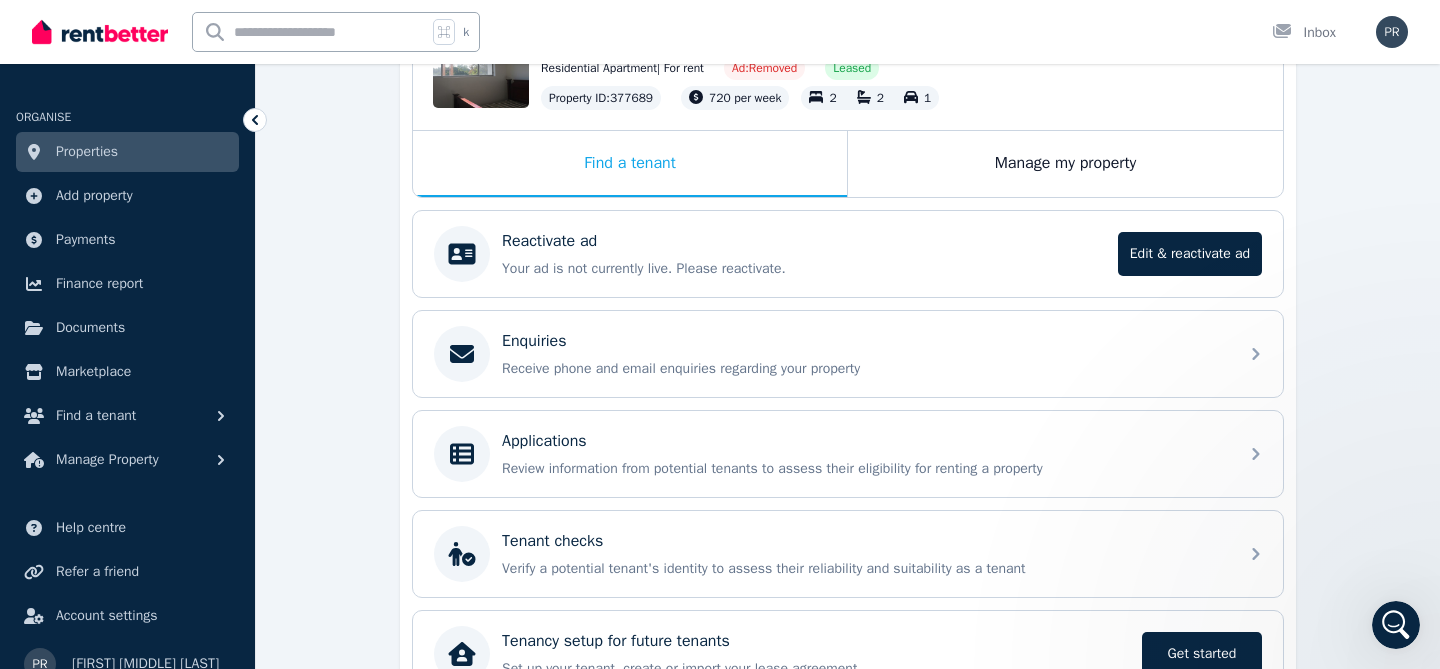 scroll, scrollTop: 0, scrollLeft: 0, axis: both 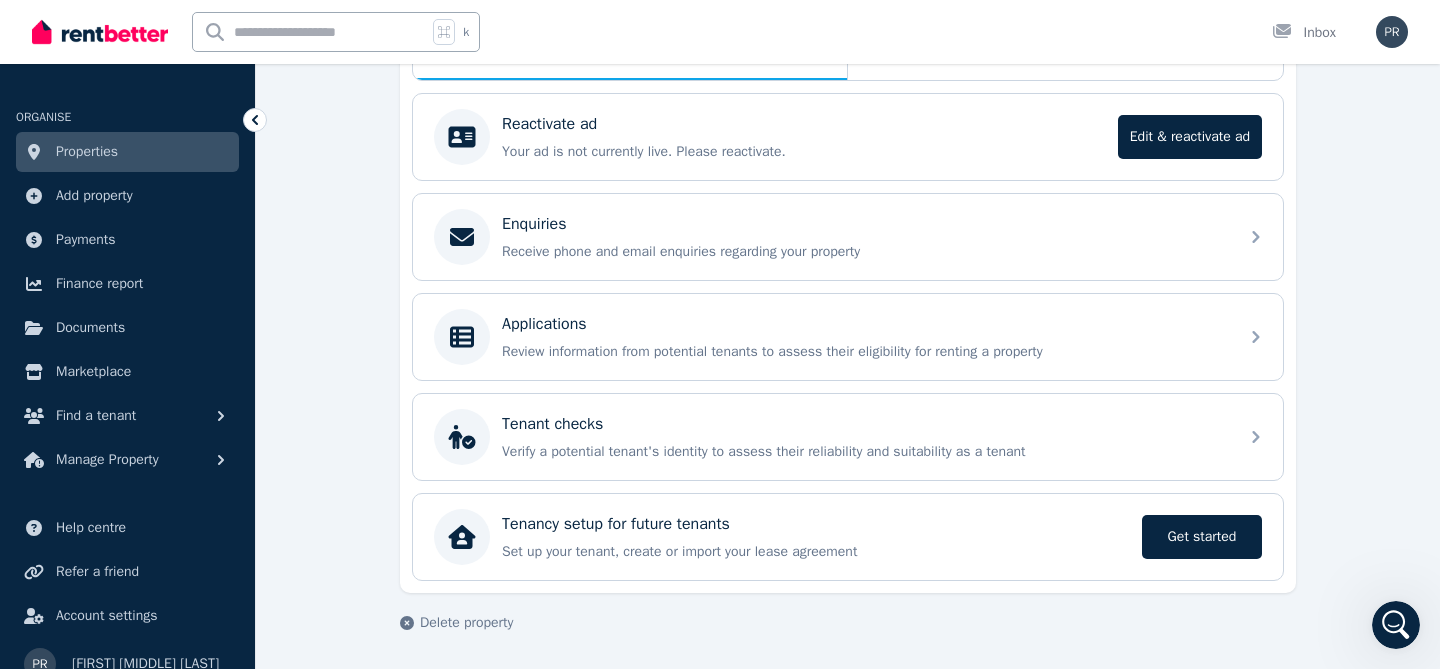 click 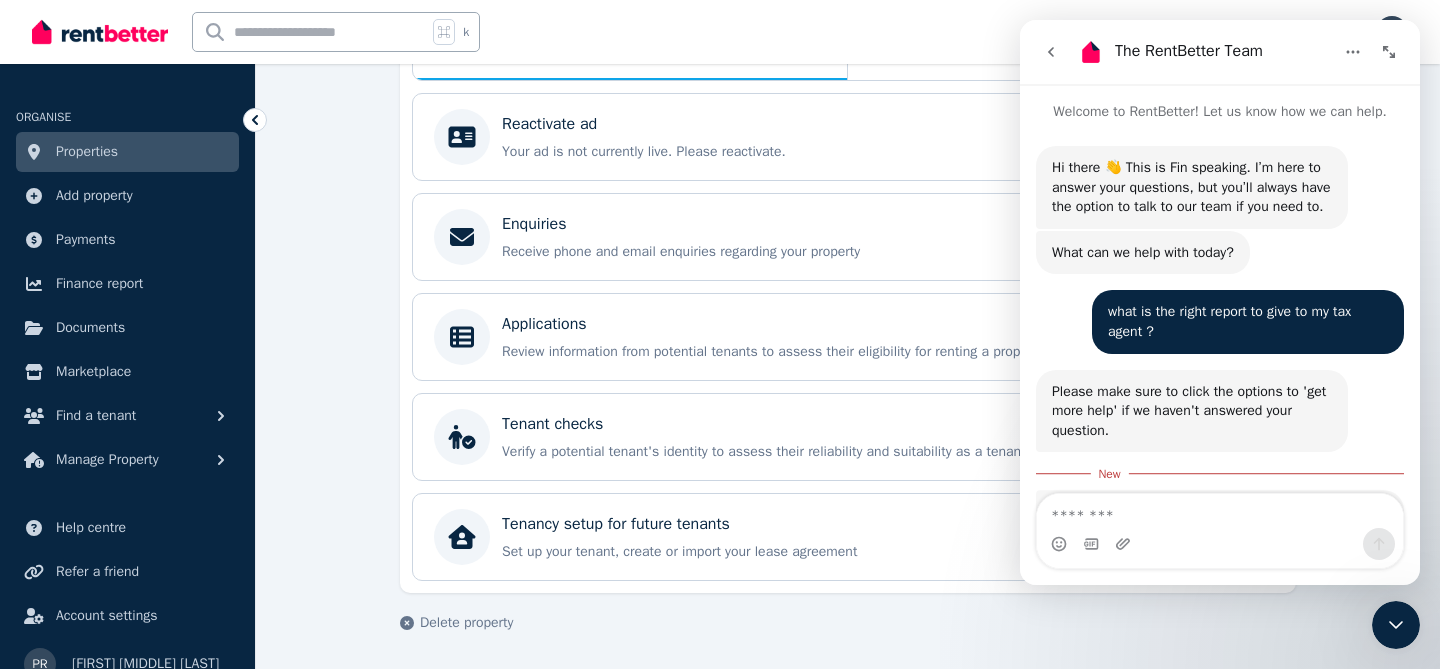 scroll, scrollTop: 294, scrollLeft: 0, axis: vertical 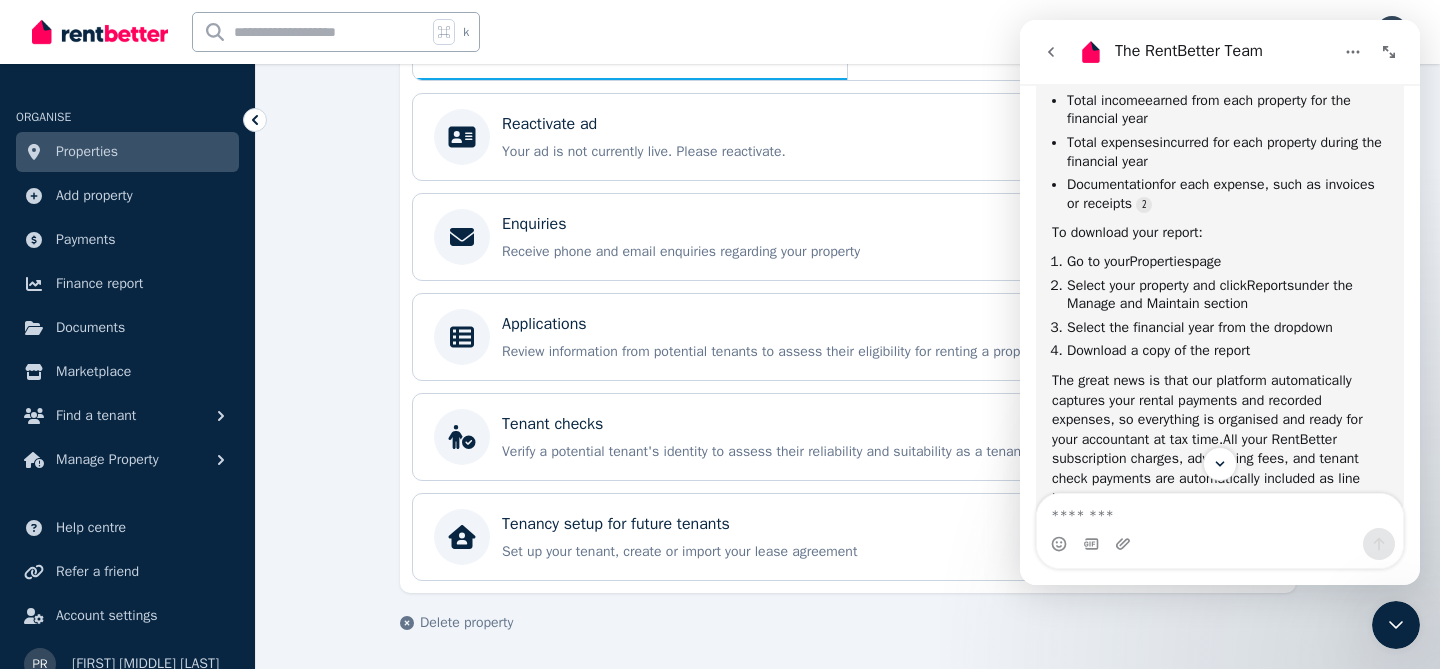 click on "Delete property" at bounding box center [848, 623] 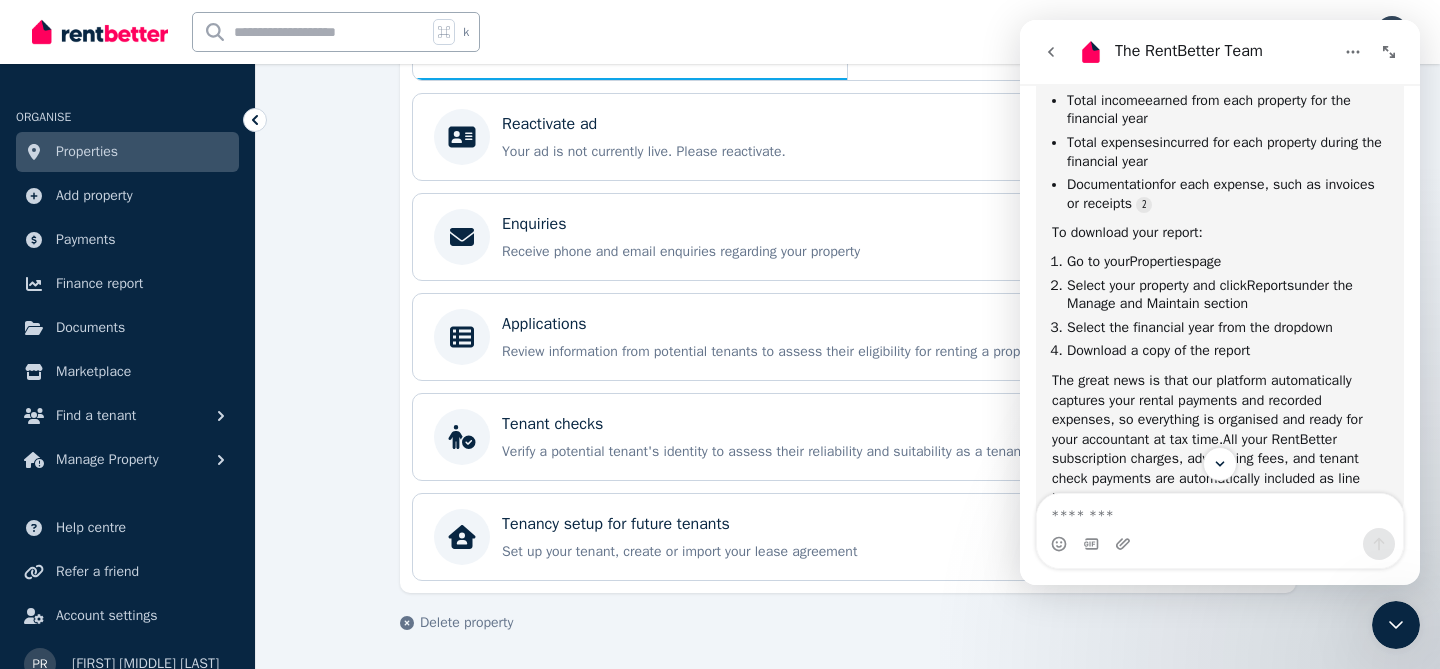 click 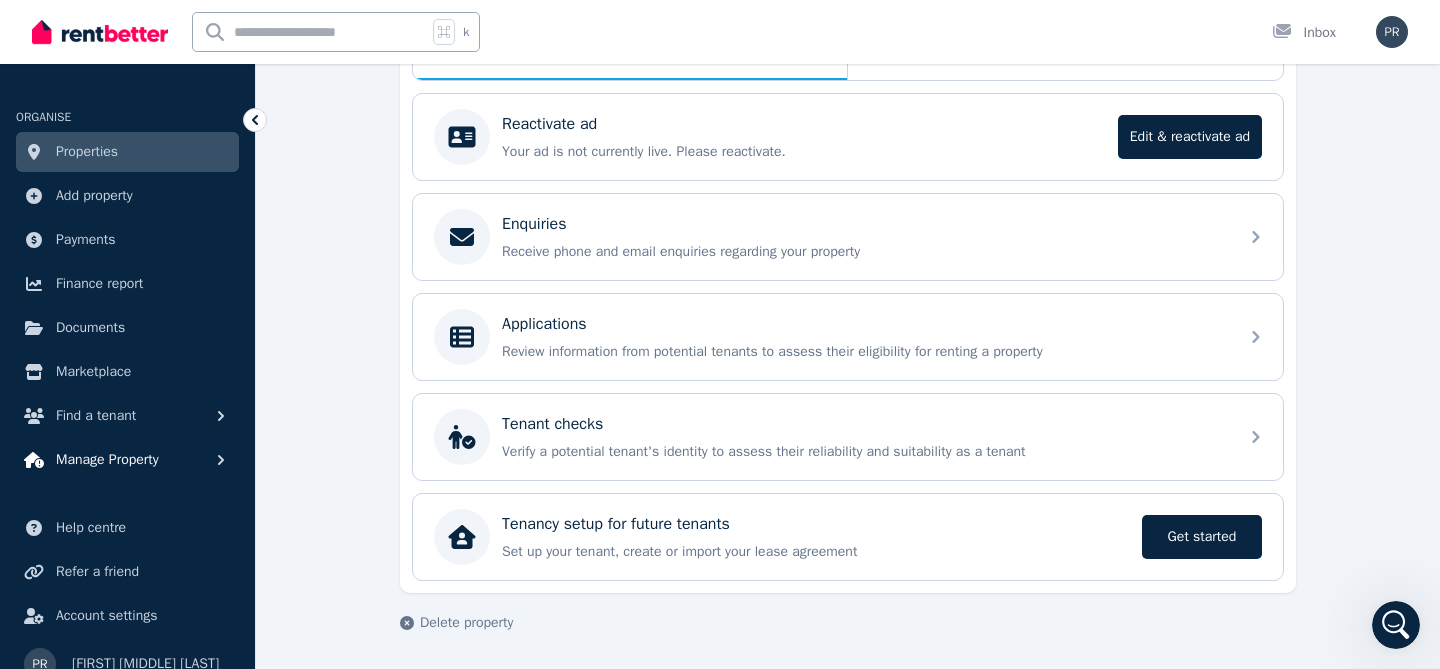 click on "Manage Property" at bounding box center [107, 460] 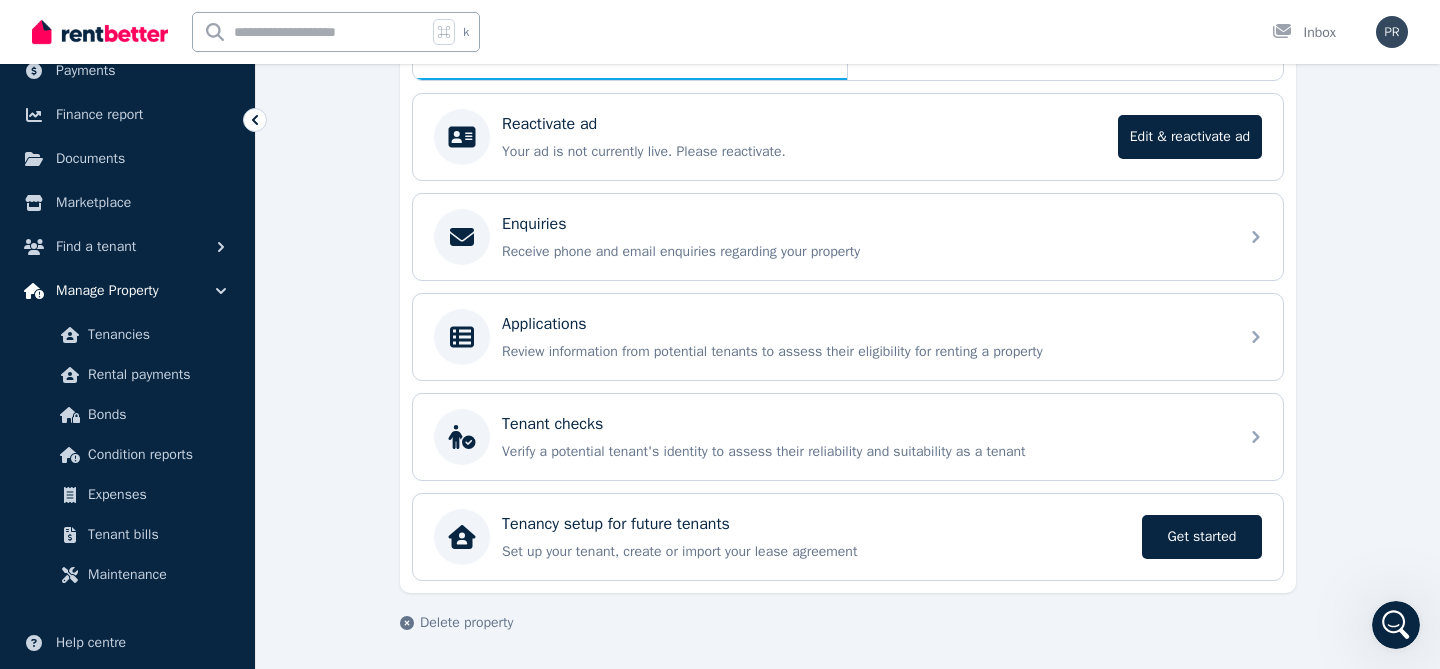 scroll, scrollTop: 172, scrollLeft: 0, axis: vertical 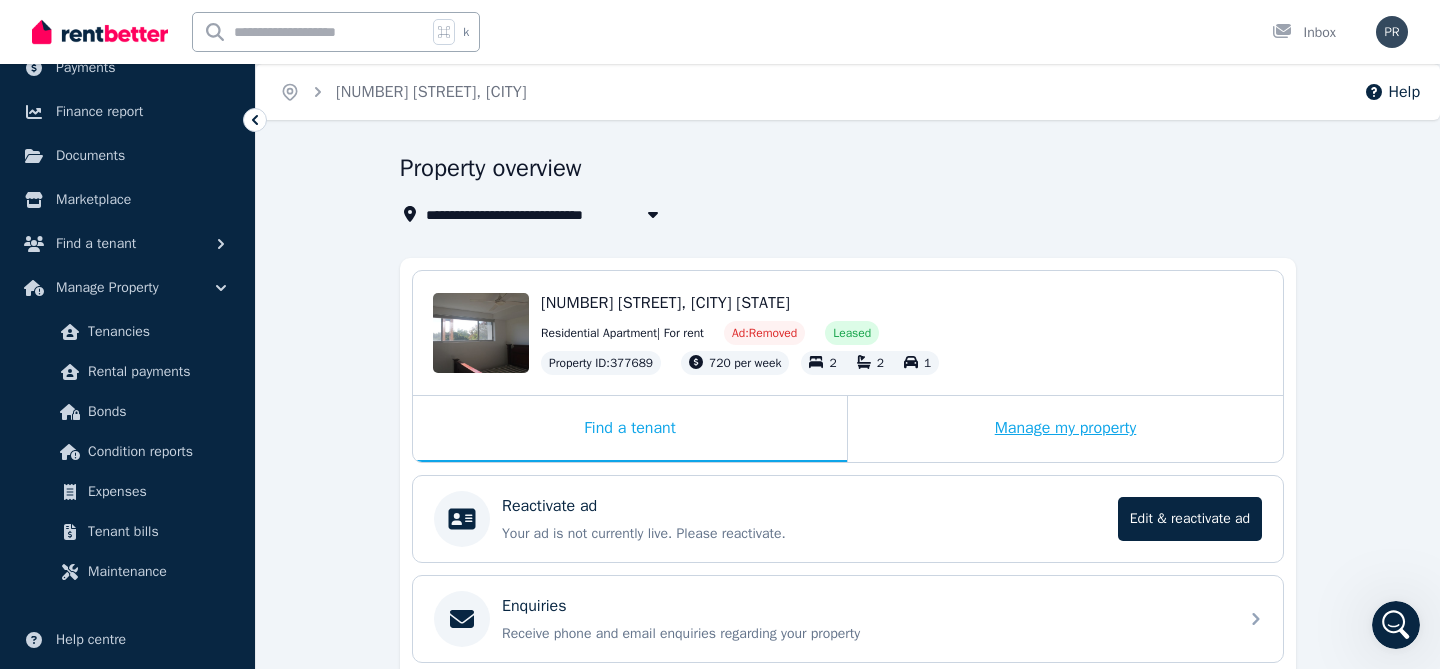 click on "Manage my property" at bounding box center (1065, 429) 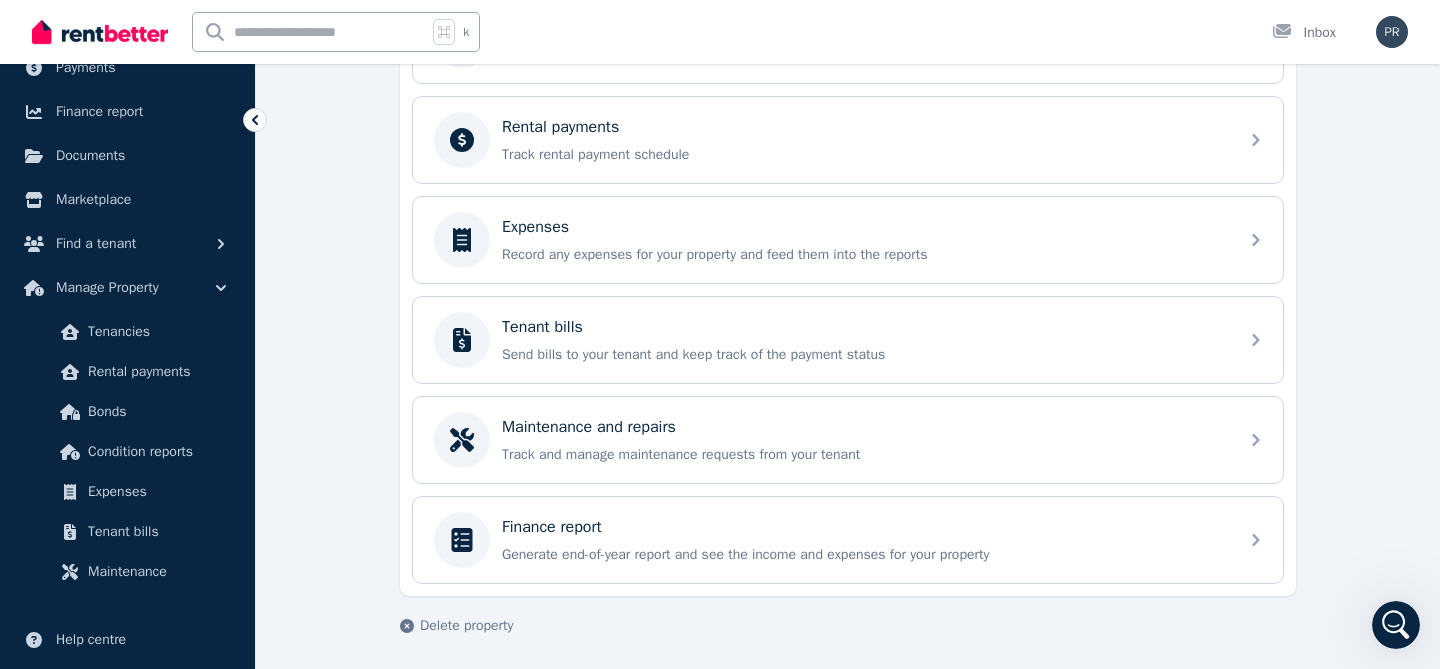 scroll, scrollTop: 839, scrollLeft: 0, axis: vertical 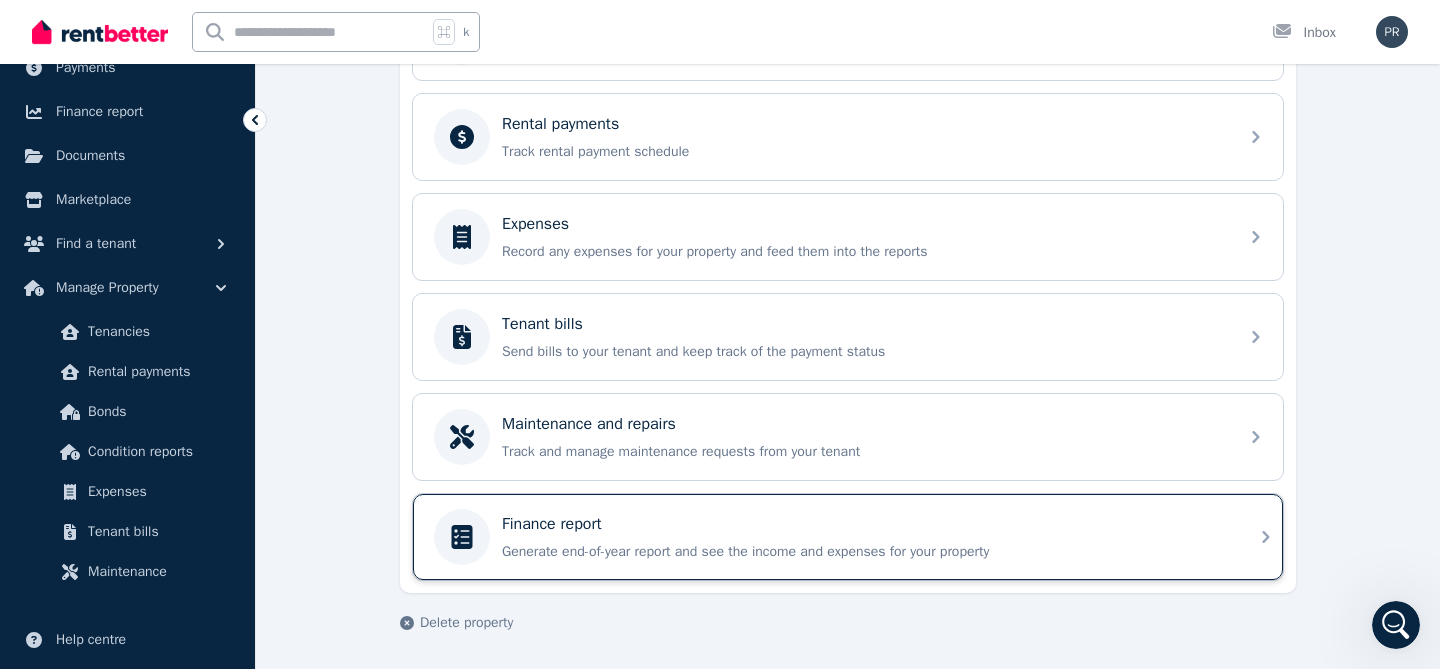 click on "Generate end-of-year report and see the income and expenses for your property" at bounding box center (864, 552) 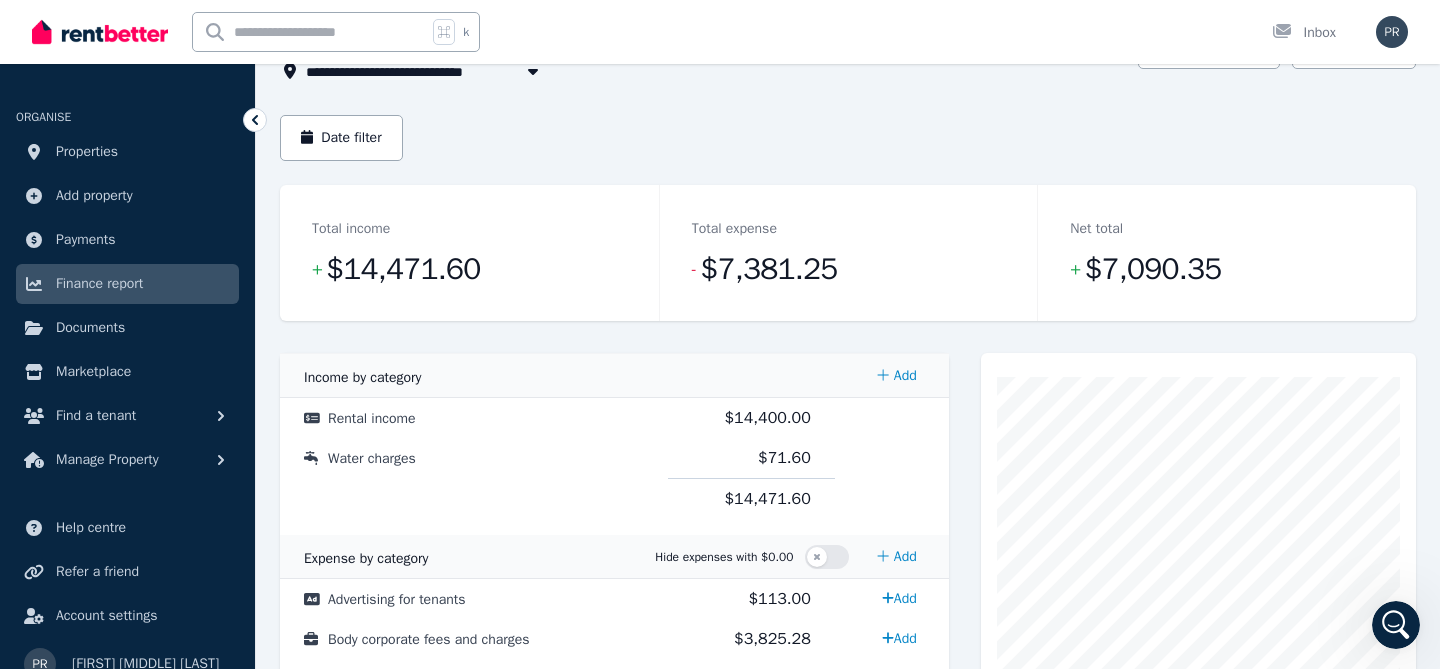 scroll, scrollTop: 0, scrollLeft: 0, axis: both 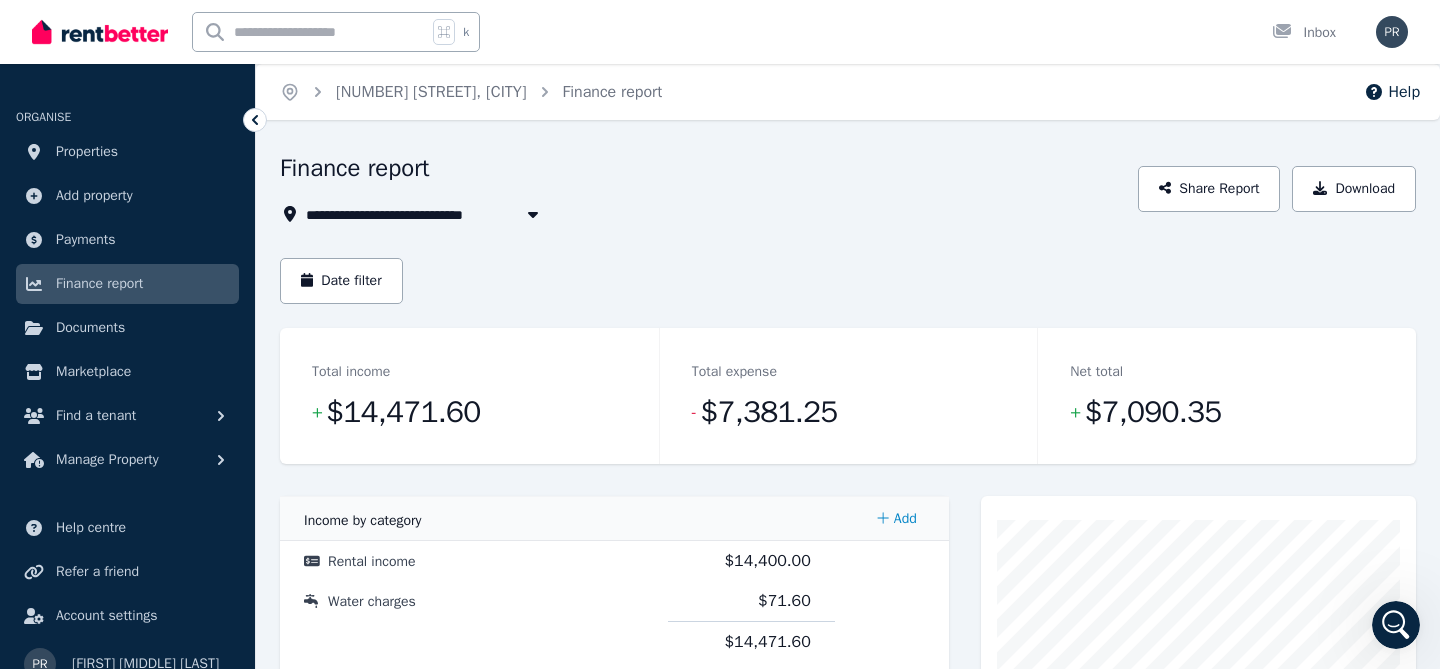 click 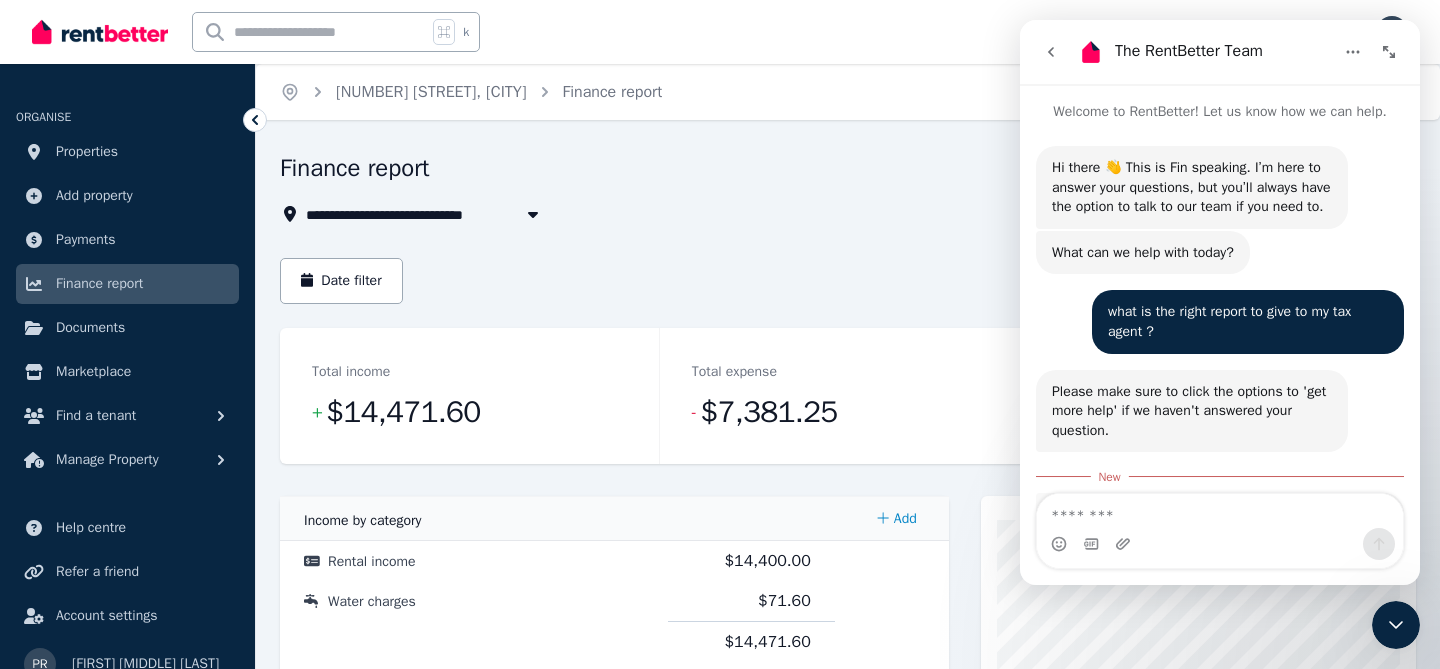 scroll, scrollTop: 97, scrollLeft: 0, axis: vertical 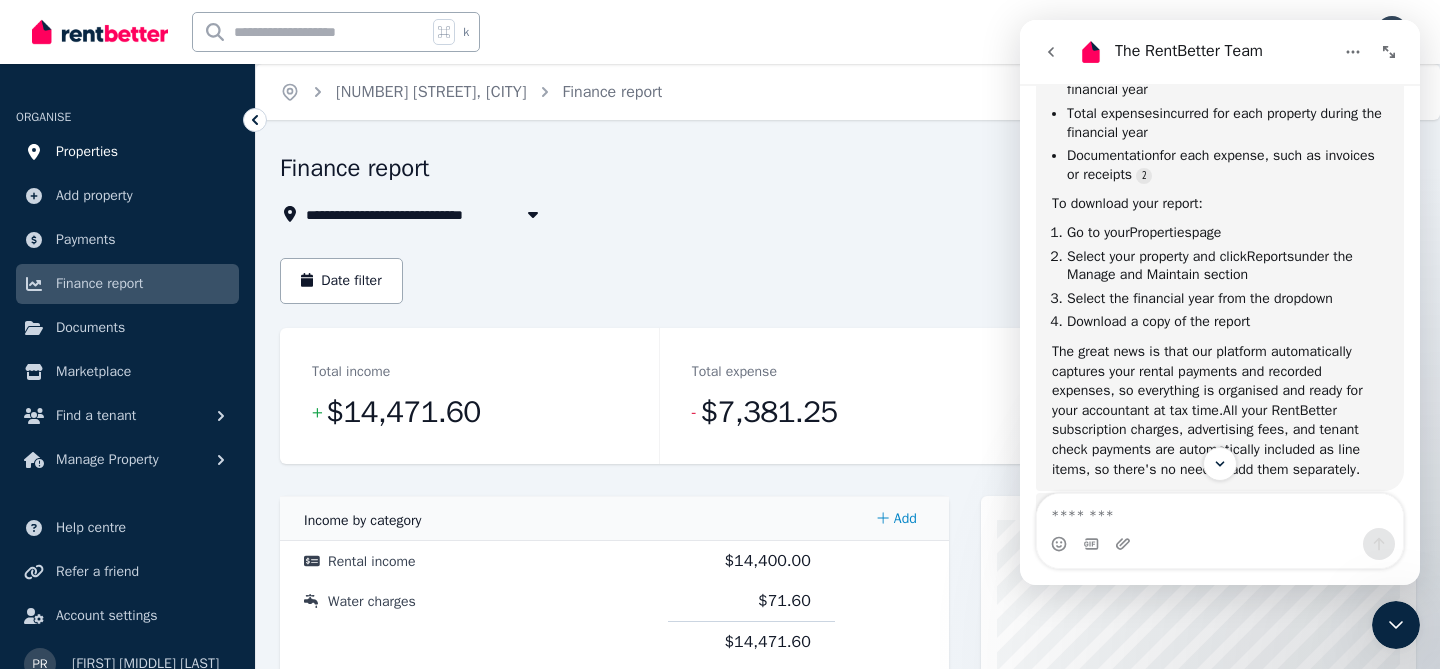 click on "Properties" at bounding box center [87, 152] 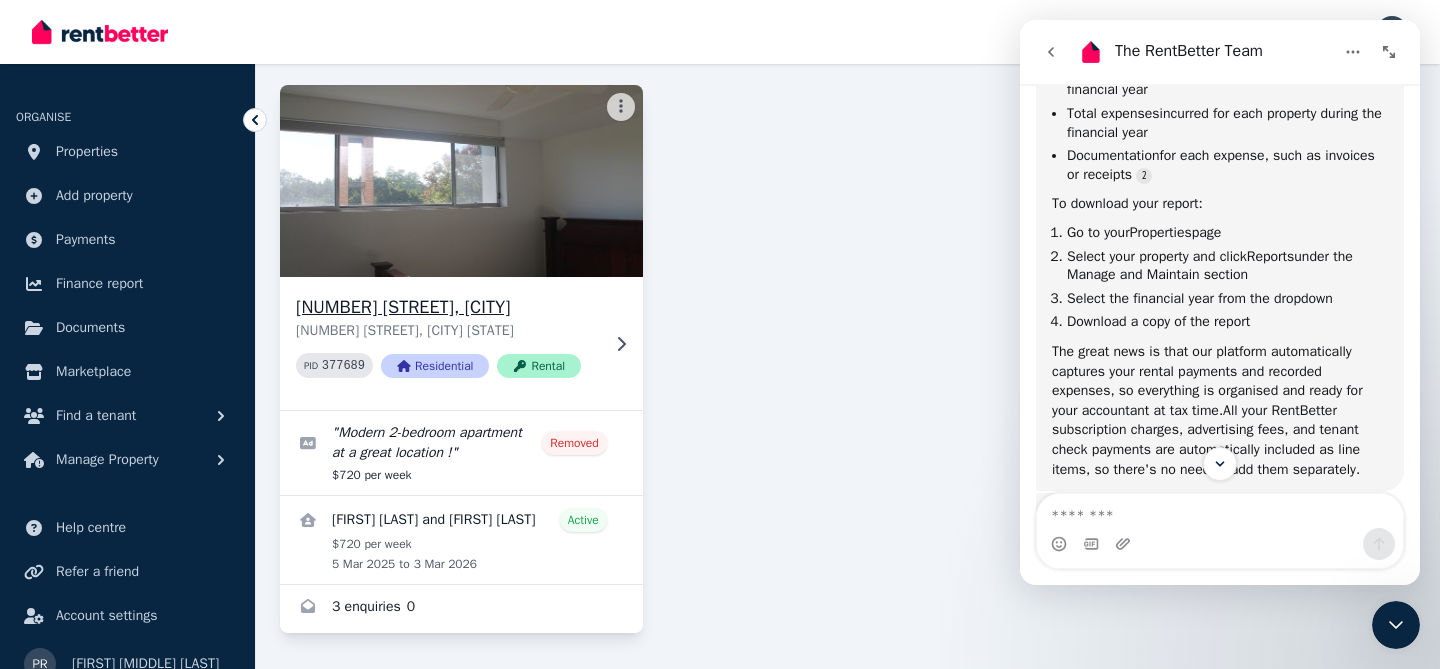 scroll, scrollTop: 151, scrollLeft: 0, axis: vertical 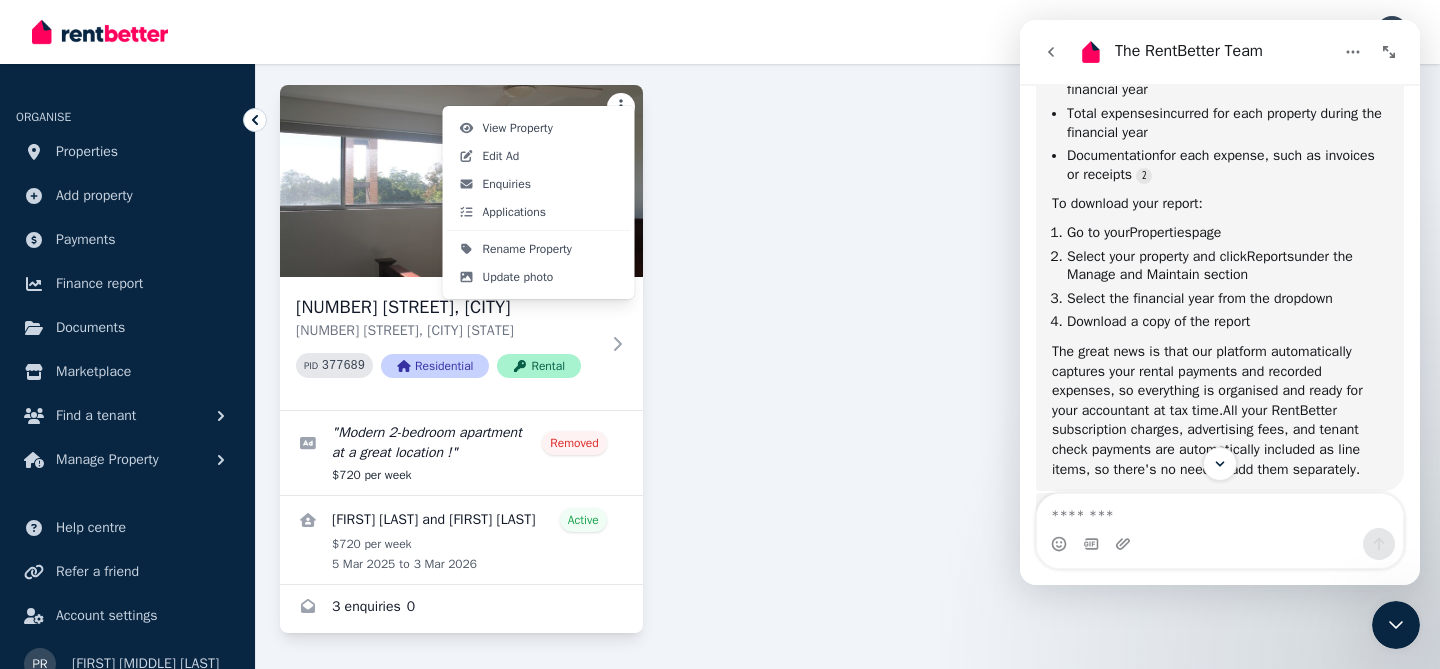 click on "Open main menu Inbox Open user menu ORGANISE Properties Add property Payments Finance report Documents Marketplace Find a tenant Manage Property Help centre Refer a friend Account settings Your profile [FIRST] [LAST] Home Properties Help Search properties Filter Name (A-Z) Add Property [NUMBER] [STREET], [CITY] [STATE] PID   377689 Residential Rental " Modern 2-bedroom apartment at a great location ! " Removed $720 per week [FIRST] [LAST] and [FIRST] [LAST] Active $720 per week [DATE] to [DATE] 3   enquiries 0 /portal
View Property Edit Ad Enquiries Applications Rename Property Update photo" at bounding box center (720, 203) 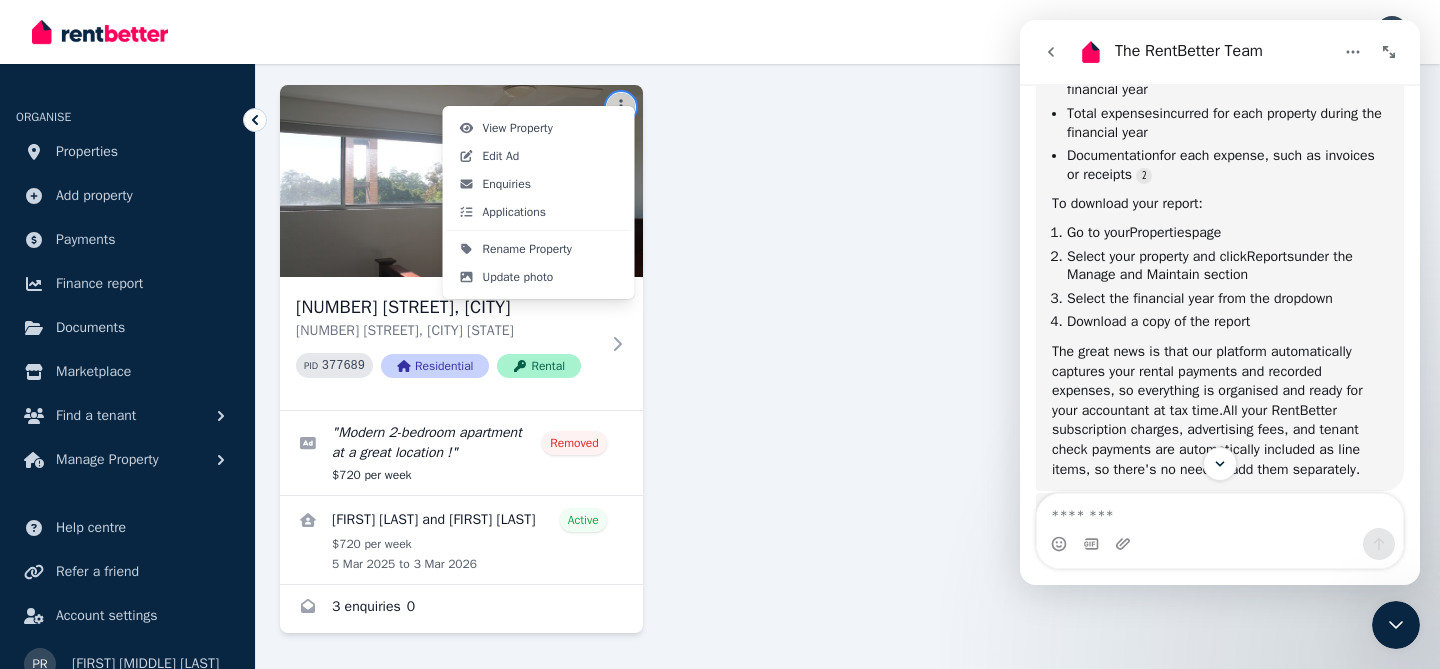 click on "Open main menu Inbox Open user menu ORGANISE Properties Add property Payments Finance report Documents Marketplace Find a tenant Manage Property Help centre Refer a friend Account settings Your profile [FIRST] [LAST] Home Properties Help Search properties Filter Name (A-Z) Add Property [NUMBER] [STREET], [CITY] [STATE] PID   377689 Residential Rental " Modern 2-bedroom apartment at a great location ! " Removed $720 per week [FIRST] [LAST] and [FIRST] [LAST] Active $720 per week [DATE] to [DATE] 3   enquiries 0 /portal
View Property Edit Ad Enquiries Applications Rename Property Update photo" at bounding box center (720, 203) 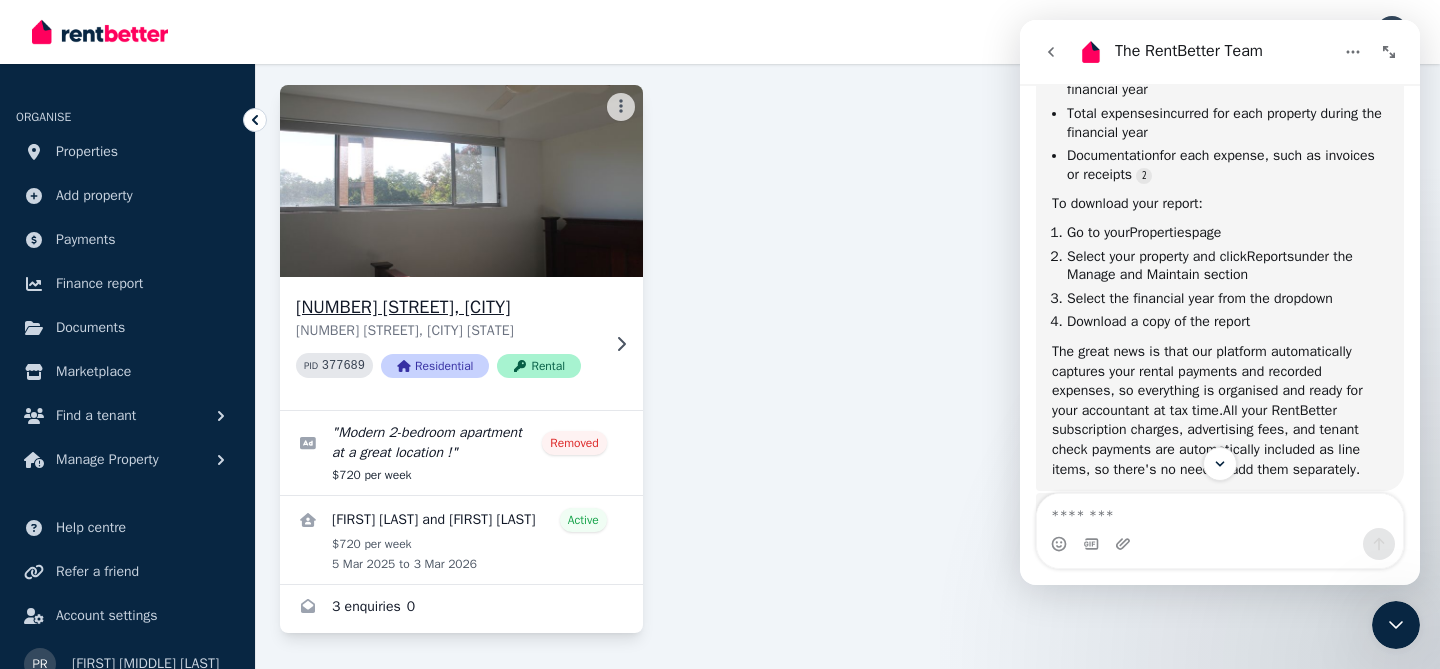 click 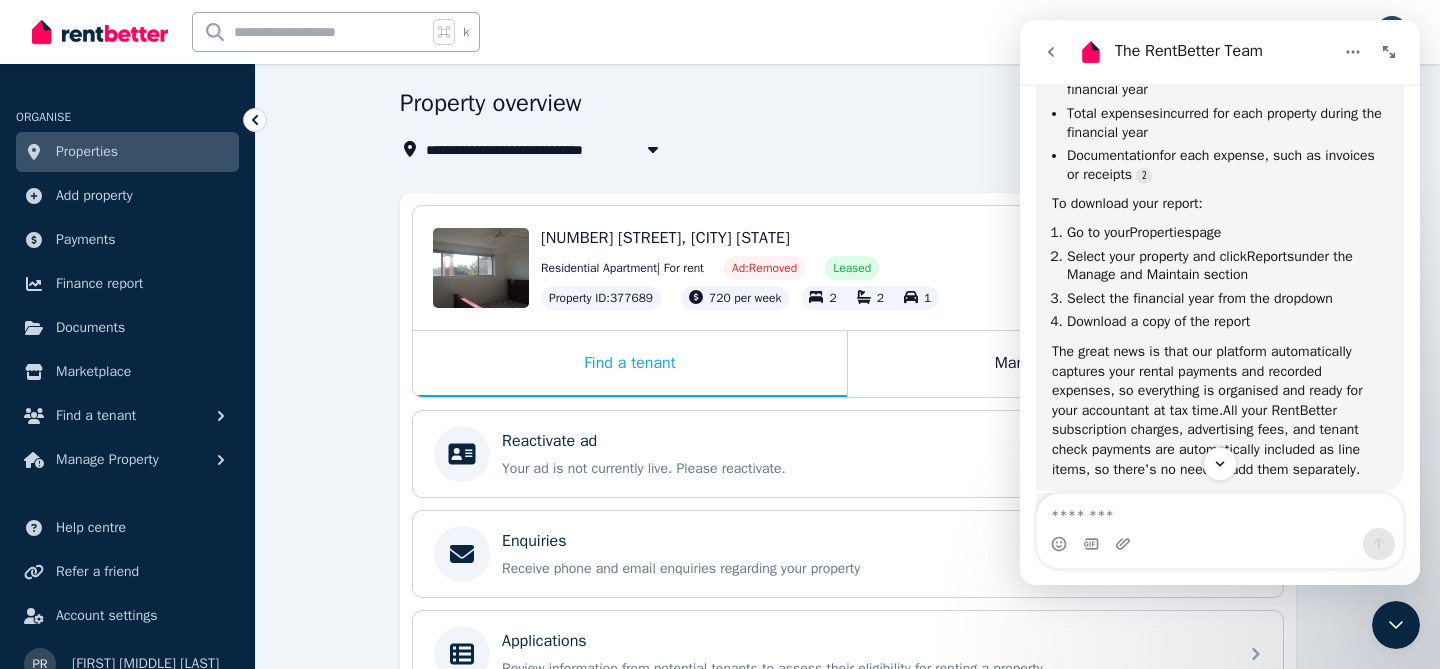 scroll, scrollTop: 0, scrollLeft: 0, axis: both 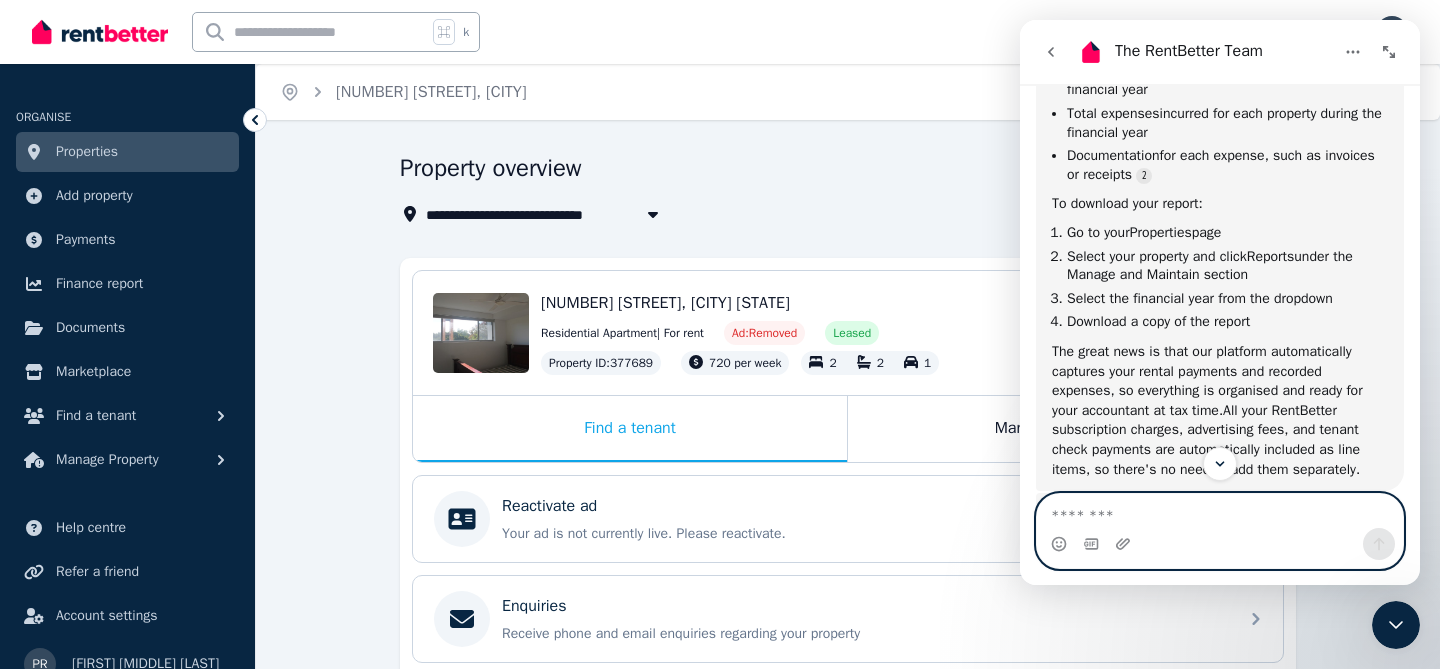 click at bounding box center [1220, 511] 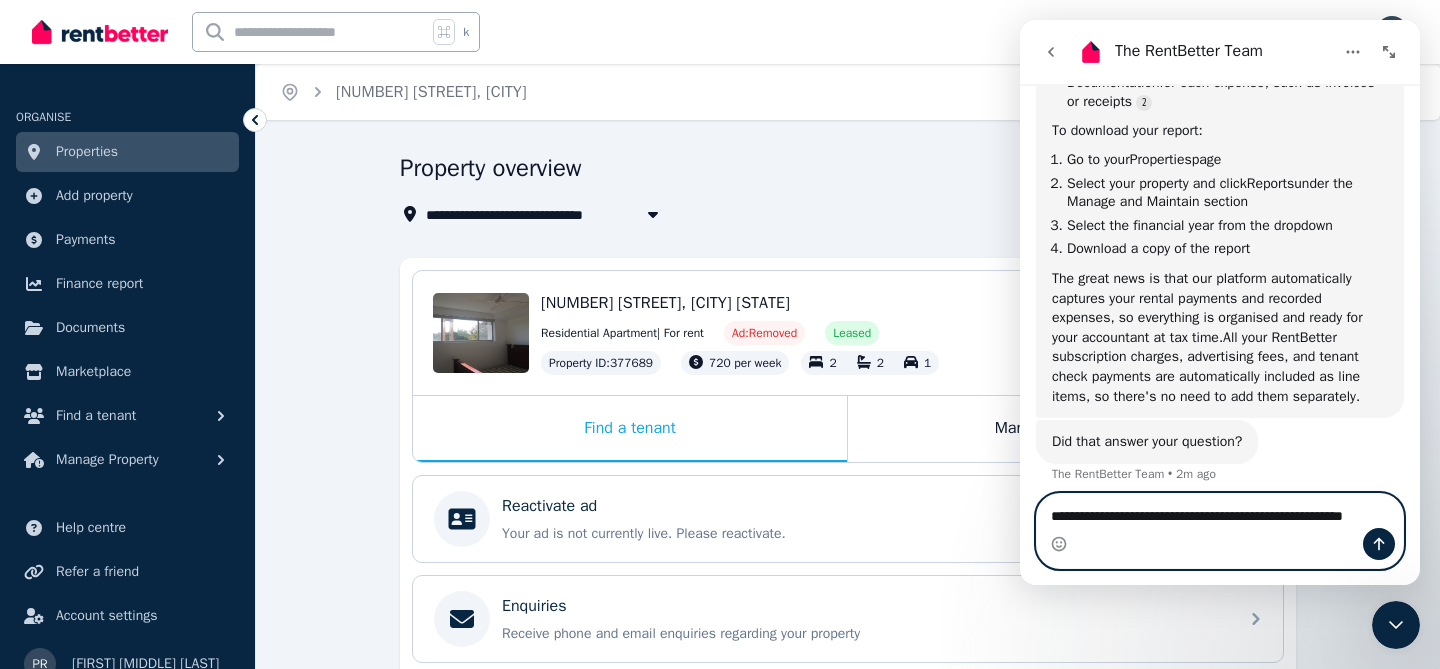 scroll, scrollTop: 659, scrollLeft: 0, axis: vertical 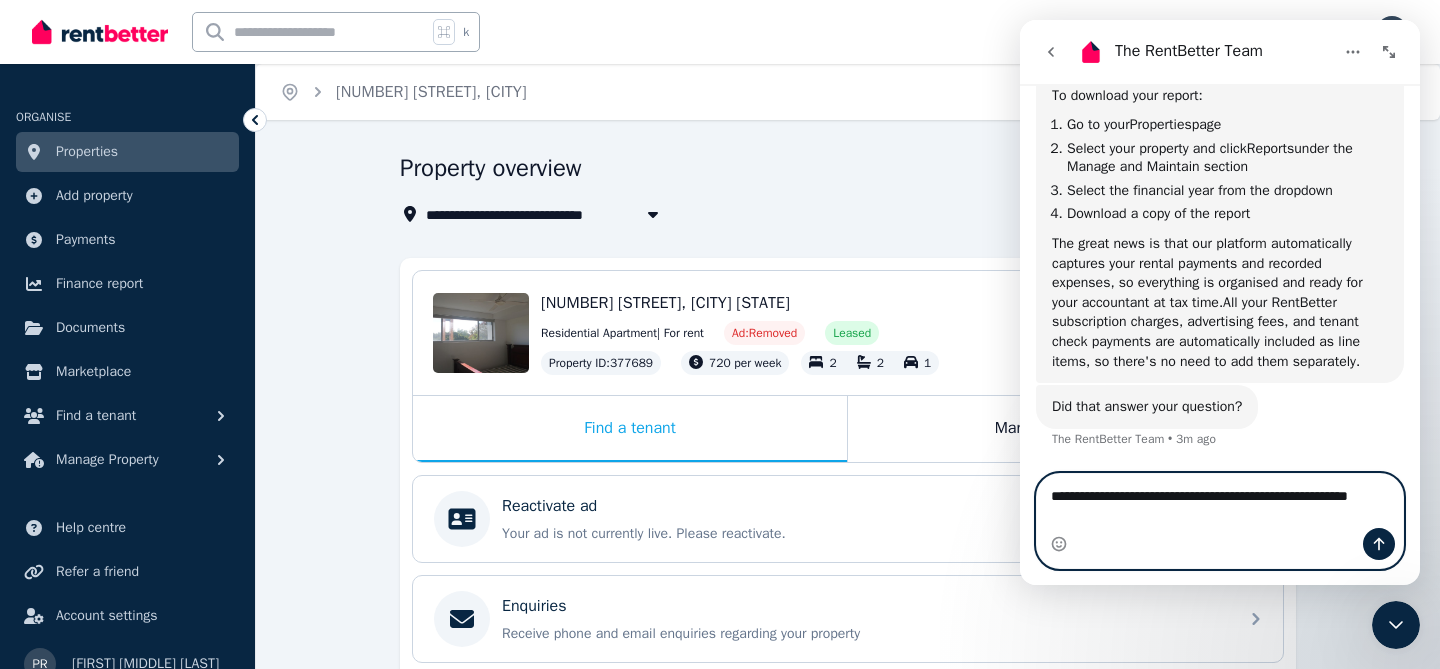 type on "**********" 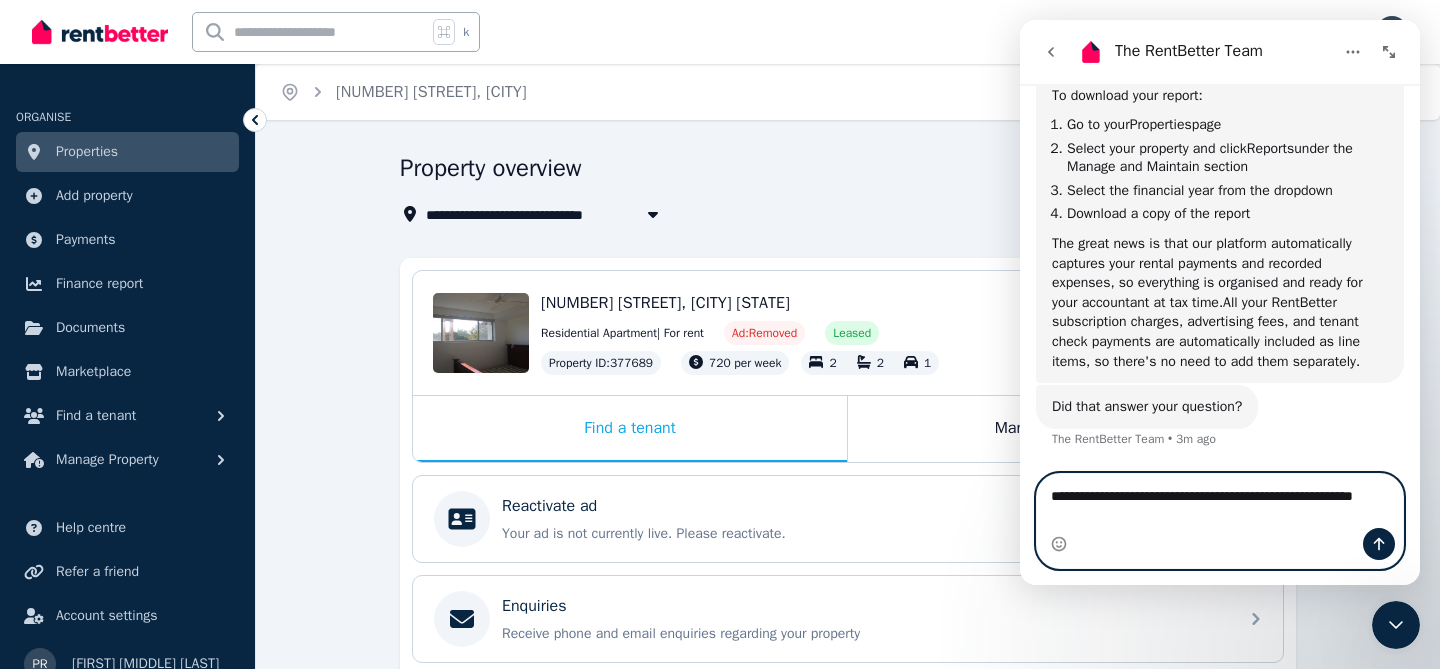 type 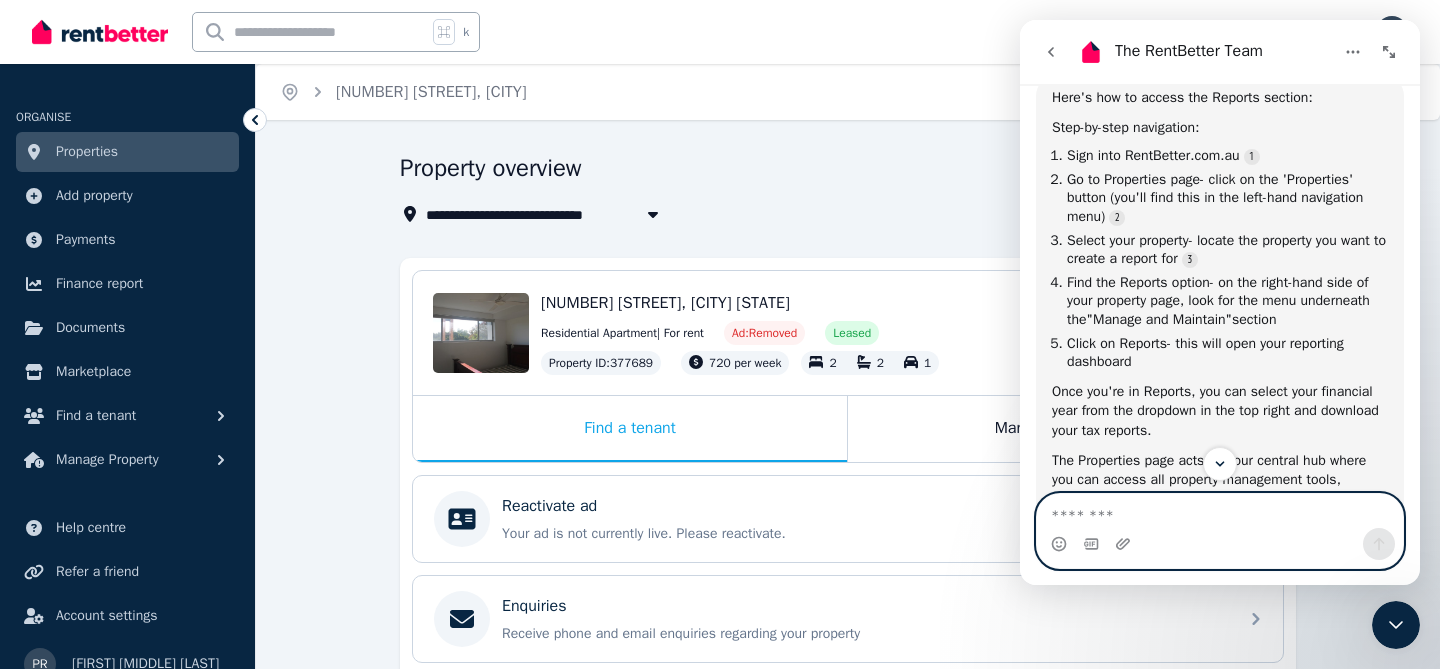 scroll, scrollTop: 1082, scrollLeft: 0, axis: vertical 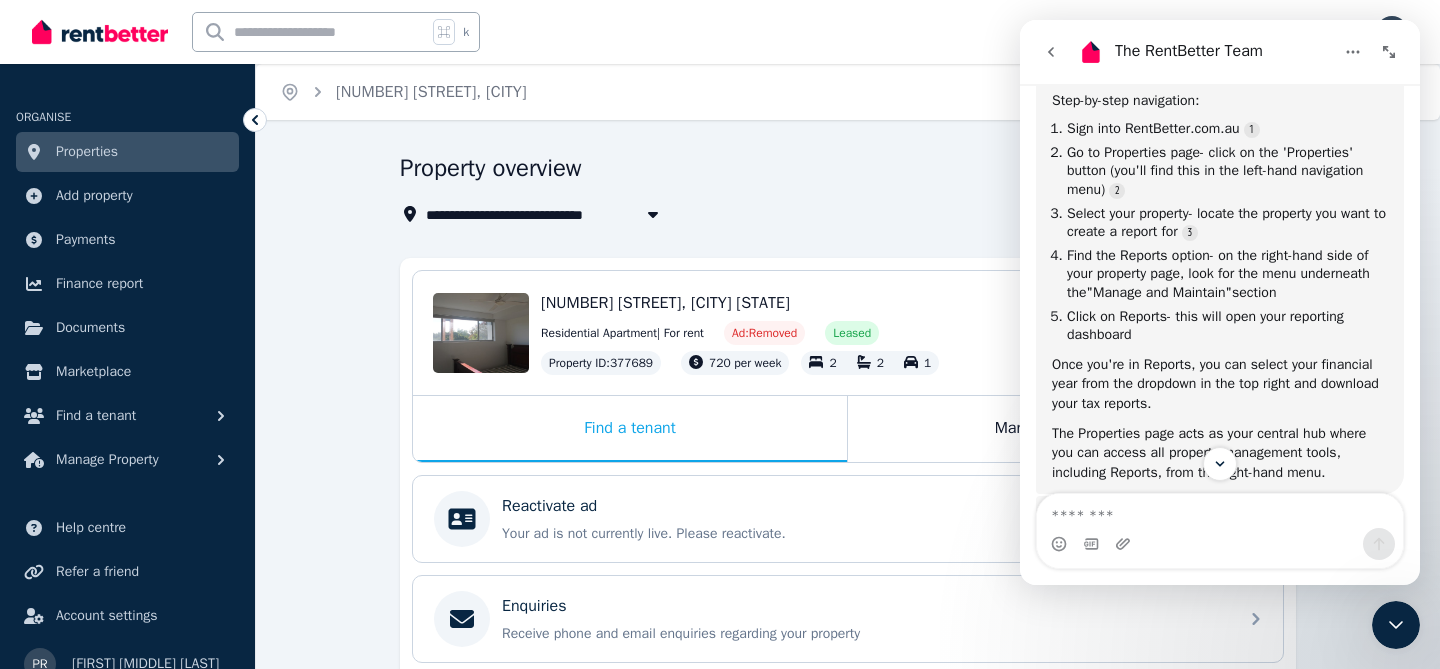 click at bounding box center [1396, 625] 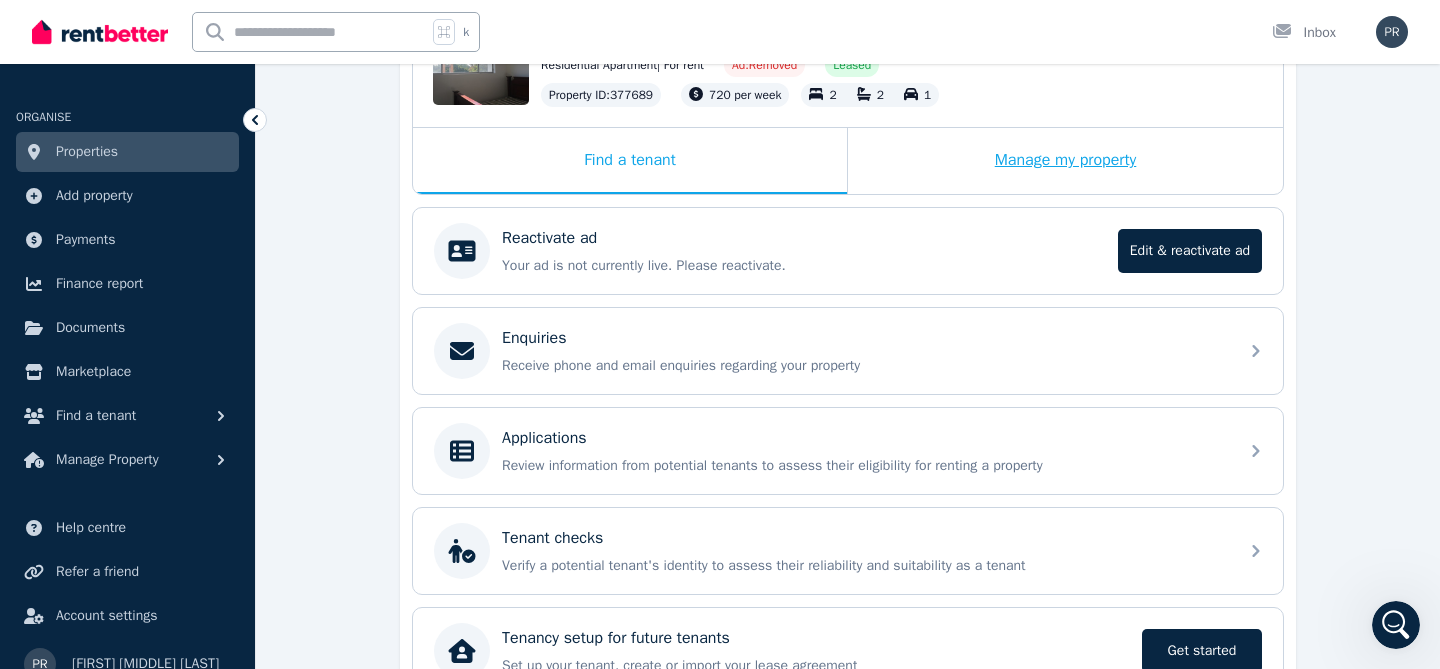 scroll, scrollTop: 254, scrollLeft: 0, axis: vertical 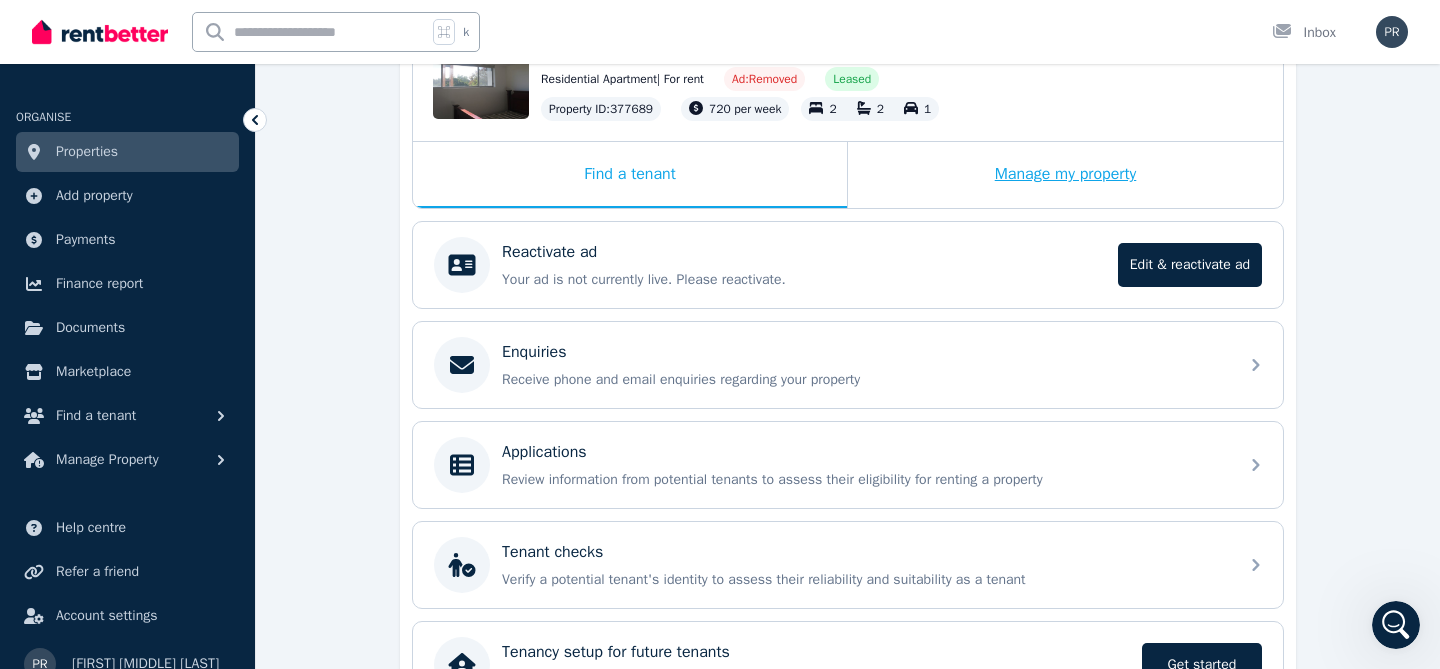 click on "Manage my property" at bounding box center [1065, 175] 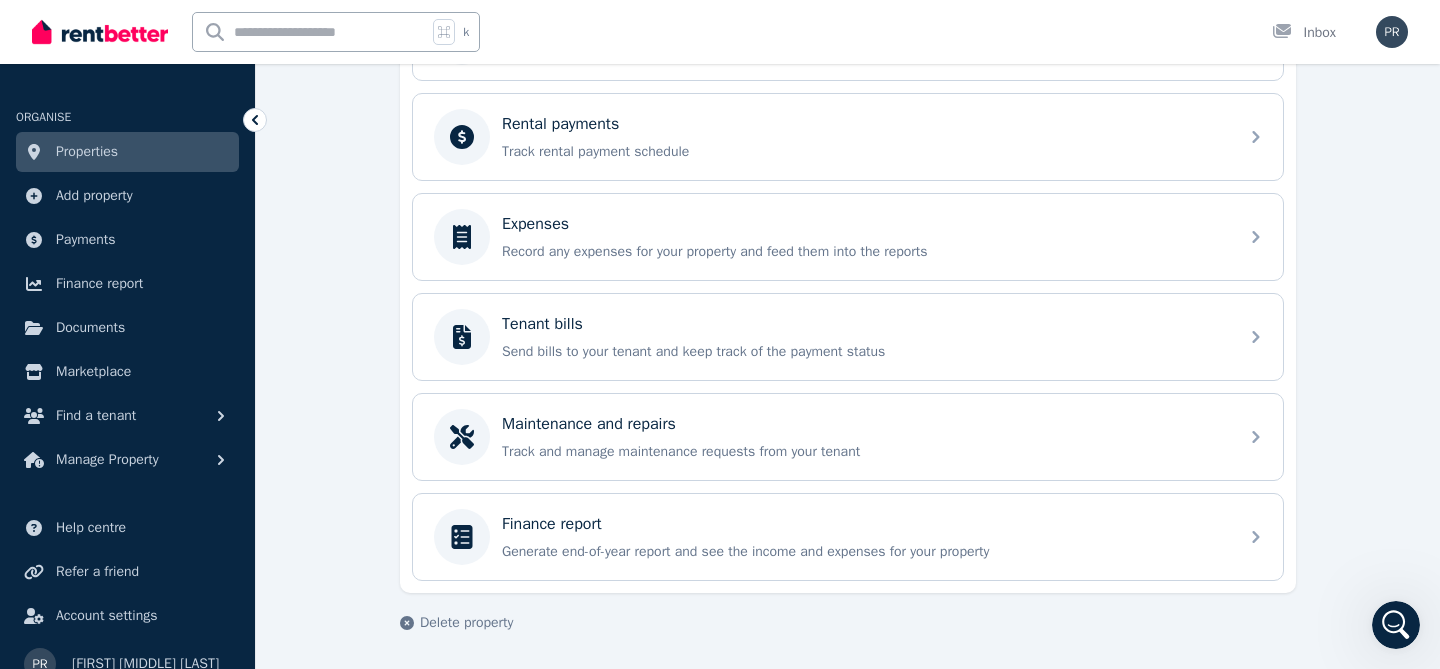 scroll, scrollTop: 838, scrollLeft: 0, axis: vertical 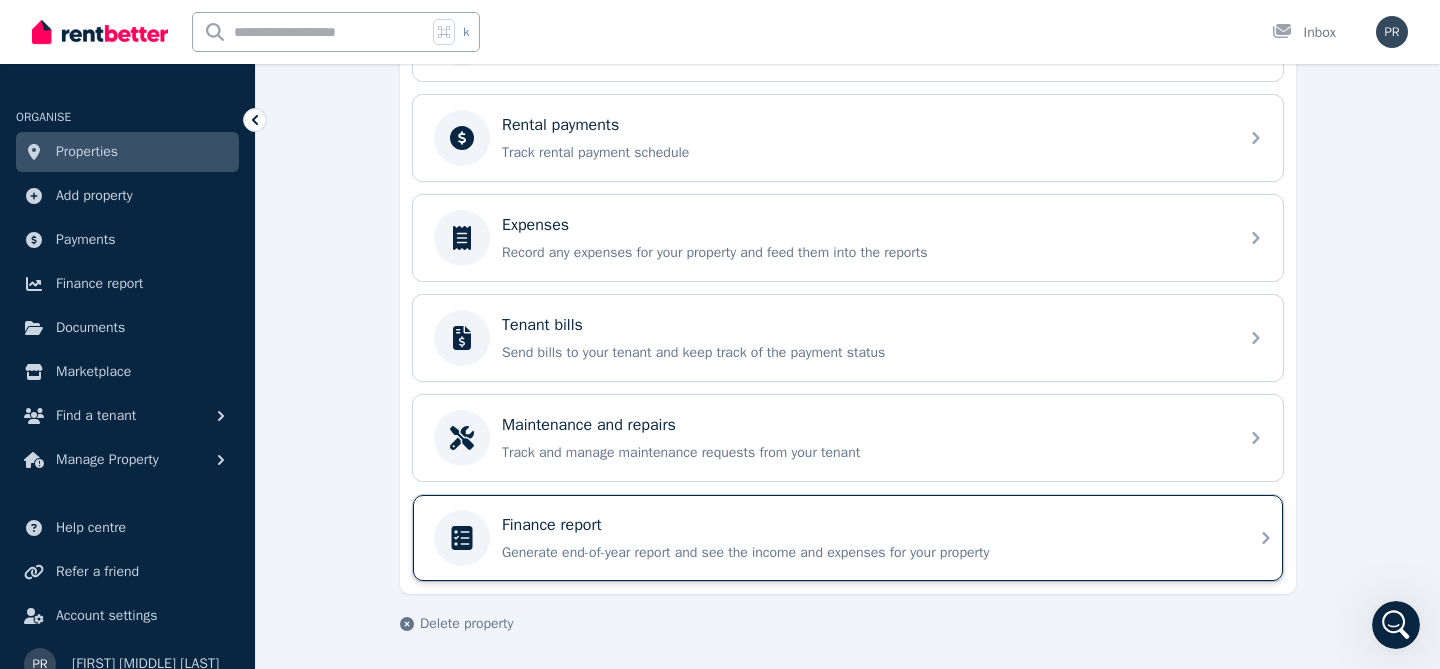click 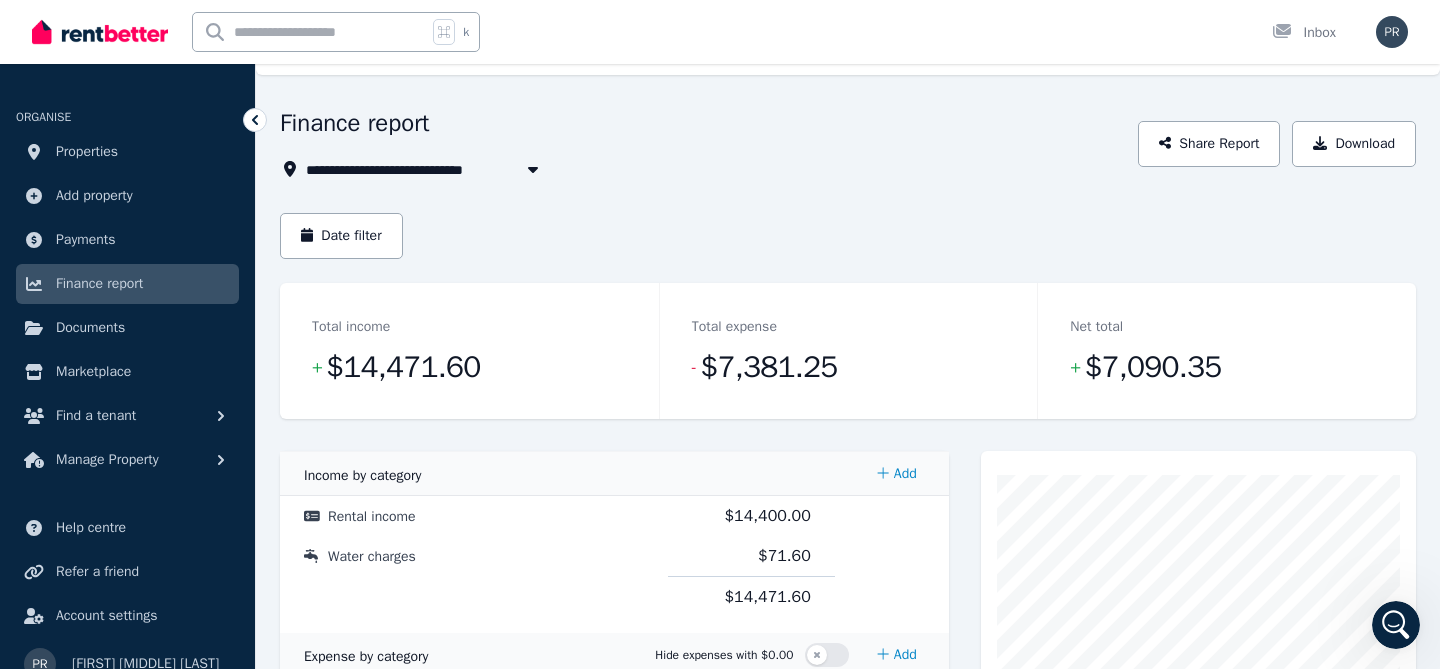 scroll, scrollTop: 0, scrollLeft: 0, axis: both 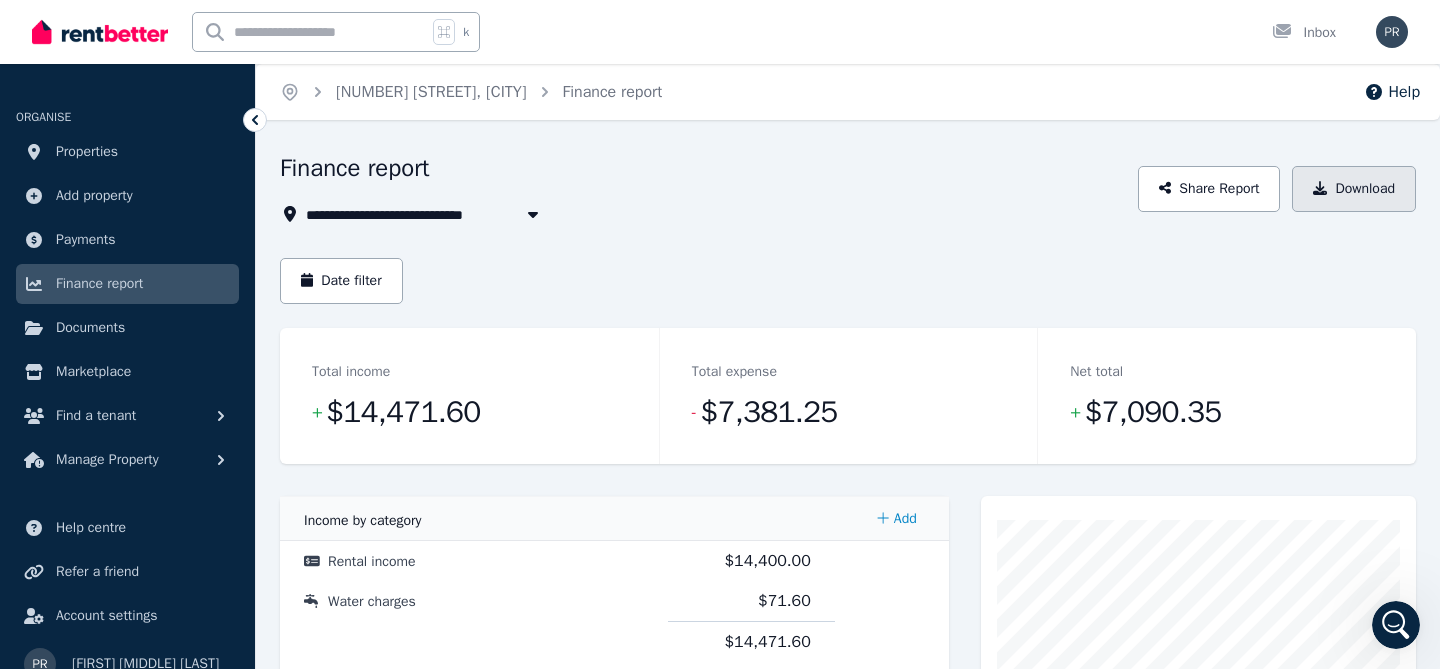 click on "Download" at bounding box center [1354, 189] 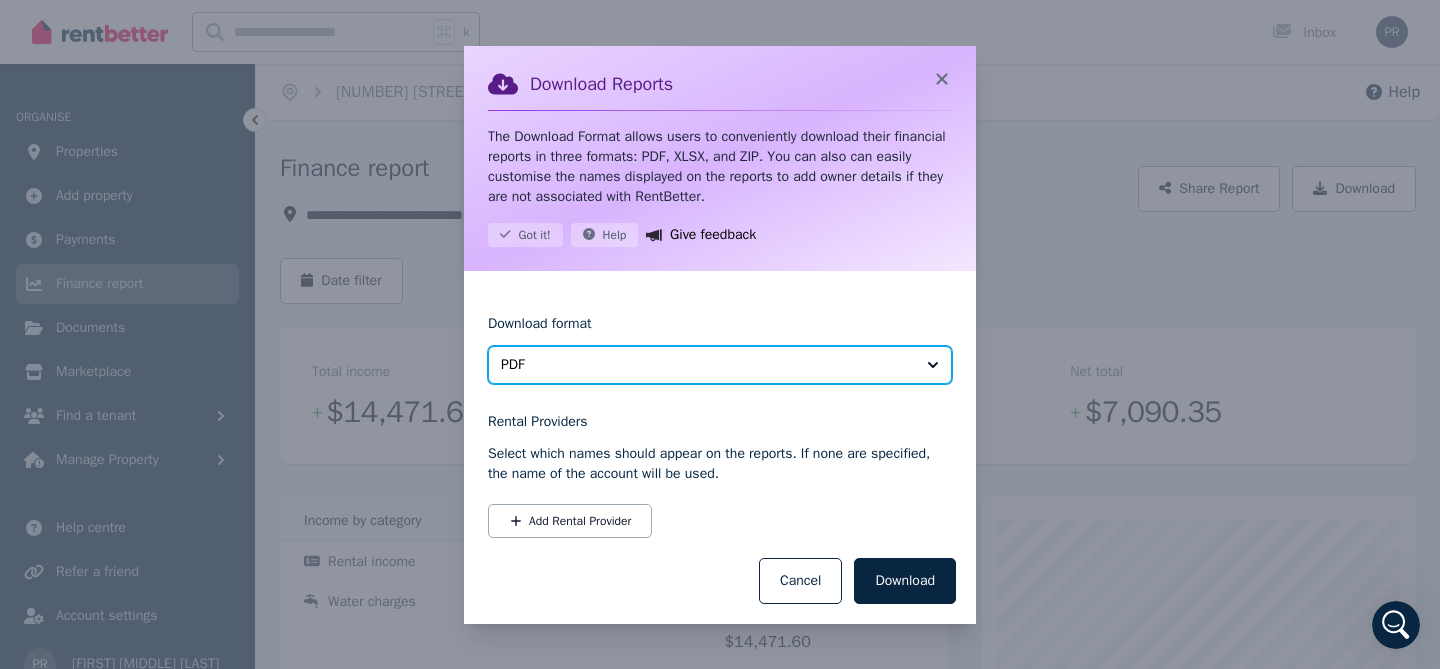 click on "PDF" at bounding box center [706, 365] 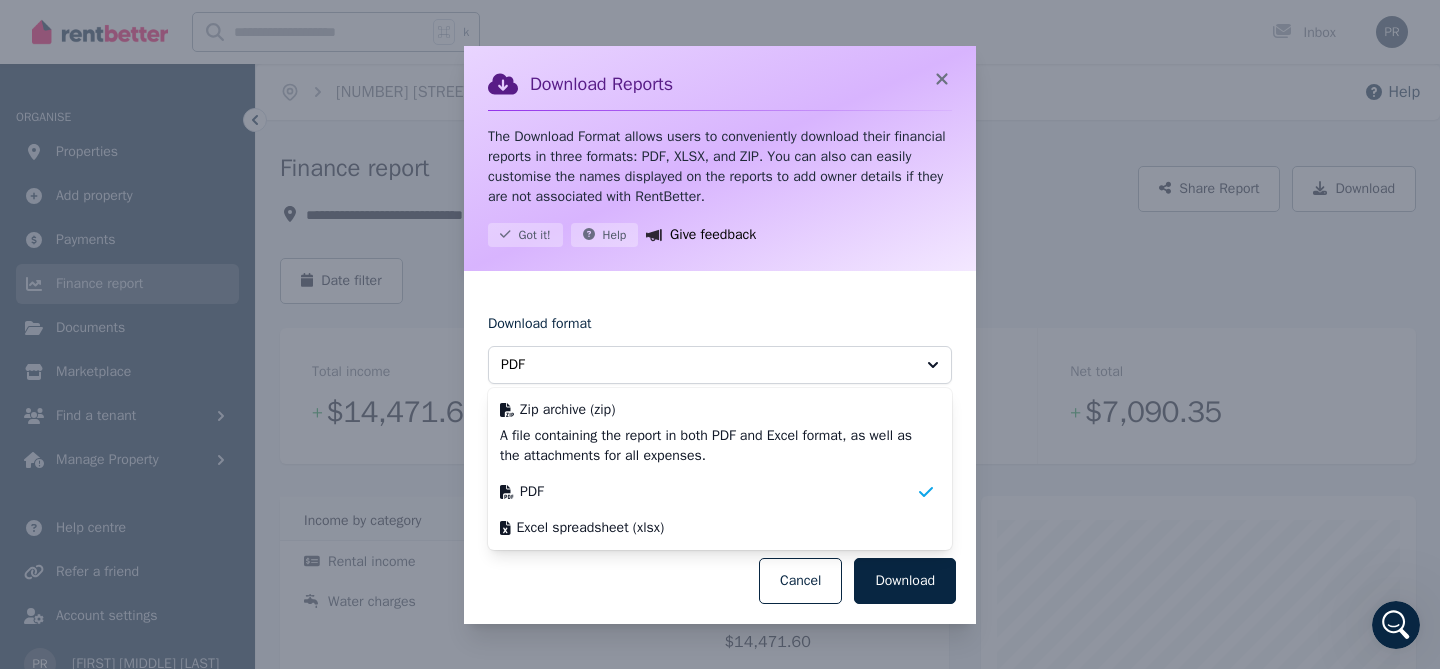 click on "Download format PDF Zip archive (zip) A file containing the report in both PDF and Excel format, as well as the attachments for all expenses. PDF Excel spreadsheet (xlsx)" at bounding box center [720, 347] 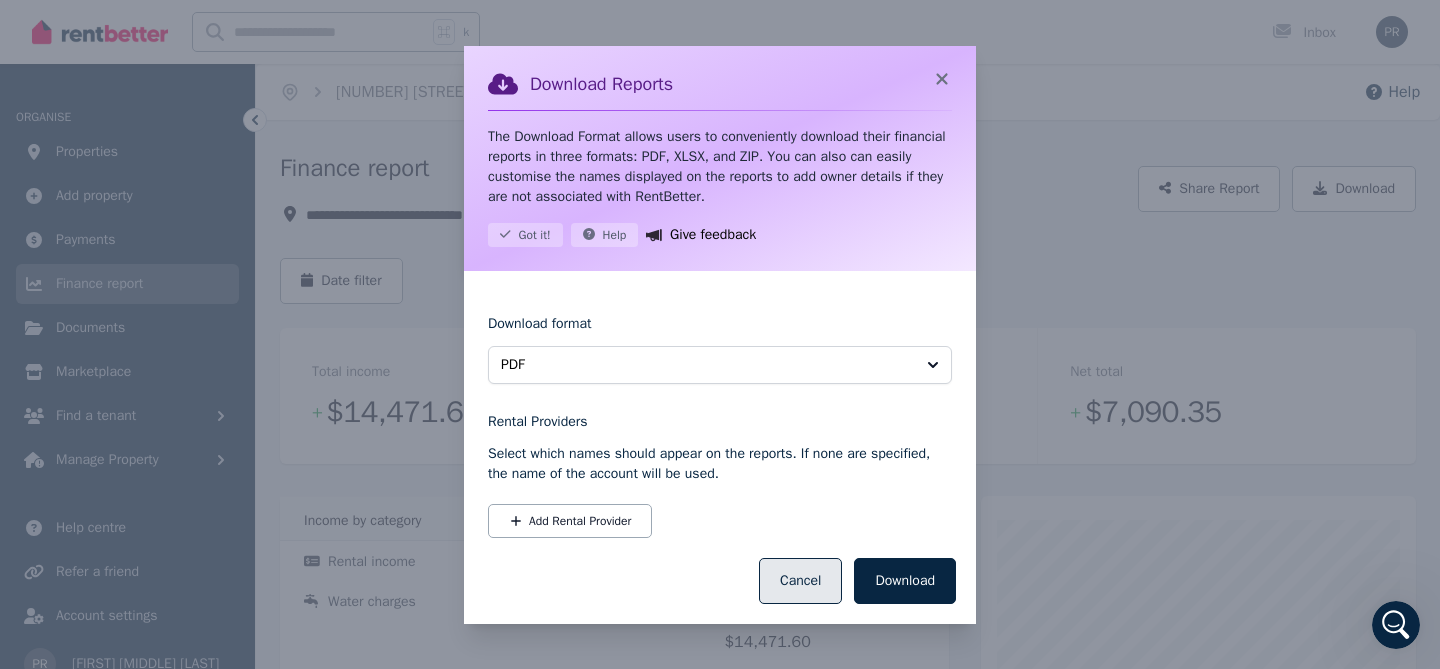 click on "Cancel" at bounding box center (800, 581) 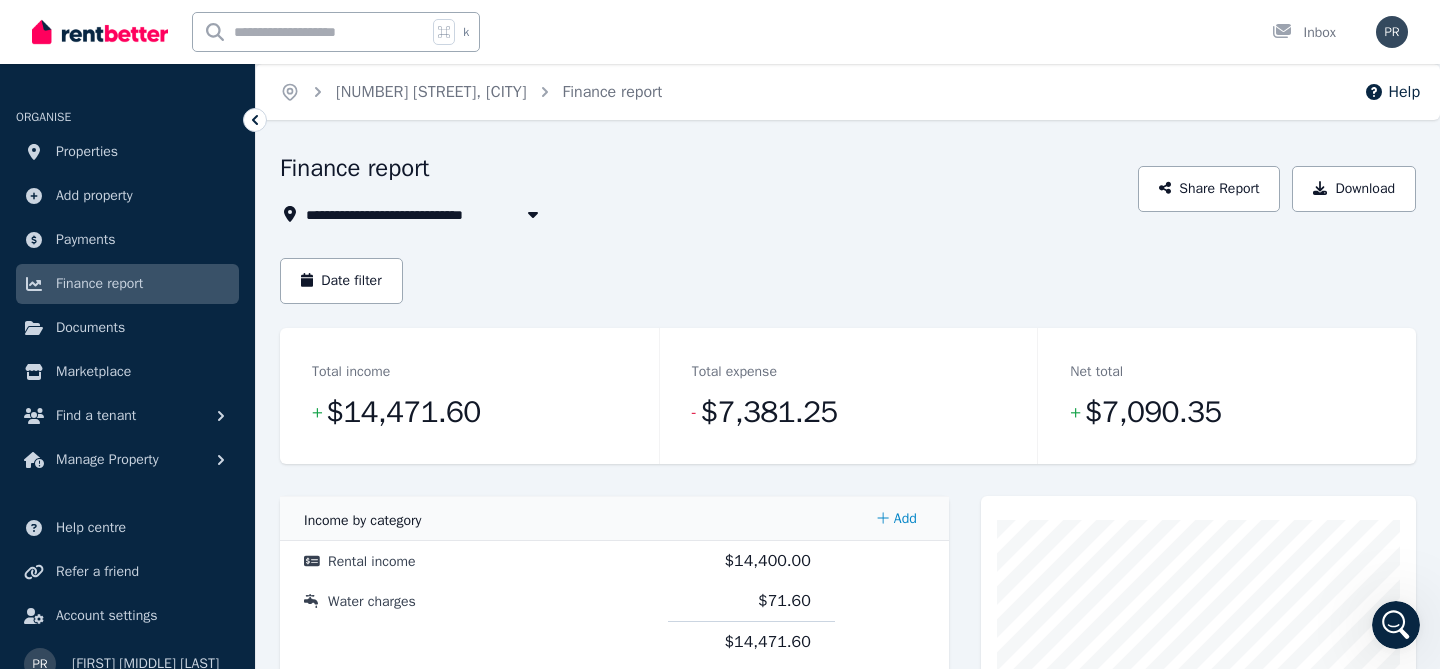 click 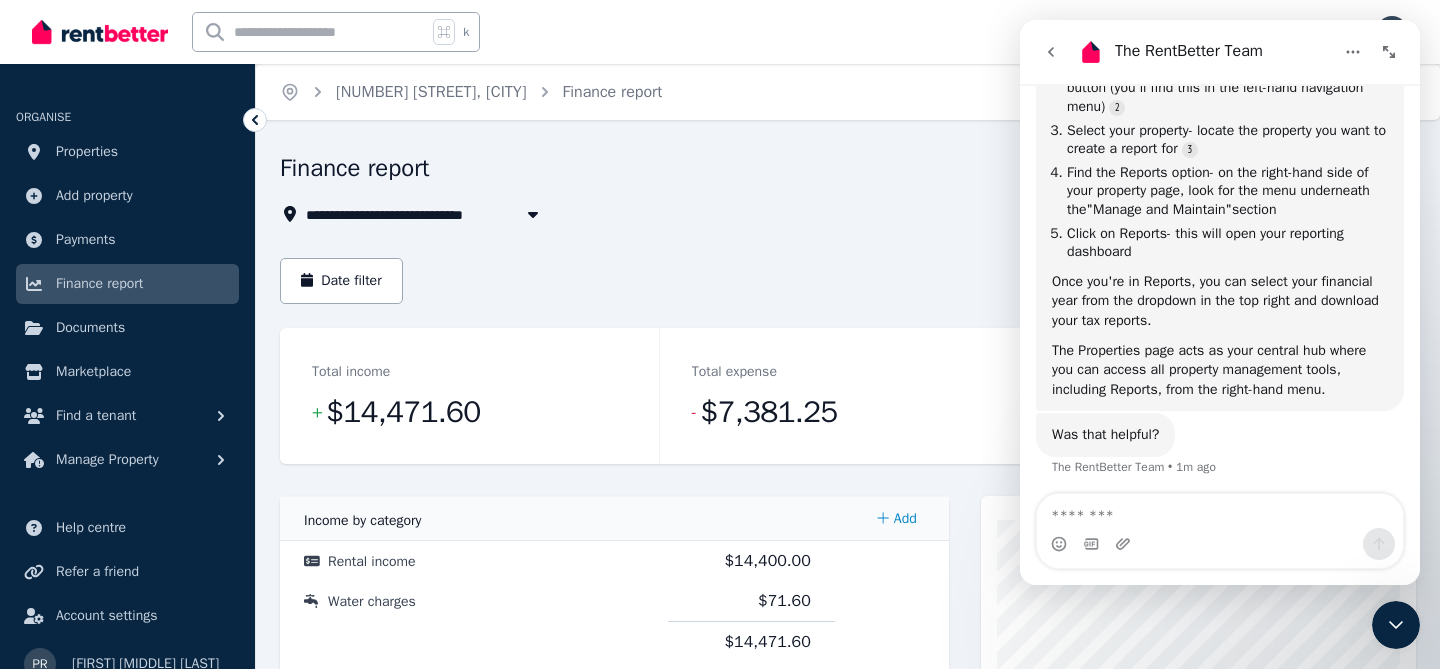 scroll, scrollTop: 1193, scrollLeft: 0, axis: vertical 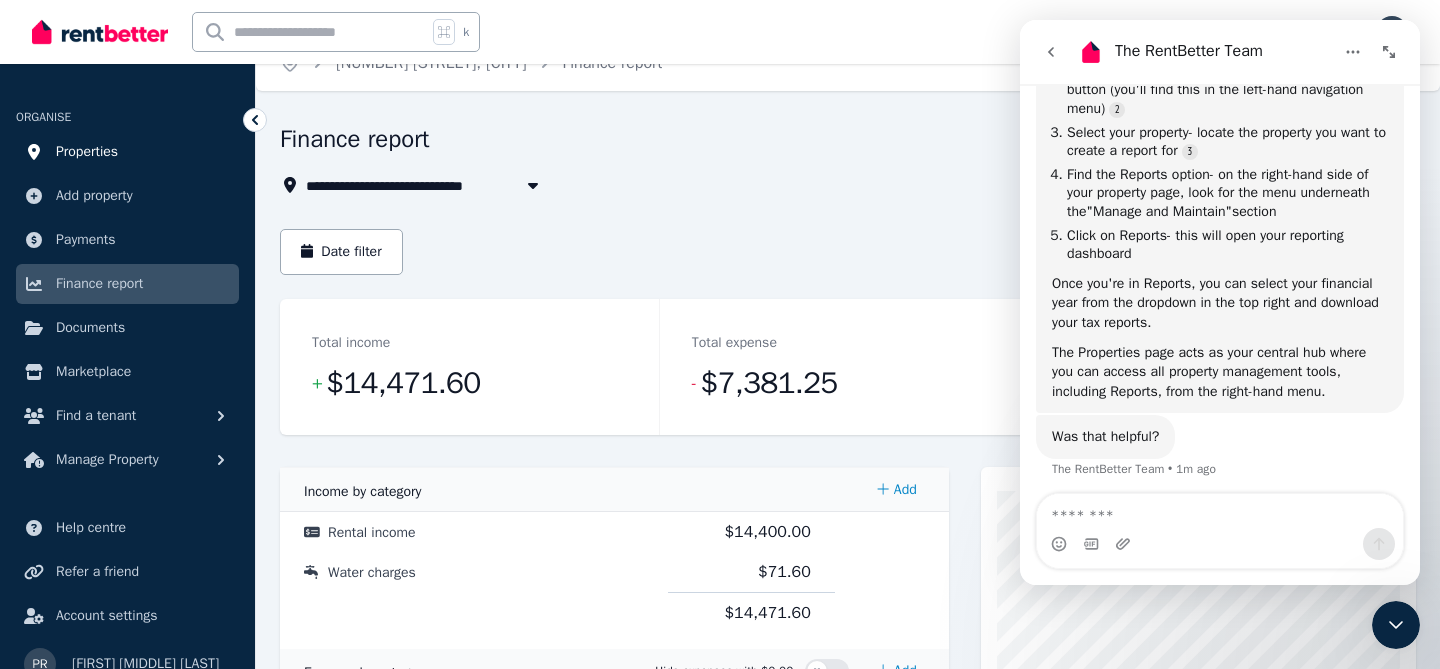 click on "Properties" at bounding box center (87, 152) 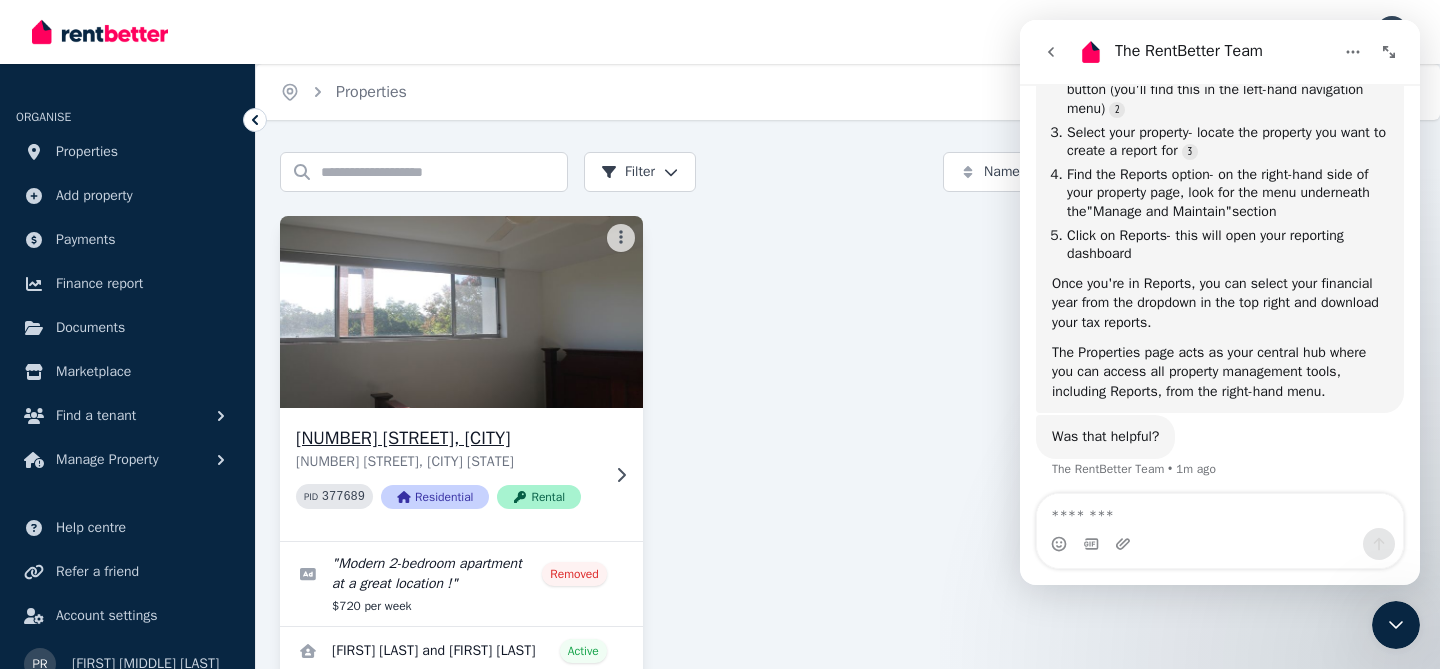 click at bounding box center (461, 312) 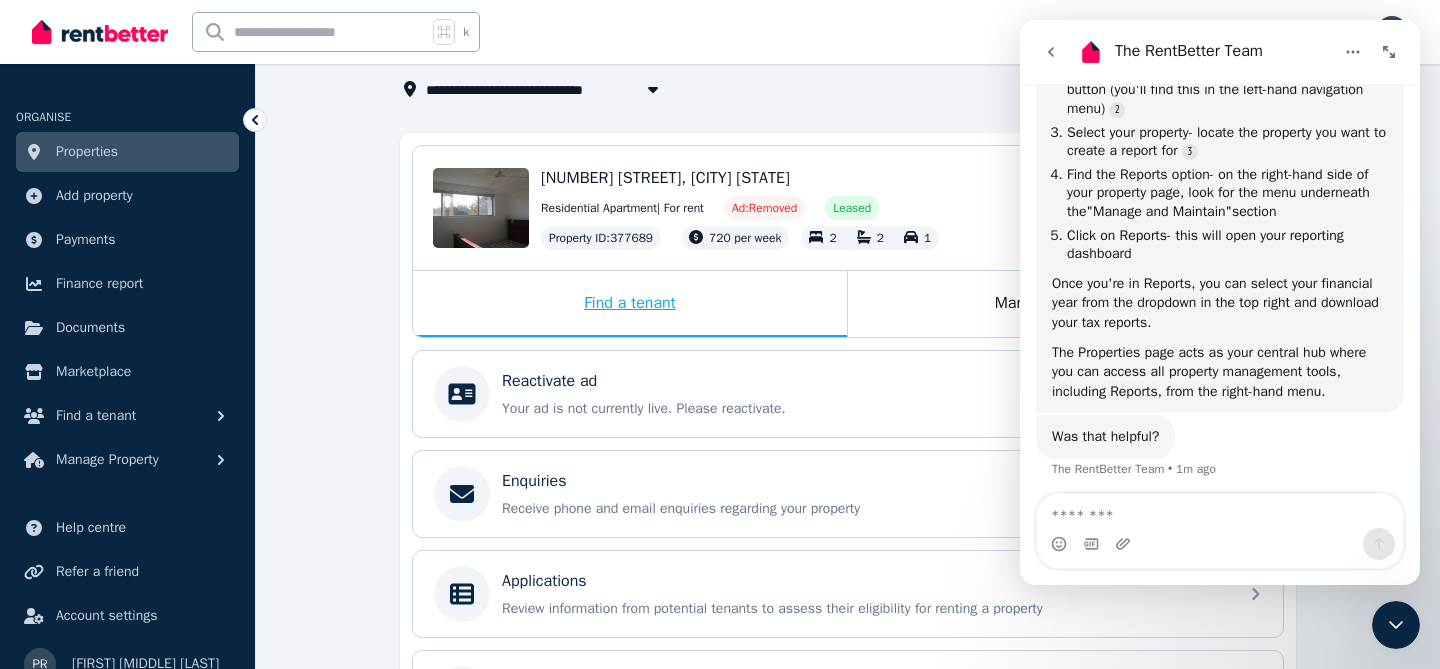 scroll, scrollTop: 131, scrollLeft: 0, axis: vertical 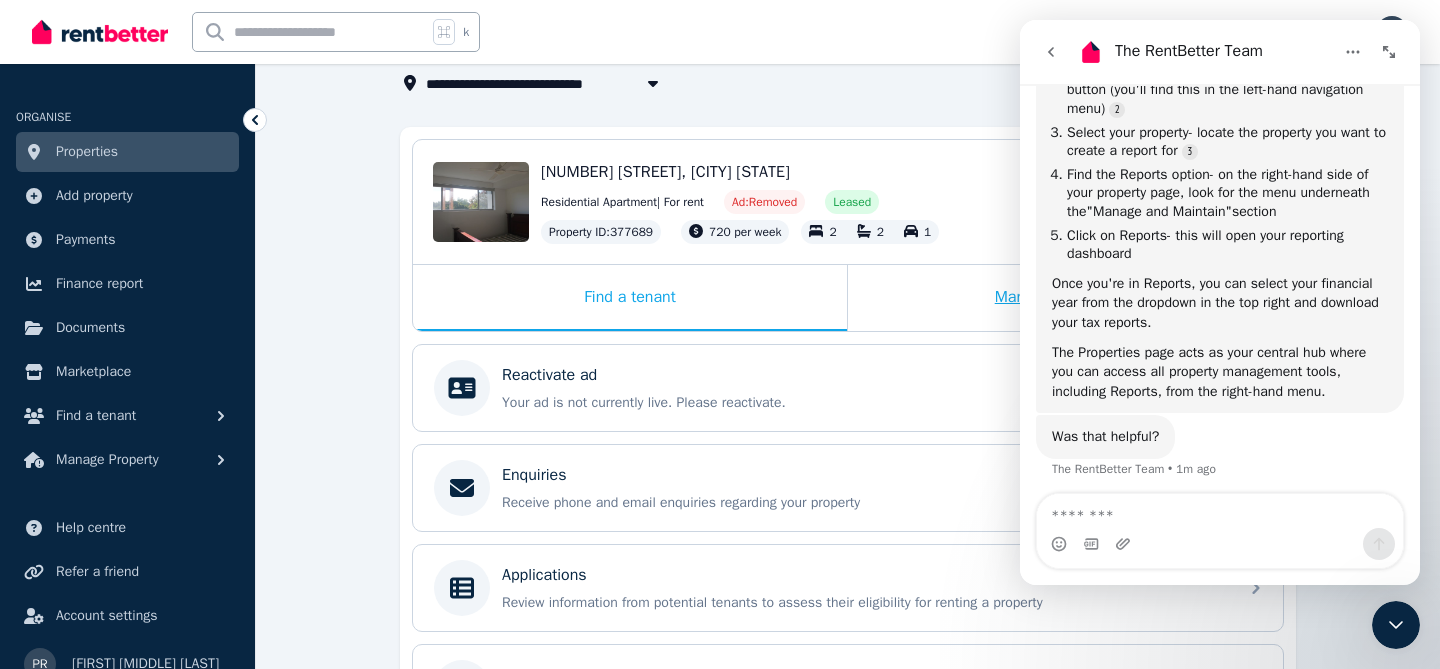click on "Manage my property" at bounding box center (1065, 298) 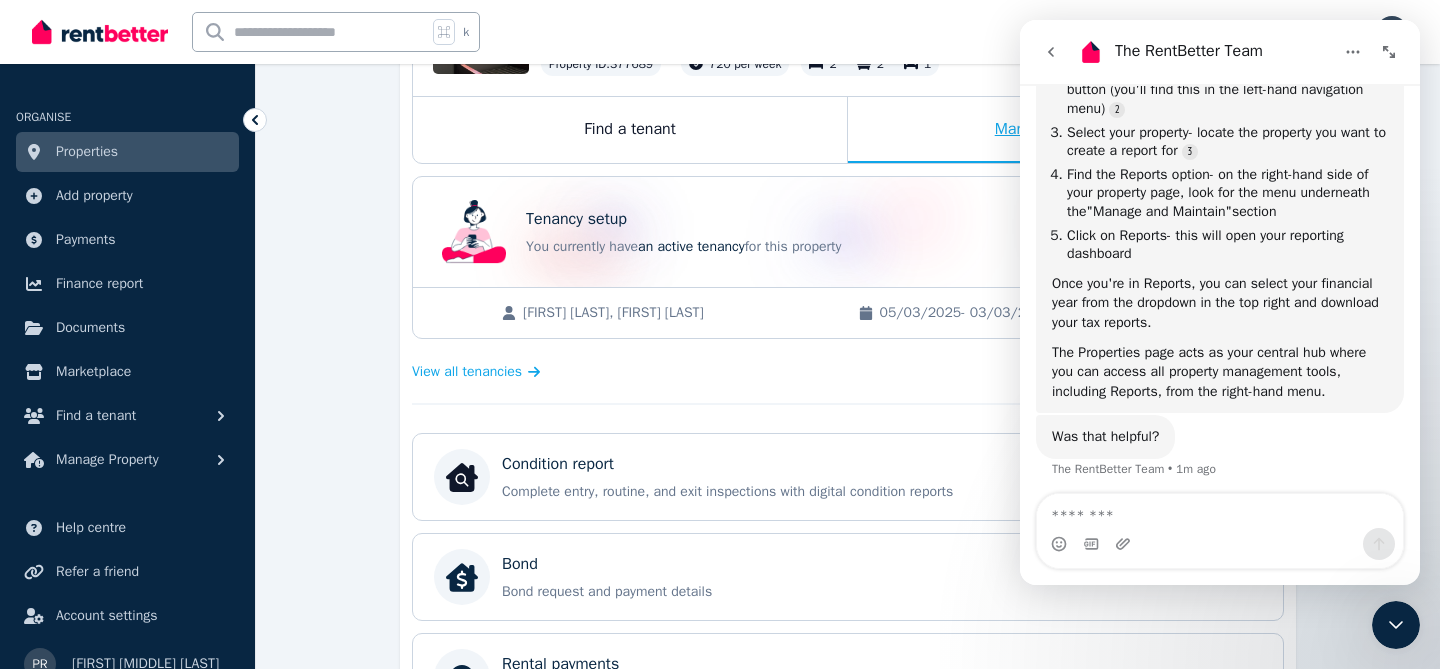 scroll, scrollTop: 288, scrollLeft: 0, axis: vertical 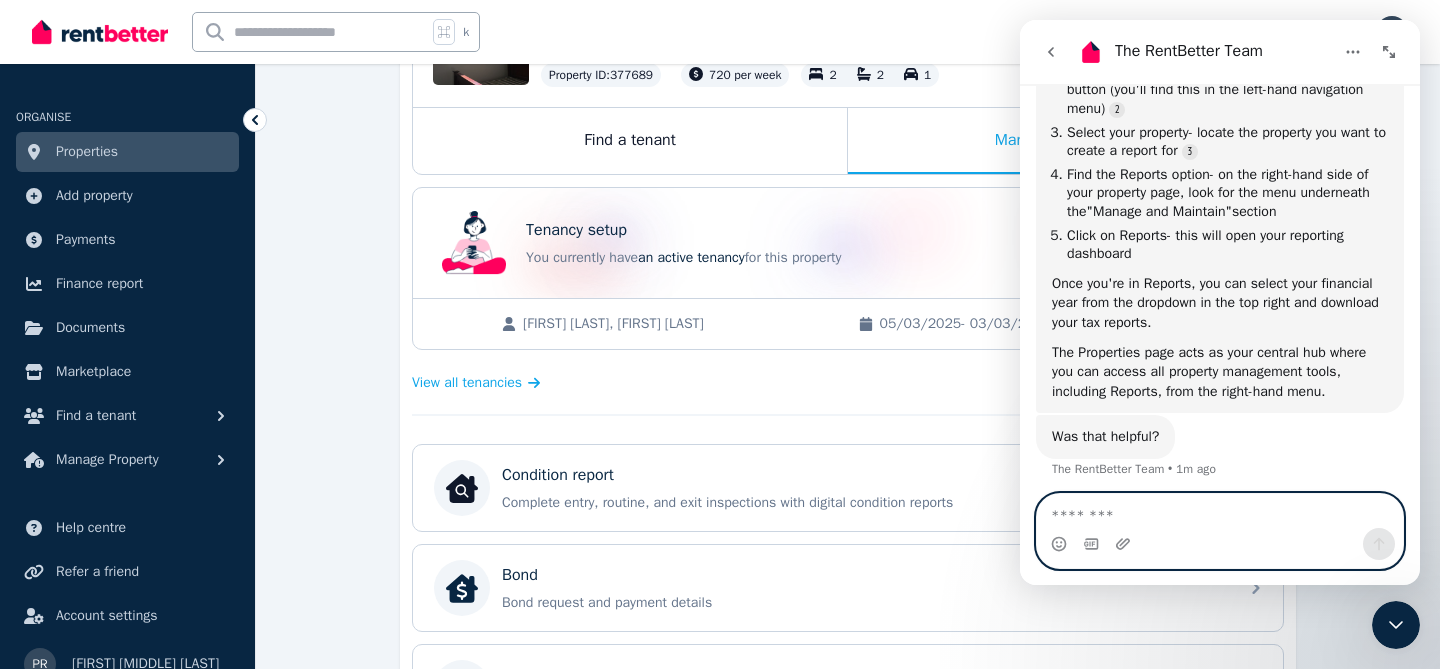 click at bounding box center [1220, 511] 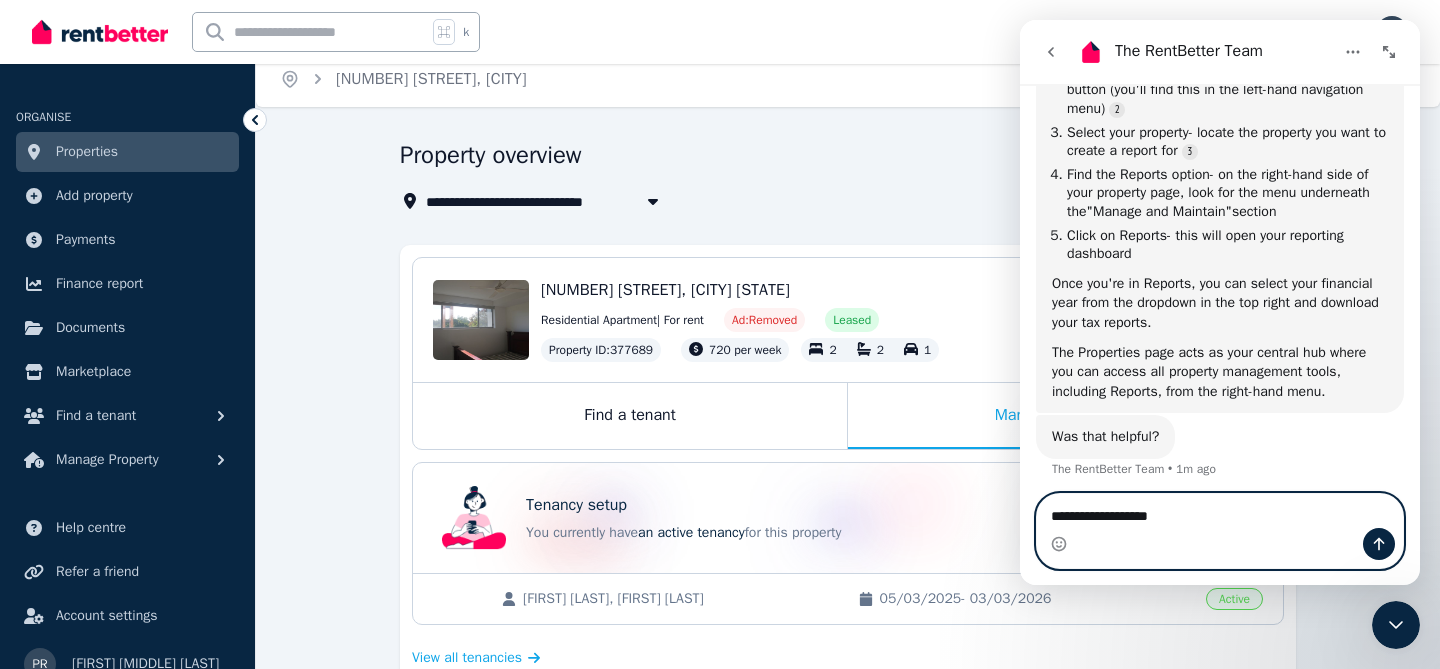 scroll, scrollTop: 0, scrollLeft: 0, axis: both 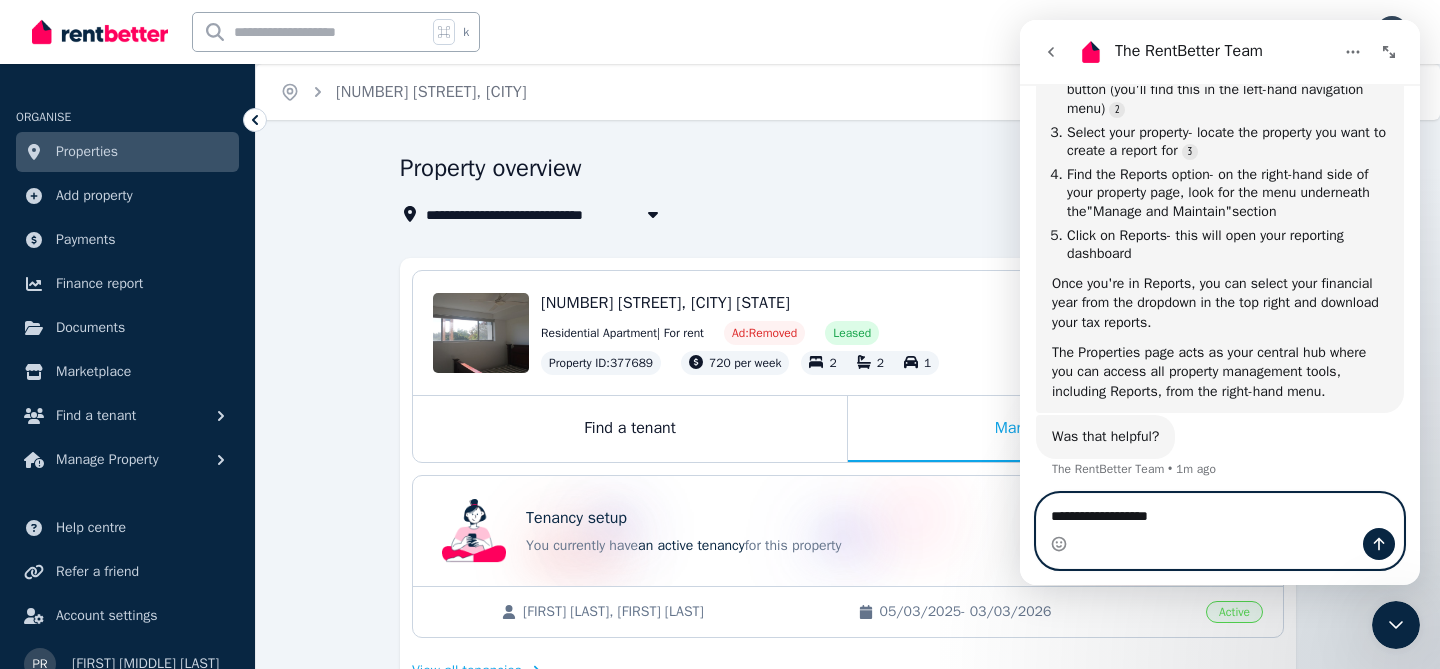 type on "**********" 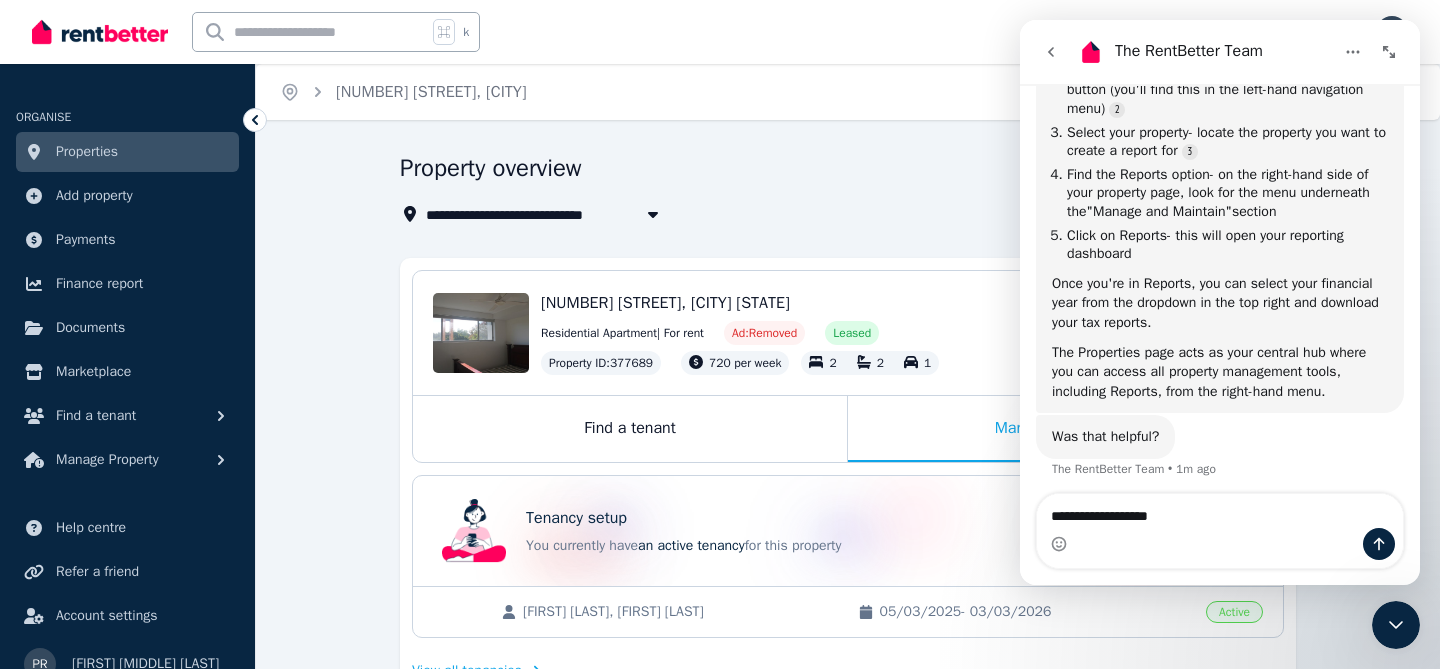 click 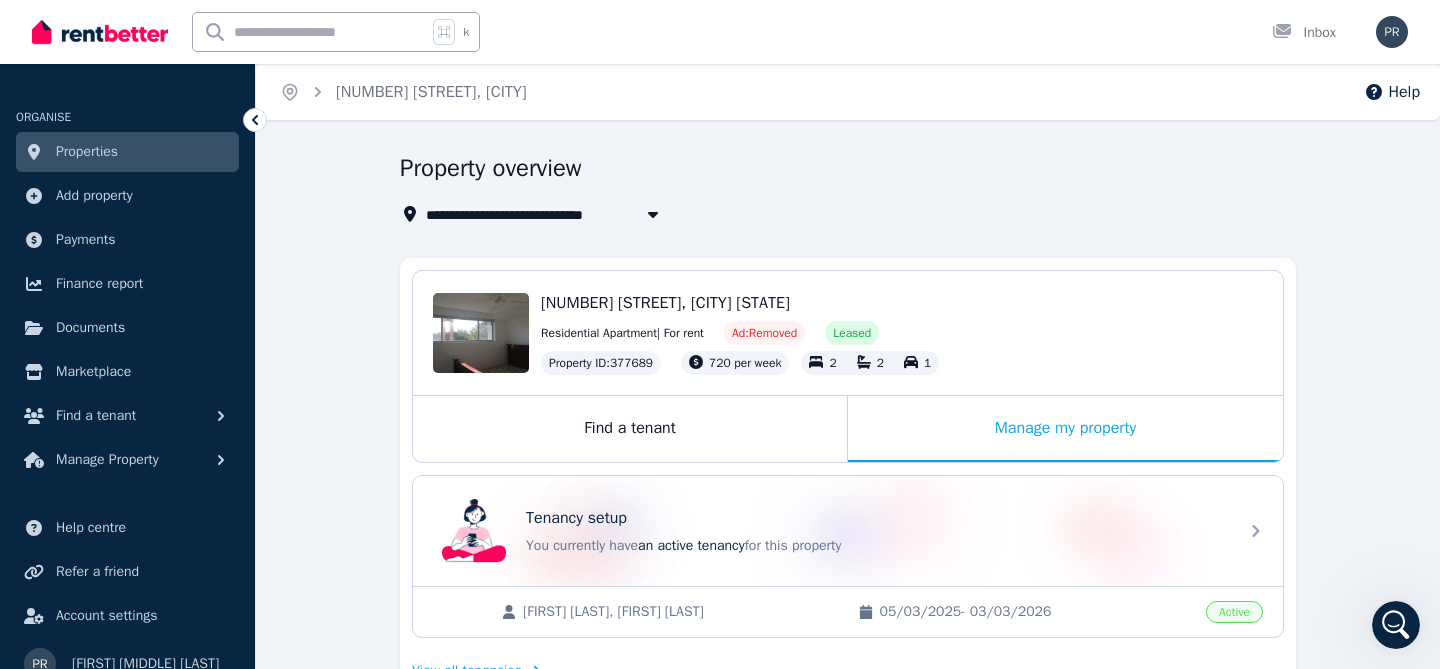 scroll, scrollTop: 35, scrollLeft: 0, axis: vertical 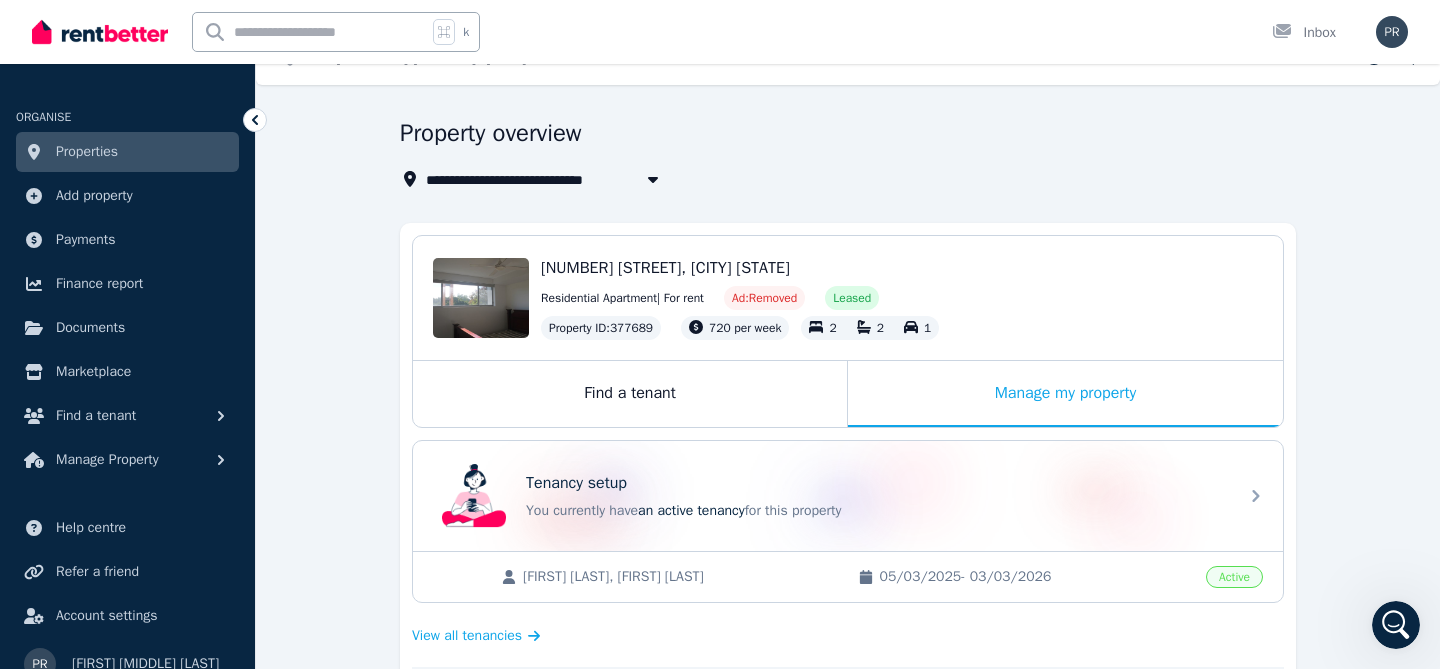 click 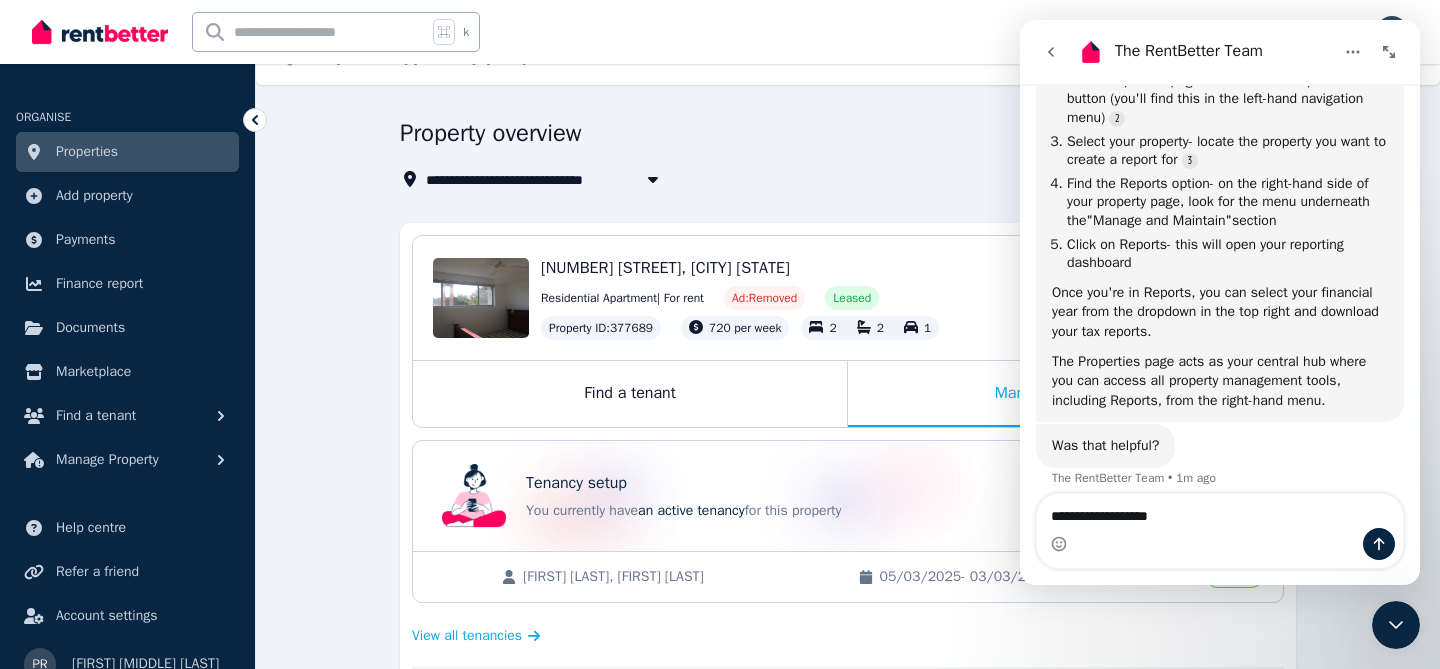 scroll, scrollTop: 1193, scrollLeft: 0, axis: vertical 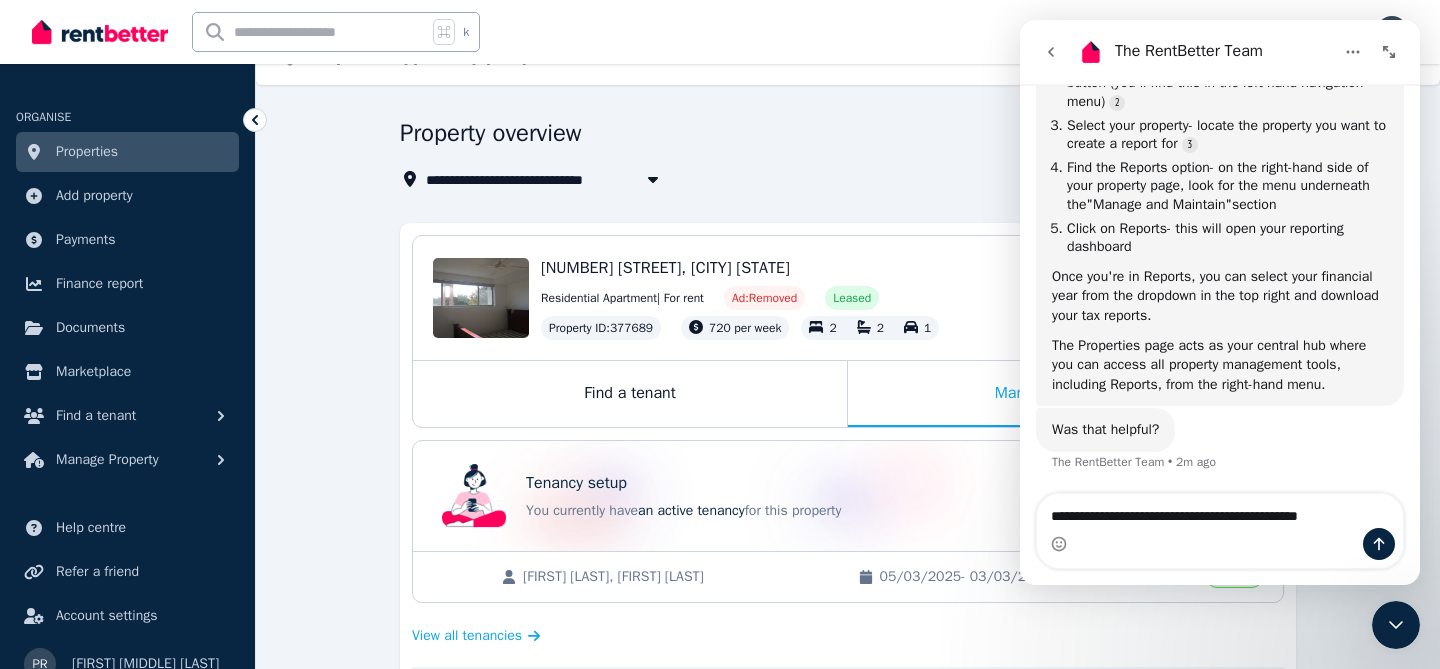 type on "**********" 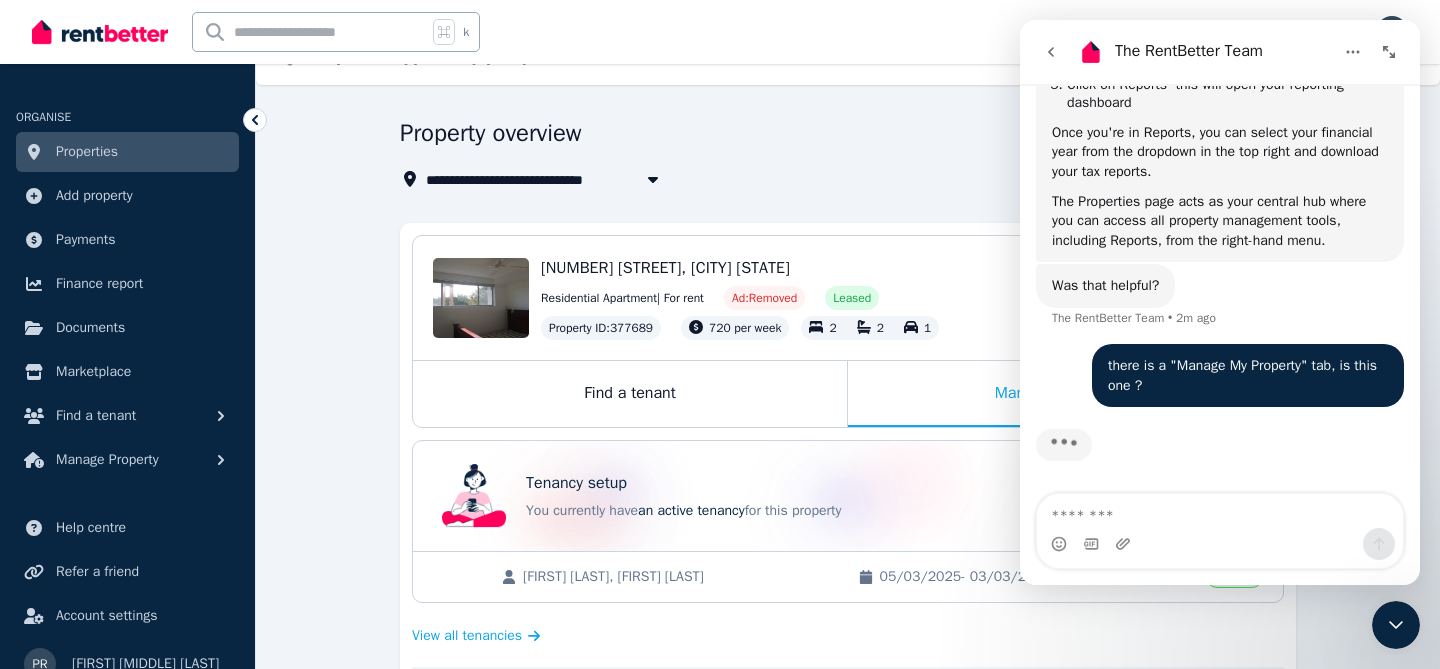 scroll, scrollTop: 1337, scrollLeft: 0, axis: vertical 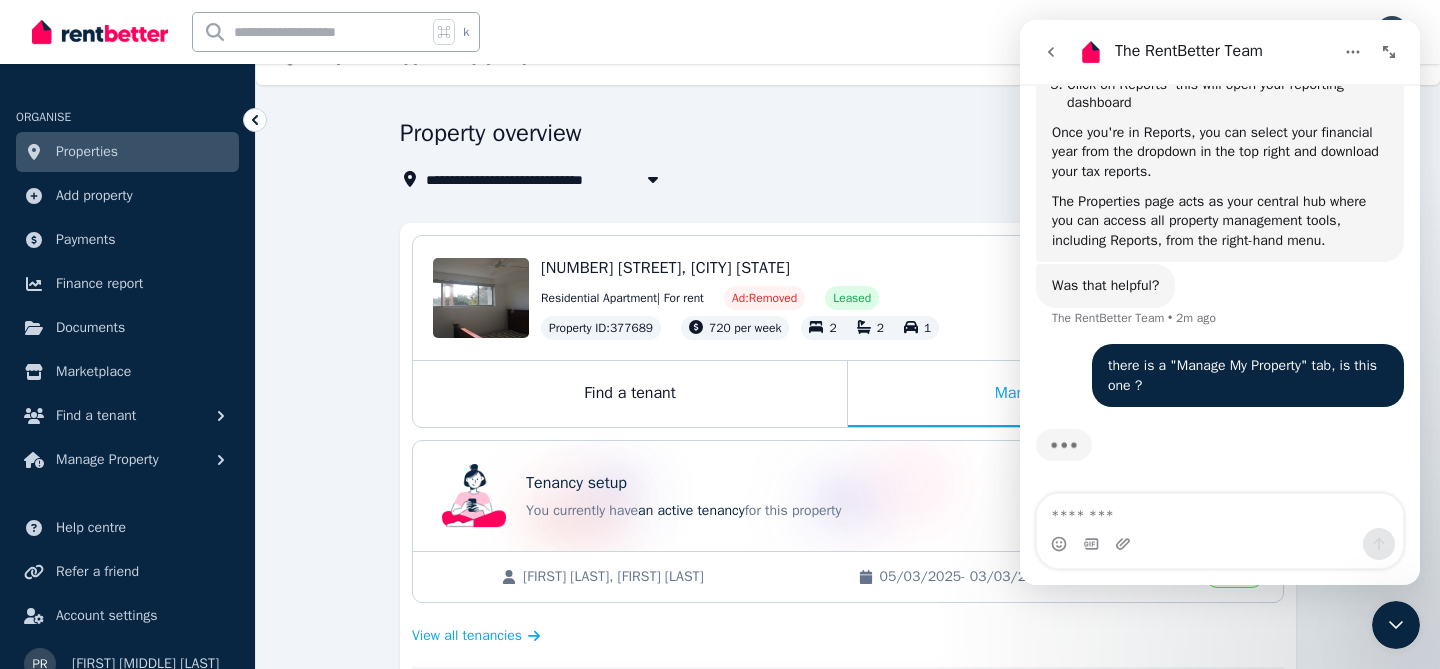 type 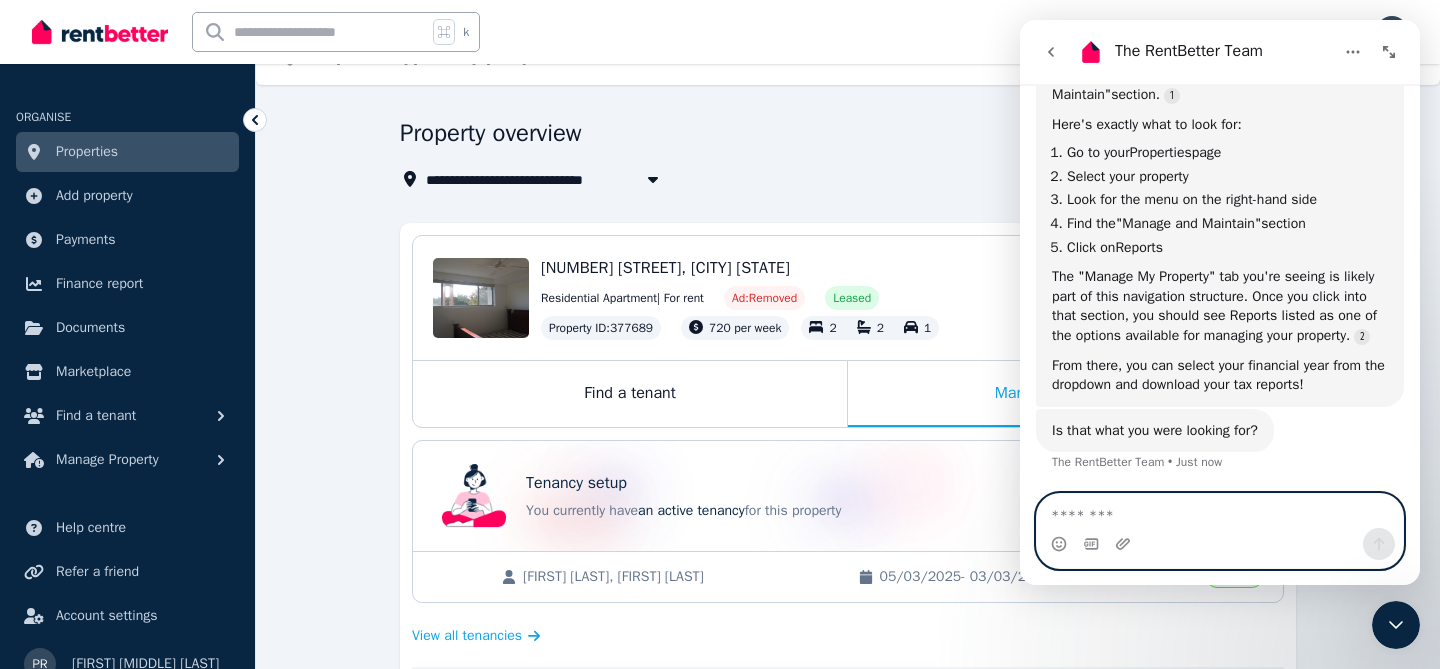 scroll, scrollTop: 1746, scrollLeft: 0, axis: vertical 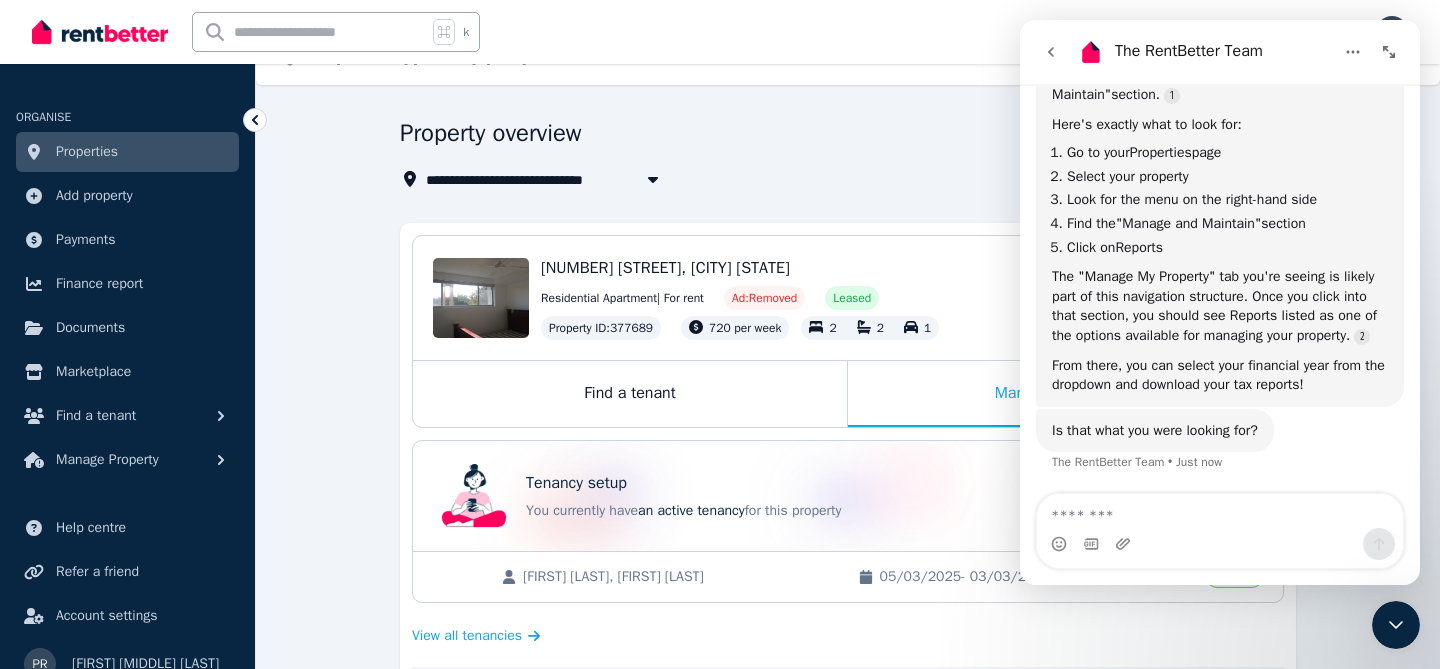 click on "Properties" at bounding box center (87, 152) 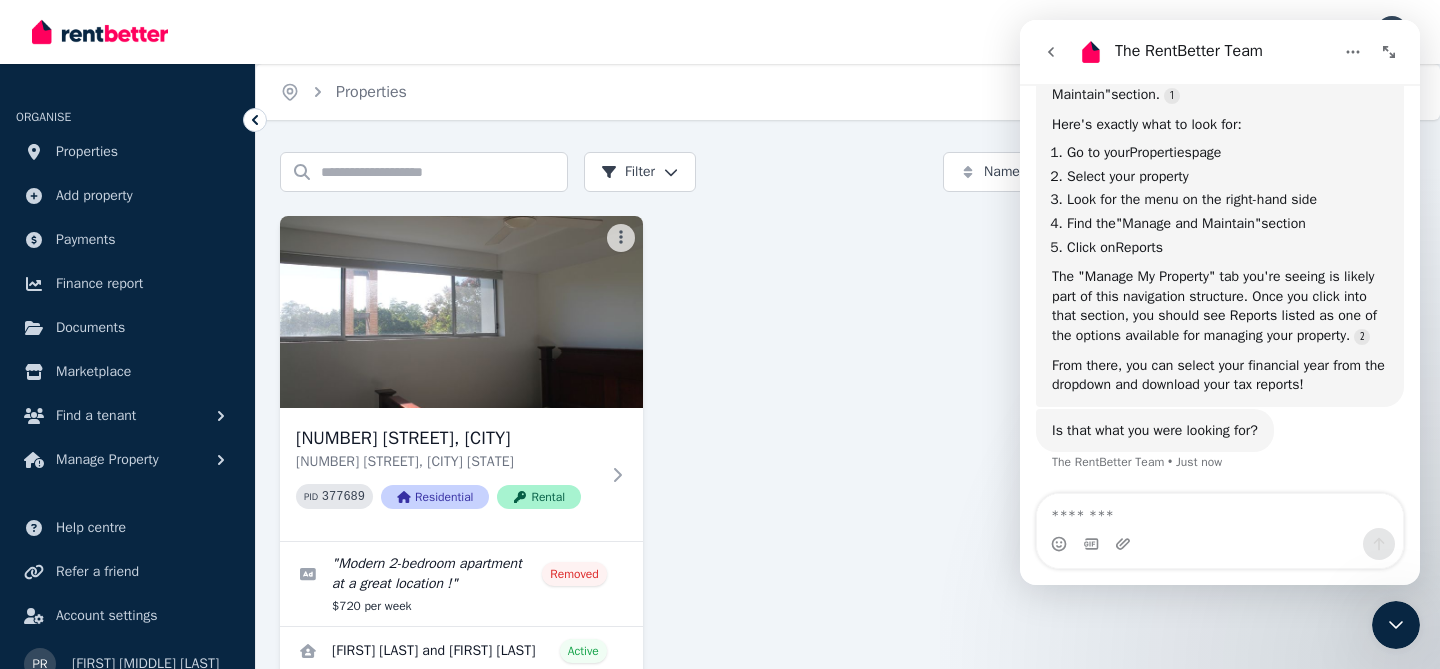 click 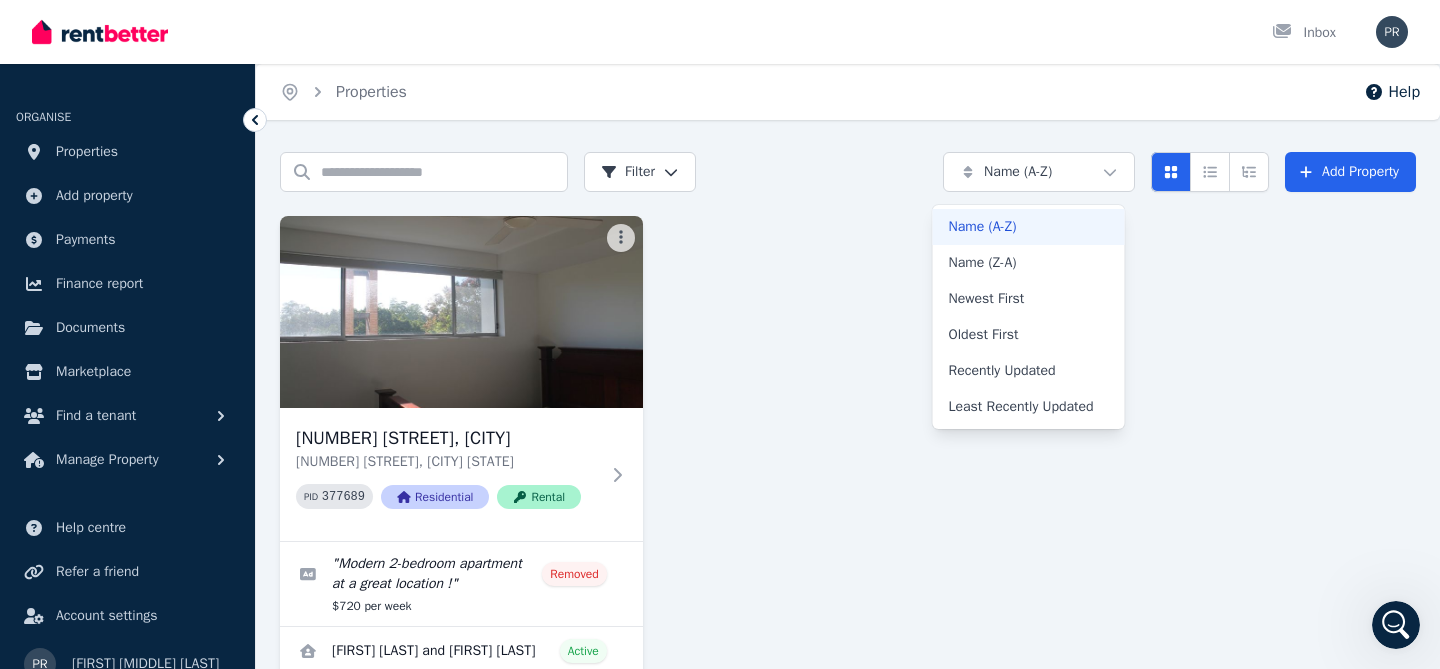 click on "Open main menu Inbox Open user menu ORGANISE Properties Add property Payments Finance report Documents Marketplace Find a tenant Manage Property Help centre Refer a friend Account settings Your profile [FIRST] [LAST] Home Properties Help Search properties Filter Name (A-Z) Add Property [NUMBER] [STREET], [CITY] [STATE] [POSTAL_CODE] PID   377689 Residential Rental " Modern 2-bedroom apartment at a great location ! " Removed $720 per week [FIRST] [LAST] and [FIRST] [LAST] Active $720 per week [DATE] to [DATE] 3   enquiries 0 /portal
Name (A-Z) Name (A-Z) Newest First Oldest First Recently Updated Least Recently Updated" at bounding box center [720, 334] 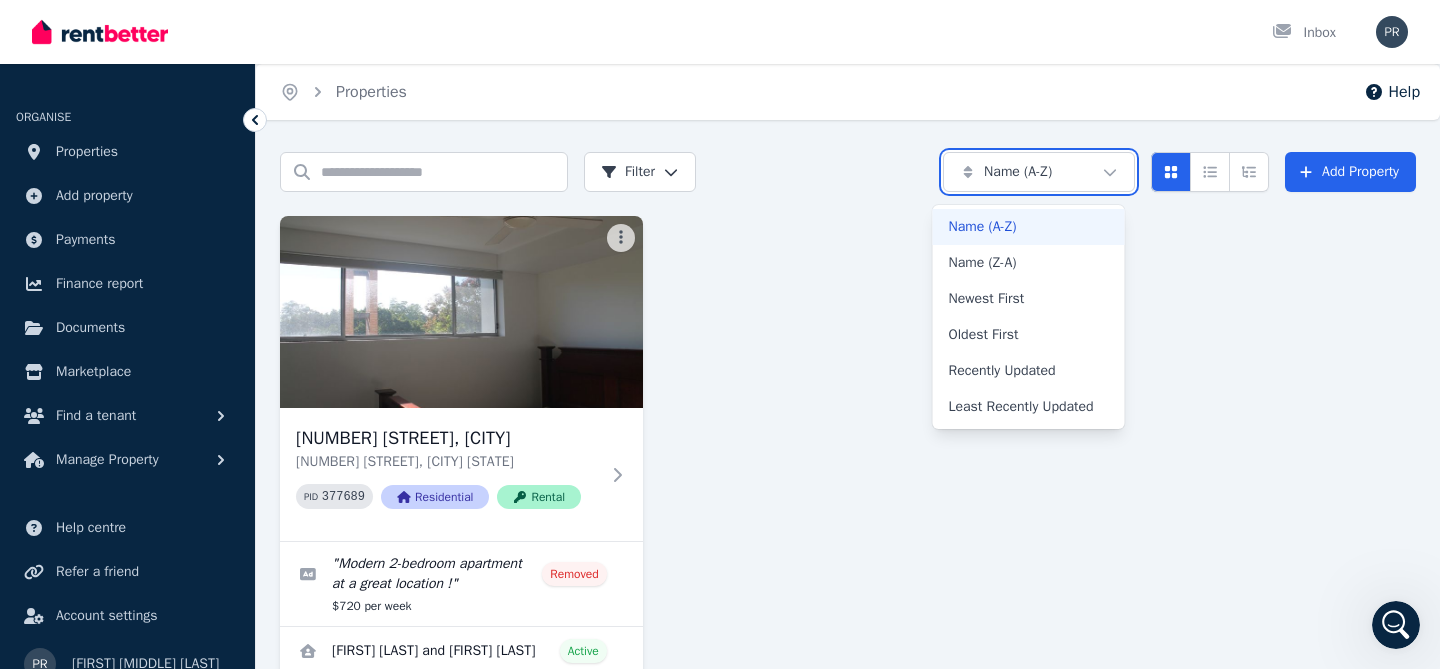 click on "Open main menu Inbox Open user menu ORGANISE Properties Add property Payments Finance report Documents Marketplace Find a tenant Manage Property Help centre Refer a friend Account settings Your profile [FIRST] [LAST] Home Properties Help Search properties Filter Name (A-Z) Add Property [NUMBER] [STREET], [CITY] [STATE] [POSTAL_CODE] PID   377689 Residential Rental " Modern 2-bedroom apartment at a great location ! " Removed $720 per week [FIRST] [LAST] and [FIRST] [LAST] Active $720 per week [DATE] to [DATE] 3   enquiries 0 /portal
Name (A-Z) Name (A-Z) Newest First Oldest First Recently Updated Least Recently Updated" at bounding box center (720, 334) 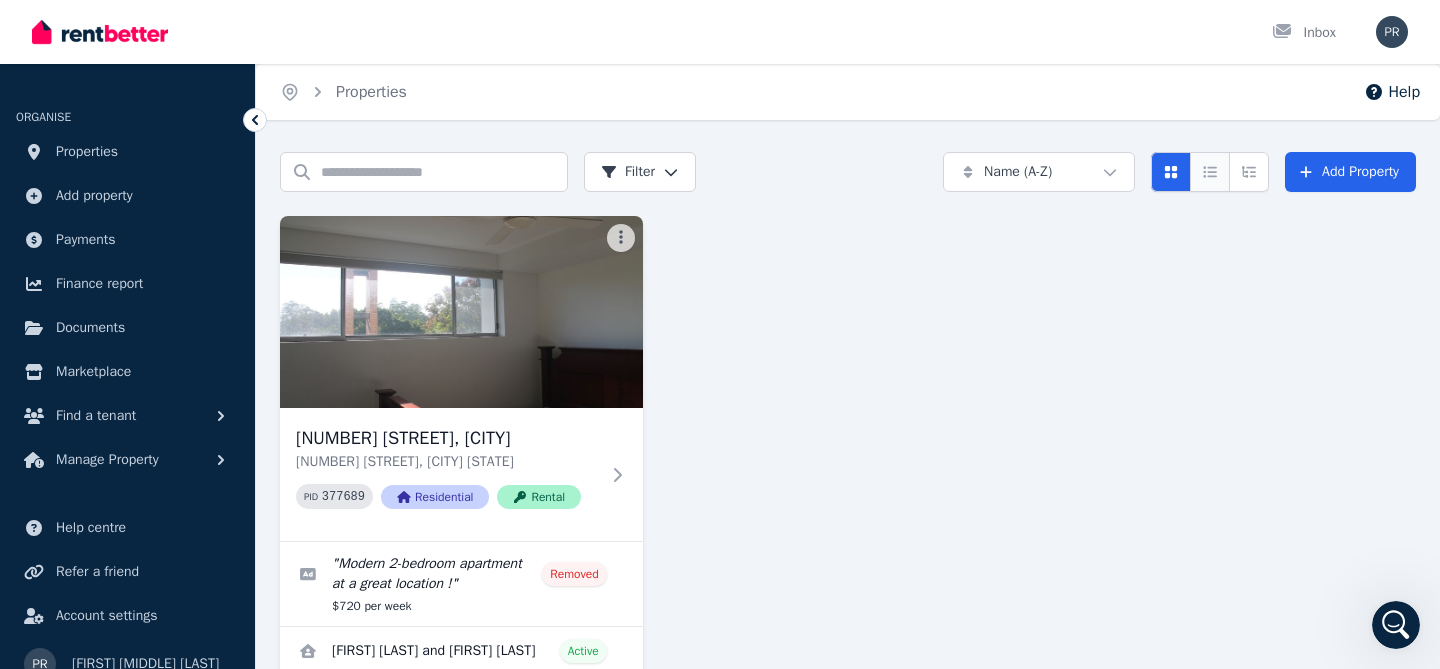 click 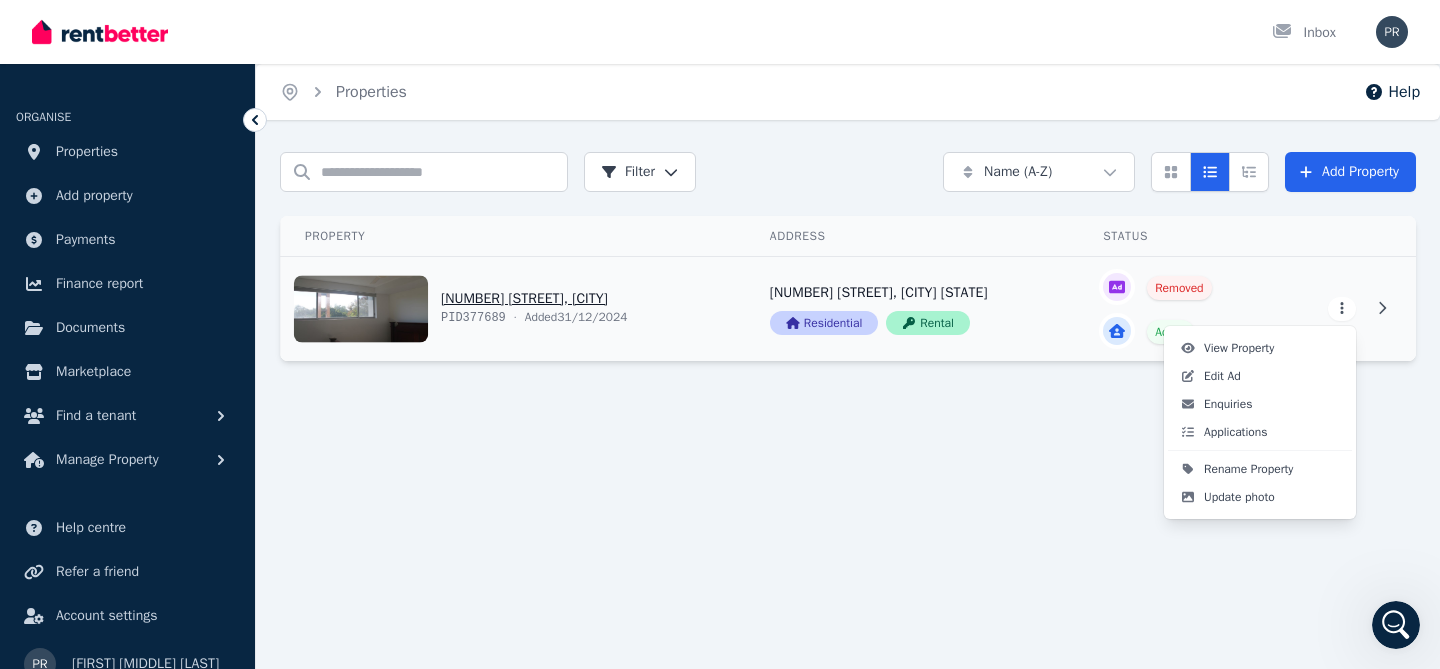 click on "Open main menu Inbox Open user menu ORGANISE Properties Add property Payments Finance report Documents Marketplace Find a tenant Manage Property Help centre Refer a friend Account settings Your profile [FIRST] [LAST] Home Properties Help Search properties Filter Name (A-Z) Add Property Property Address Status Actions [NUMBER] [STREET], [CITY] PID  377689 · Added  [DATE] [NUMBER] [STREET], [CITY] [STATE] Residential Rental Removed Active View property details [NUMBER] [STREET], [CITY] [STATE] Residential Rental View property details Removed Active View property details View property details /portal
View Property Edit Ad Enquiries Applications Rename Property Update photo" at bounding box center (720, 334) 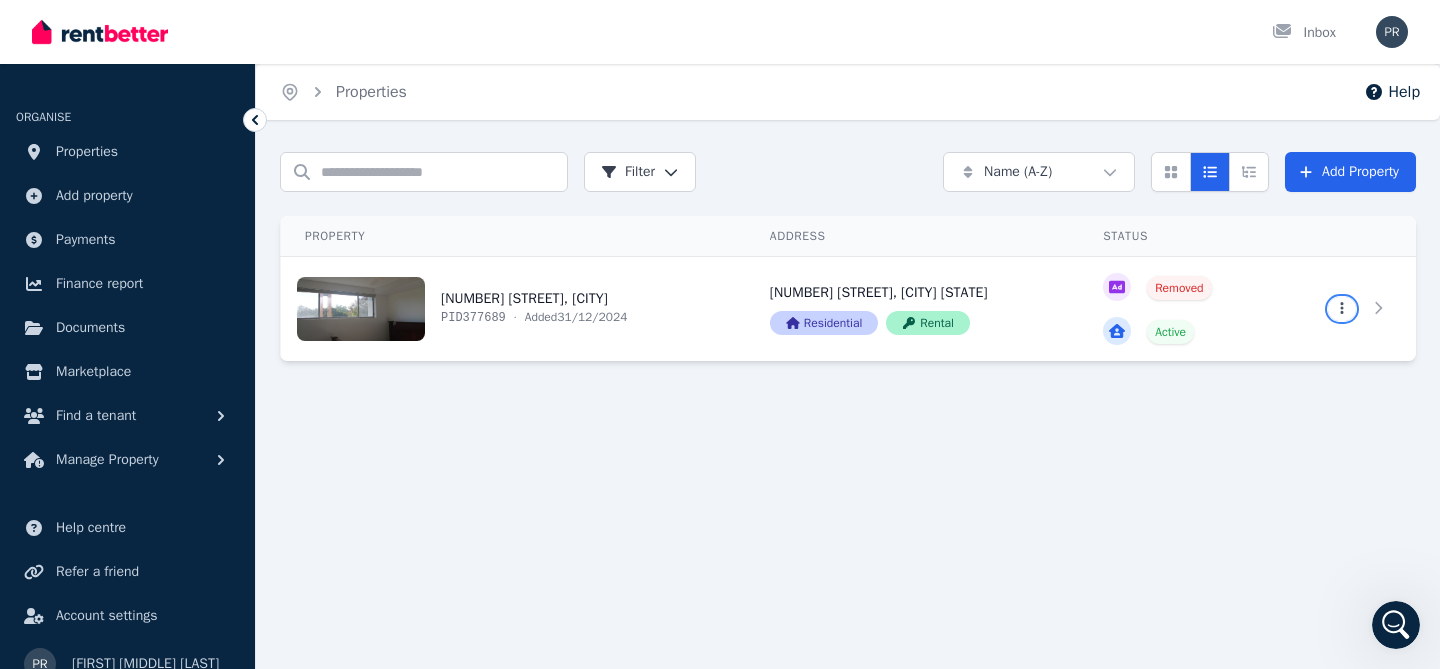 click on "Open main menu Inbox Open user menu ORGANISE Properties Add property Payments Finance report Documents Marketplace Find a tenant Manage Property Help centre Refer a friend Account settings Your profile [FIRST] [LAST] Home Properties Help Search properties Filter Name (A-Z) Add Property Property Address Status Actions [NUMBER] [STREET], [CITY] PID  377689 · Added  [DATE] [NUMBER] [STREET], [CITY] [STATE] Residential Rental Removed Active View property details [NUMBER] [STREET], [CITY] [STATE] Residential Rental View property details Removed Active View property details View property details /portal" at bounding box center [720, 334] 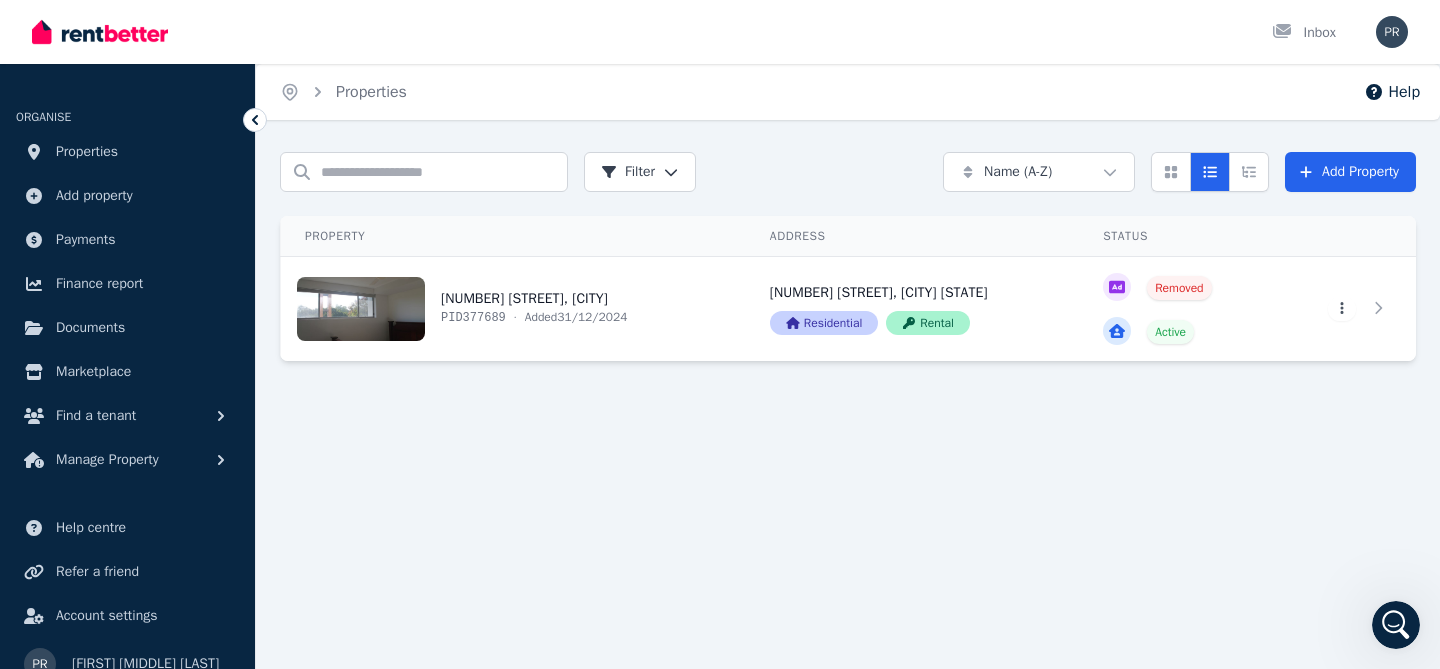 click at bounding box center [1249, 172] 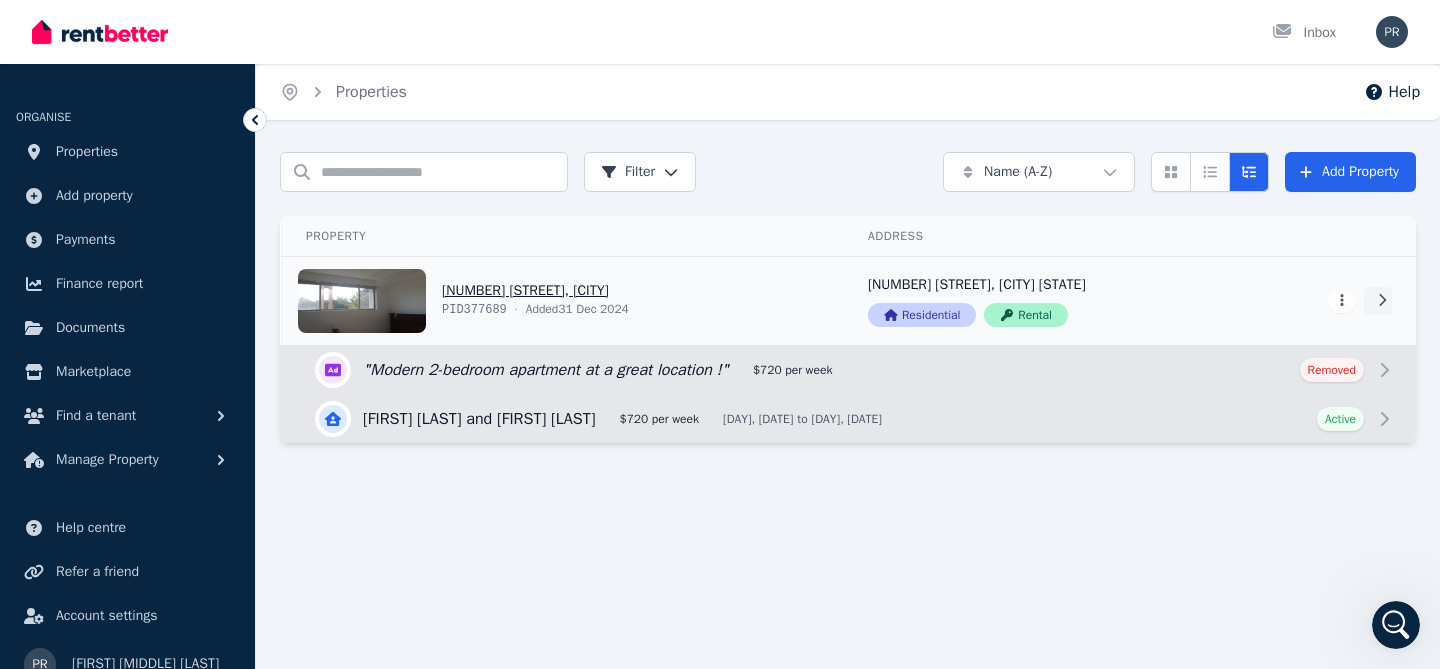 click 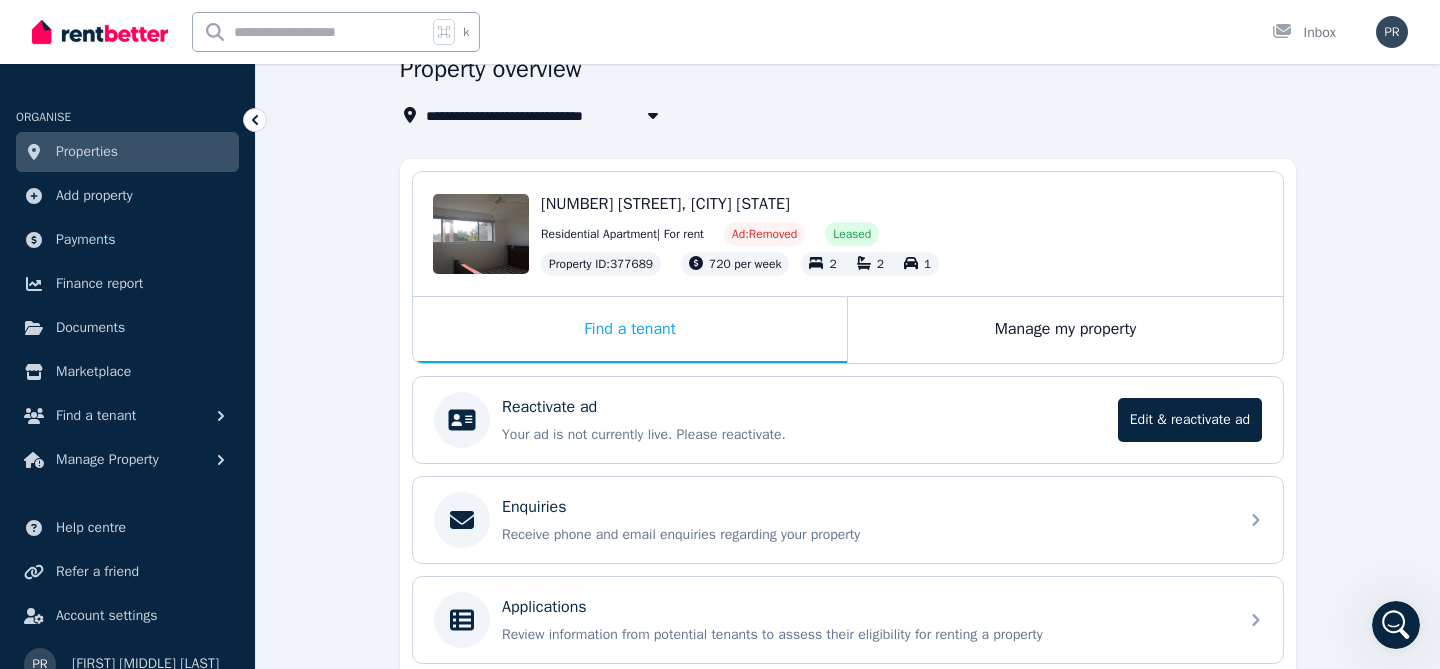 scroll, scrollTop: 34, scrollLeft: 0, axis: vertical 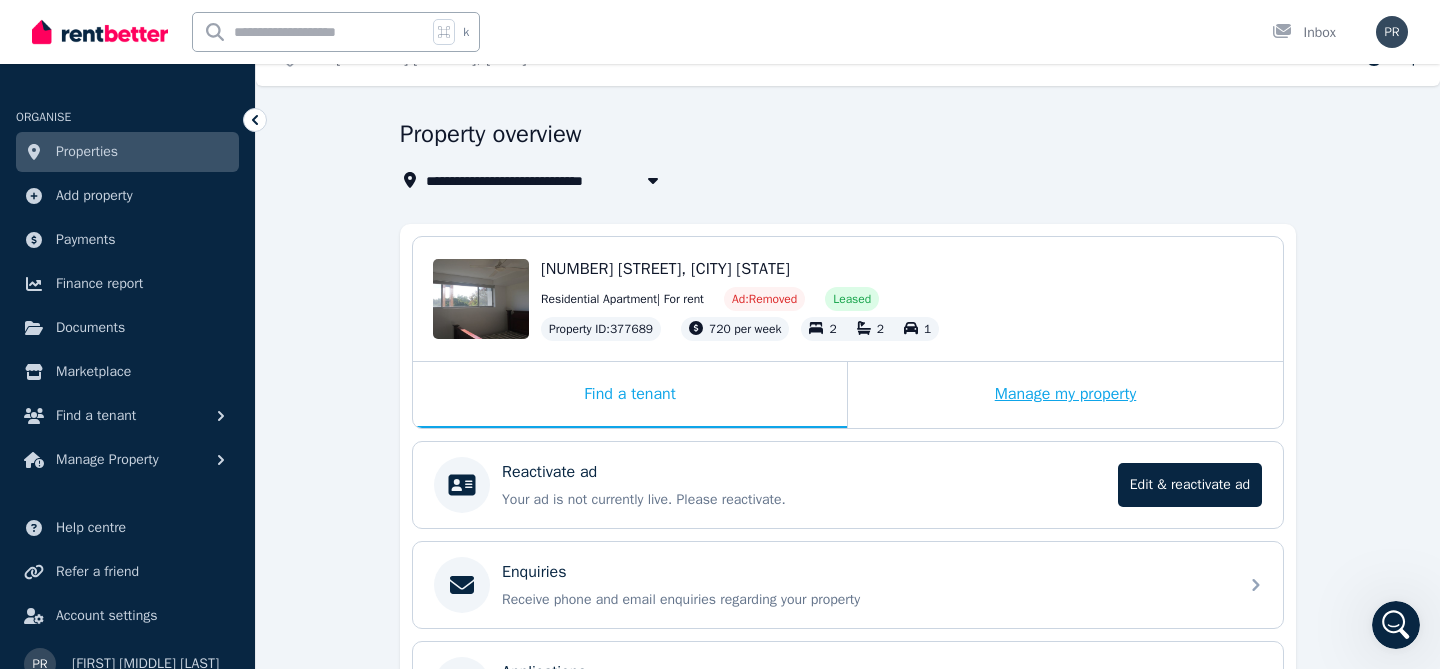 click on "Manage my property" at bounding box center (1065, 395) 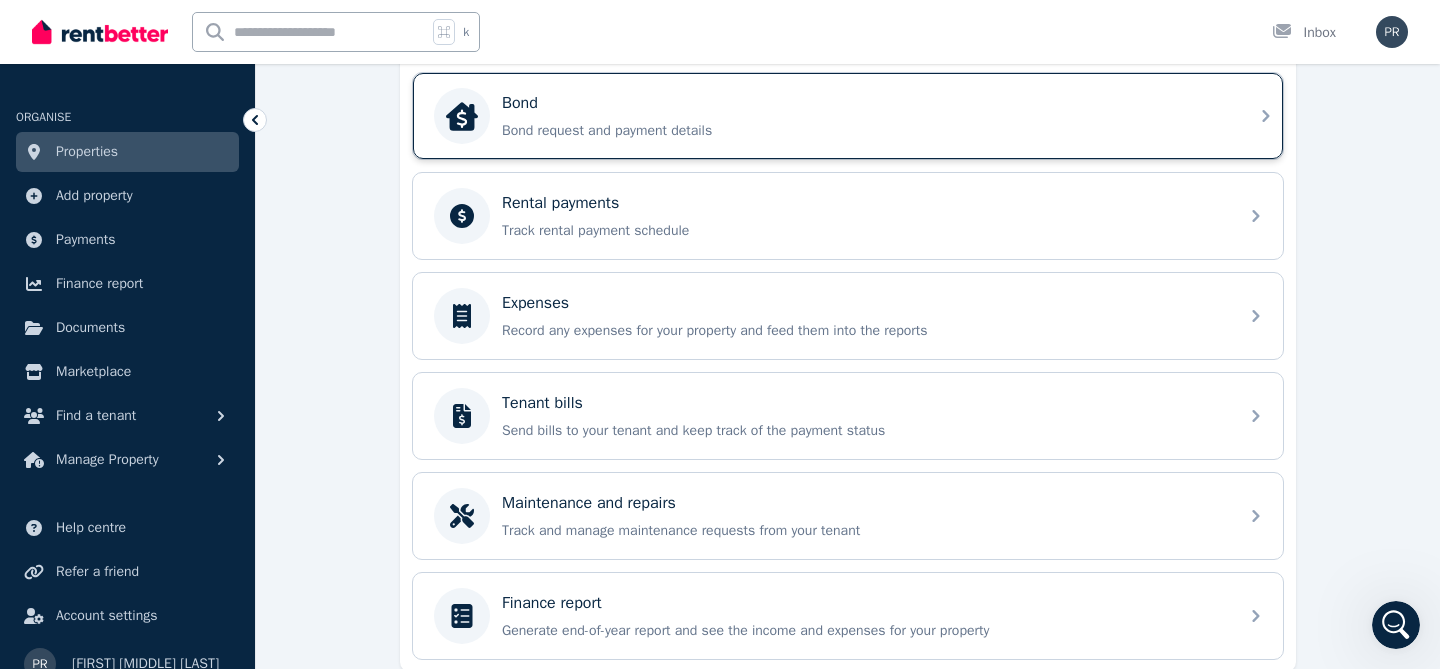 scroll, scrollTop: 839, scrollLeft: 0, axis: vertical 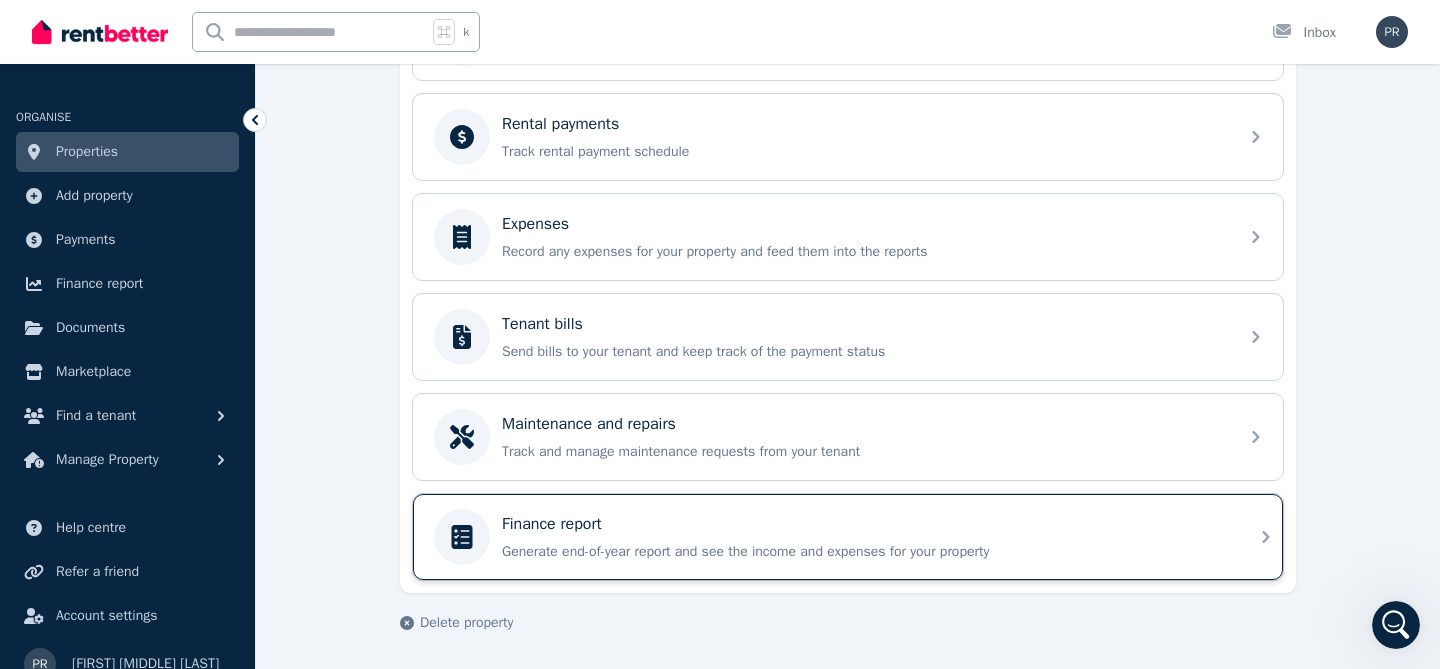click on "Generate end-of-year report and see the income and expenses for your property" at bounding box center [864, 552] 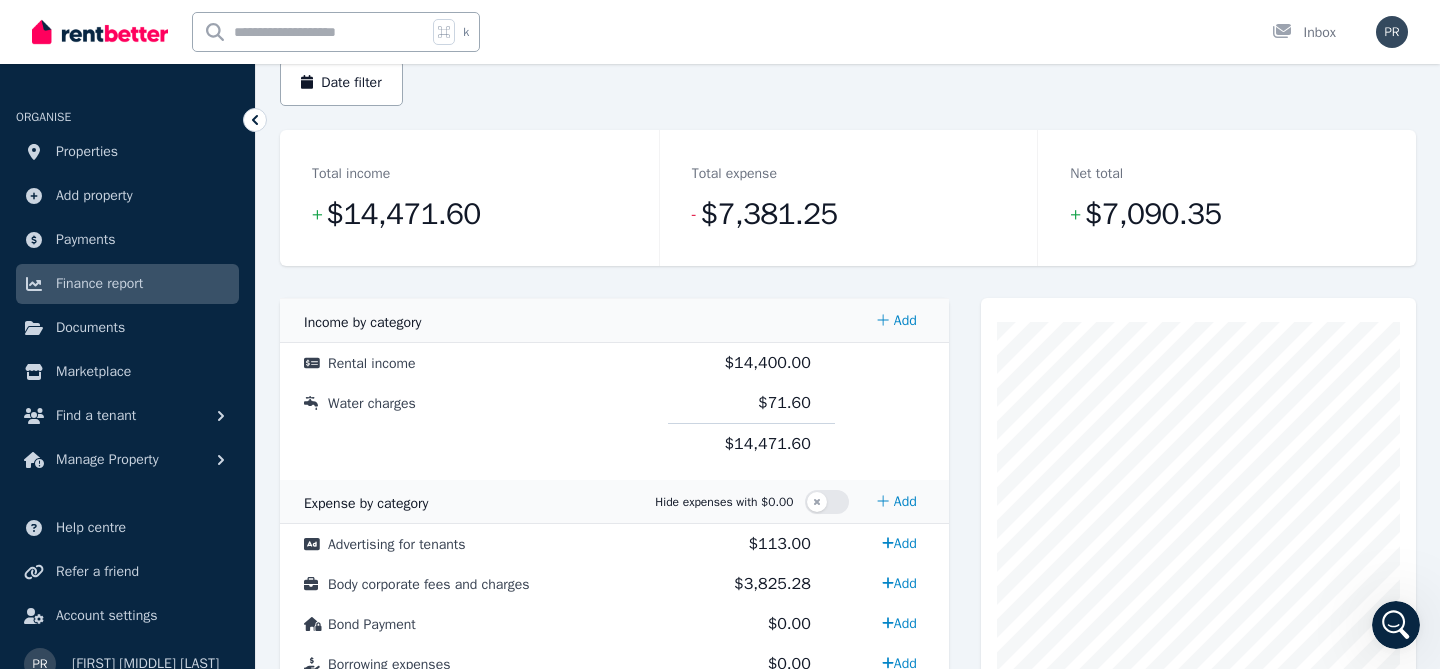 scroll, scrollTop: 191, scrollLeft: 0, axis: vertical 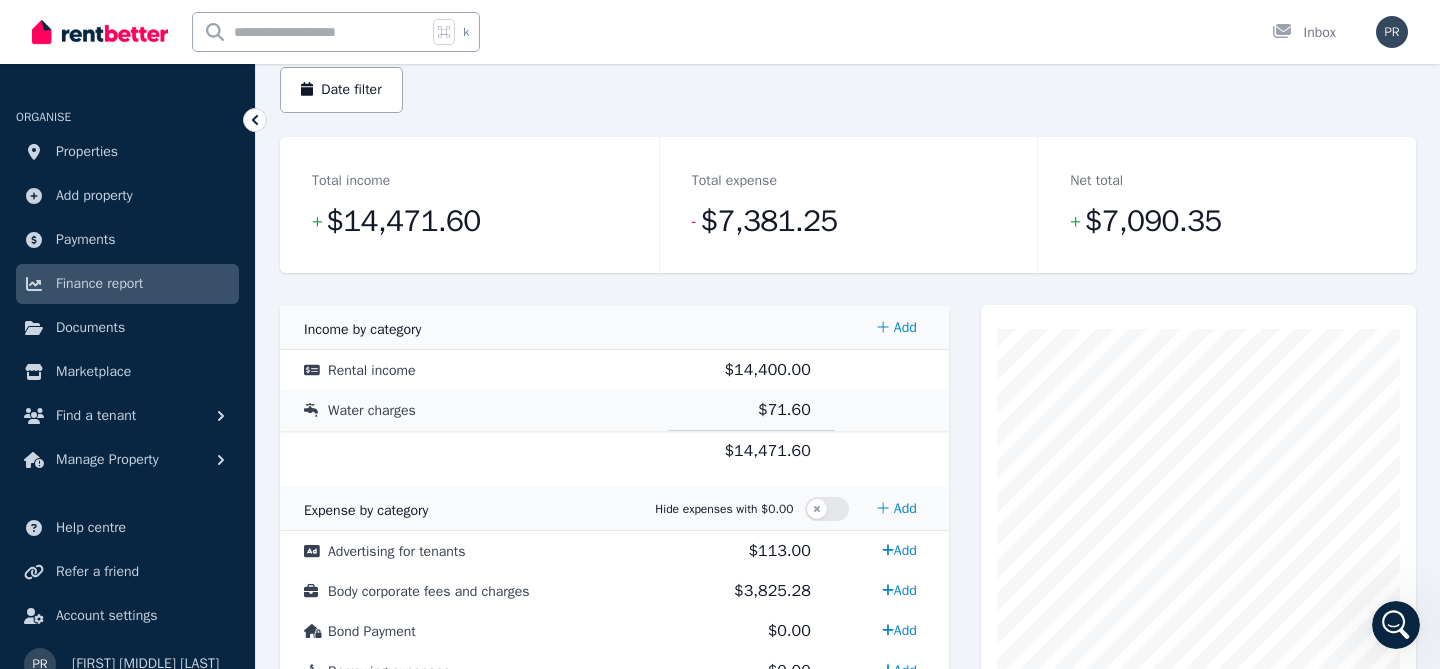 click on "$71.60" at bounding box center (751, 410) 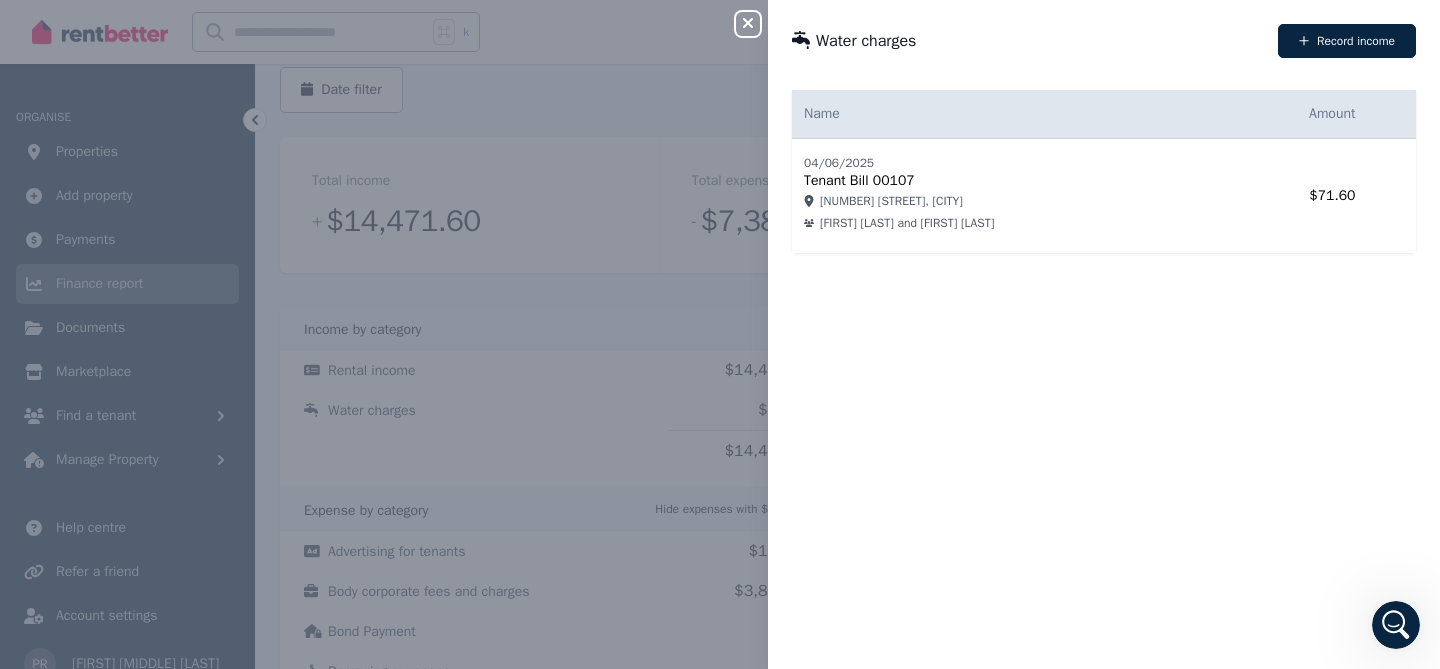 click 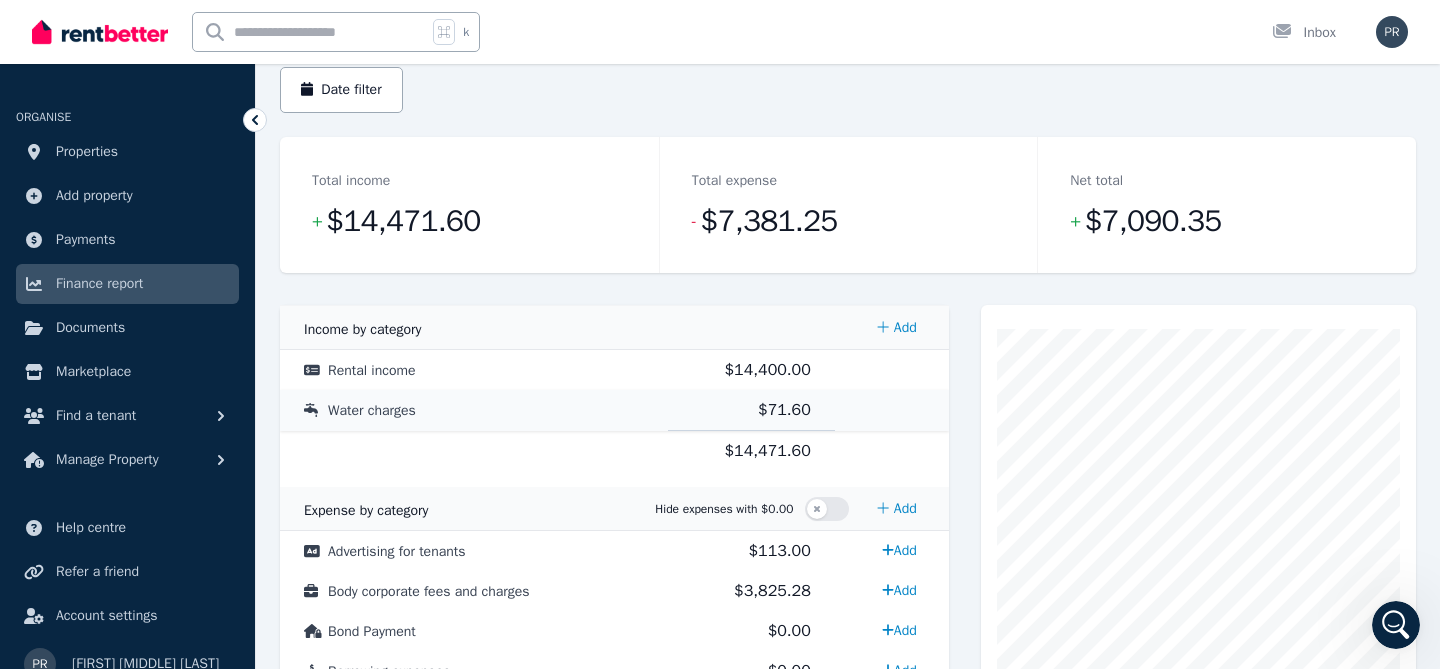 click on "$71.60" at bounding box center (751, 410) 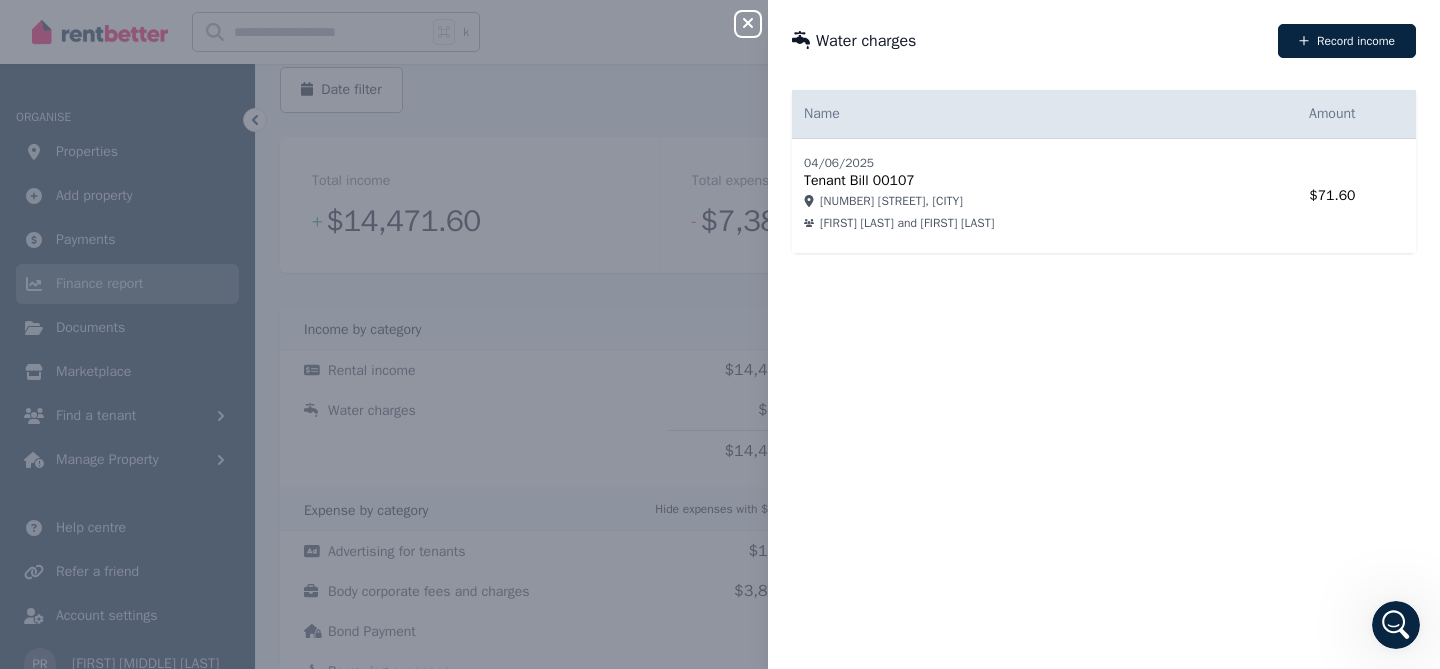 click 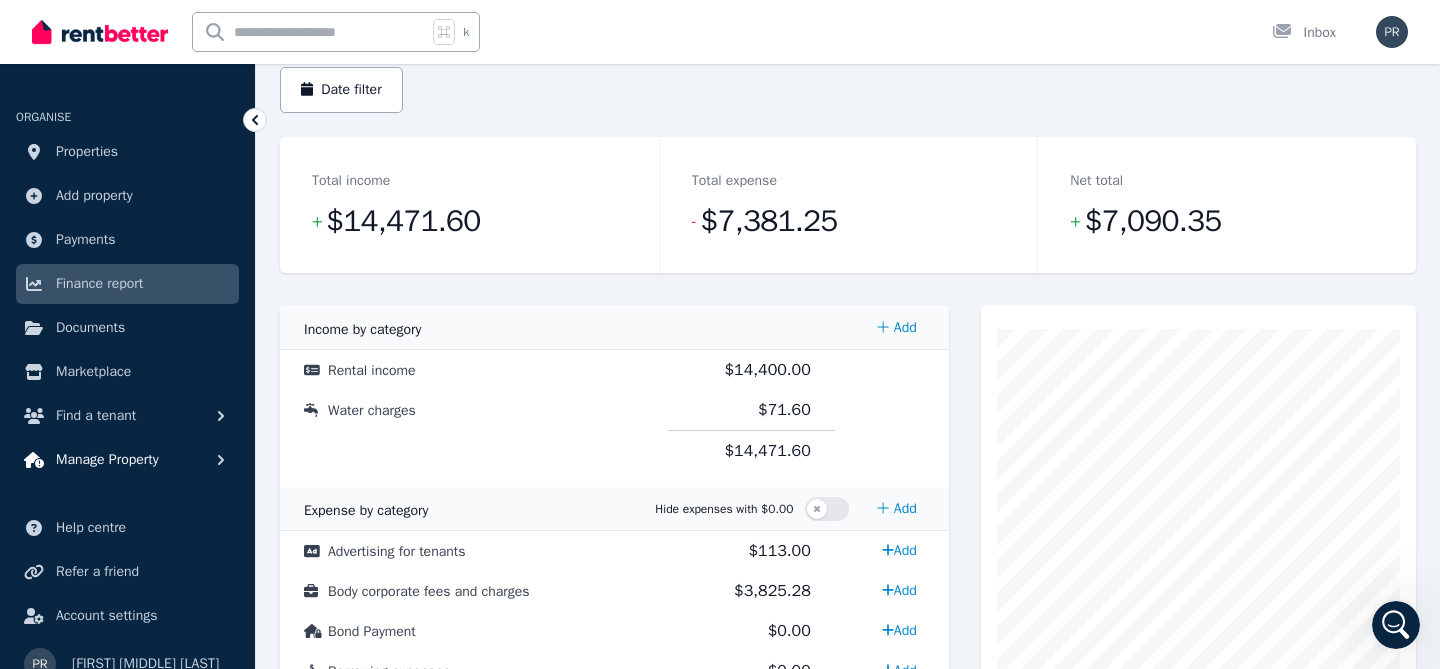 click on "Manage Property" at bounding box center (107, 460) 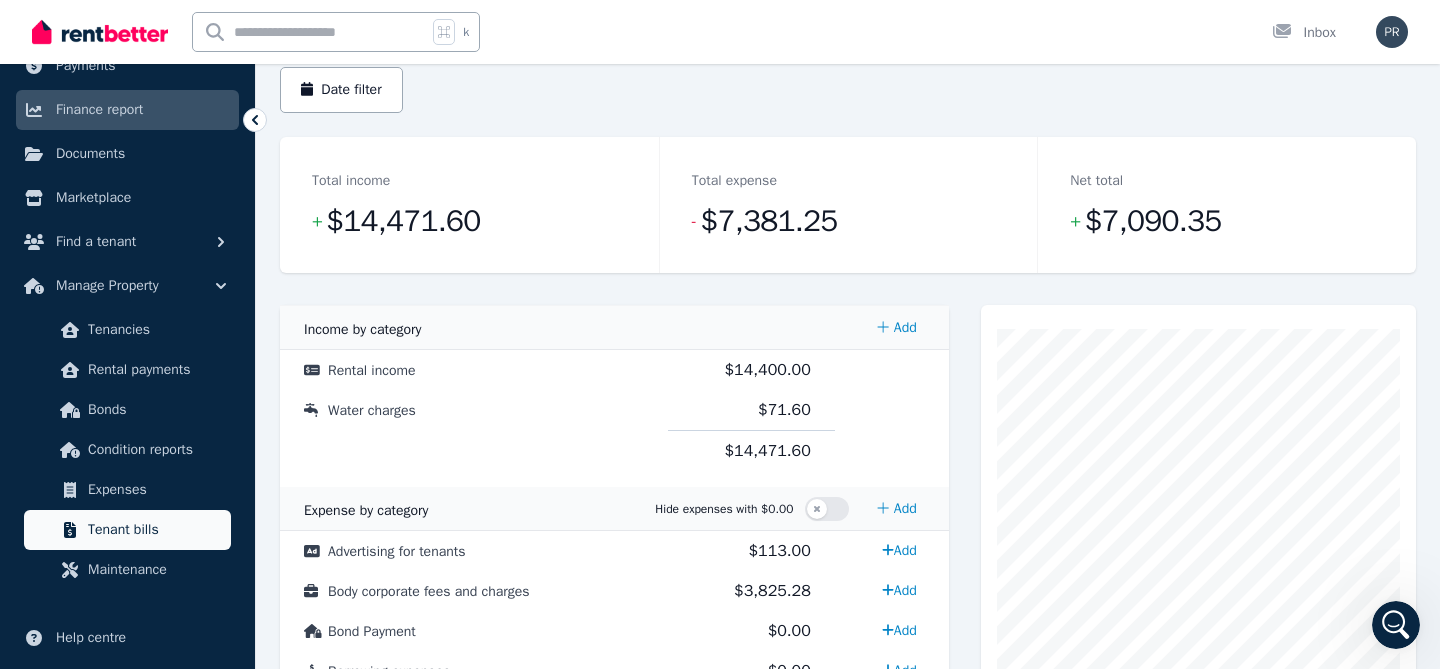 scroll, scrollTop: 175, scrollLeft: 0, axis: vertical 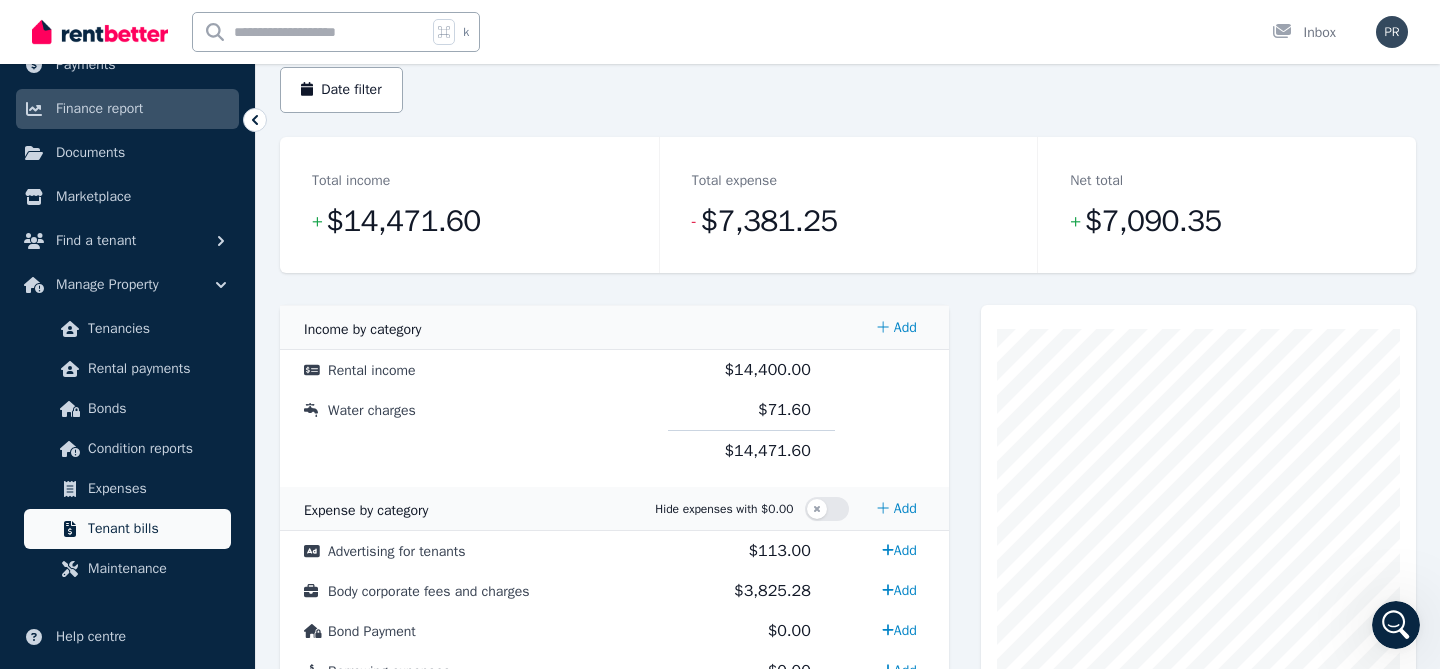 click on "Tenant bills" at bounding box center (155, 529) 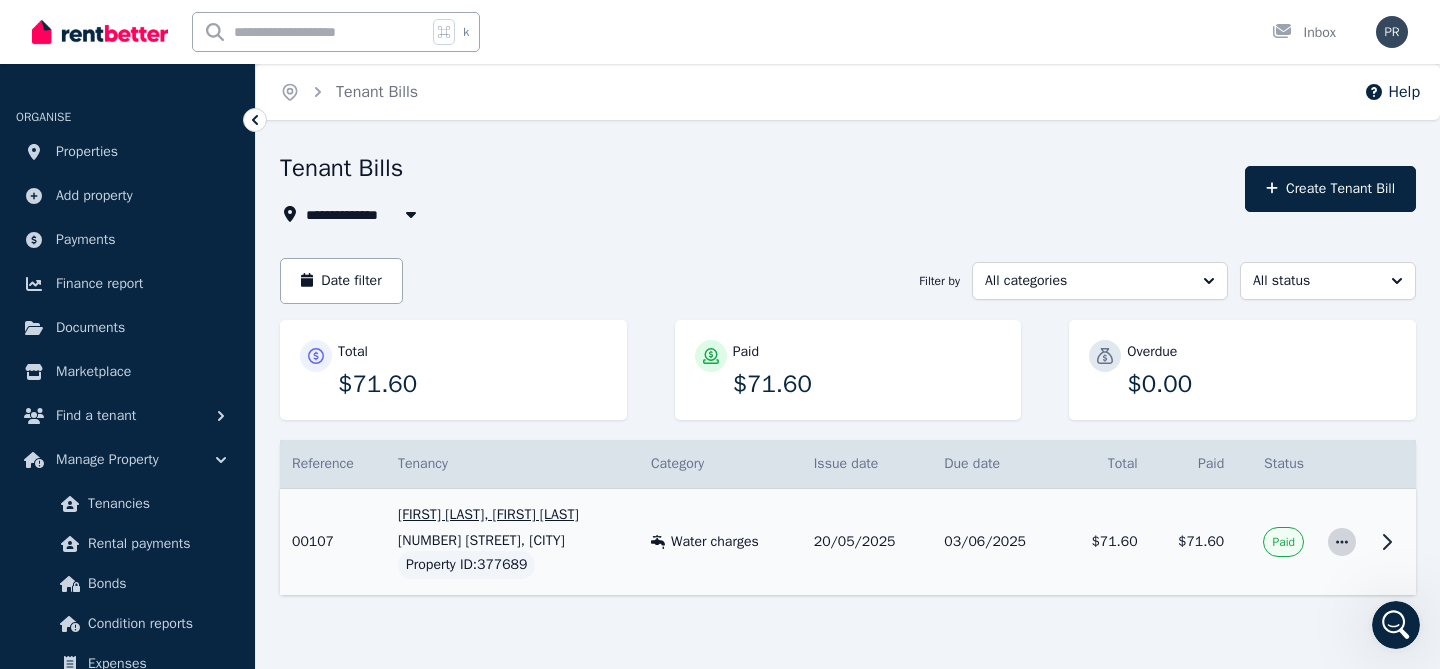click 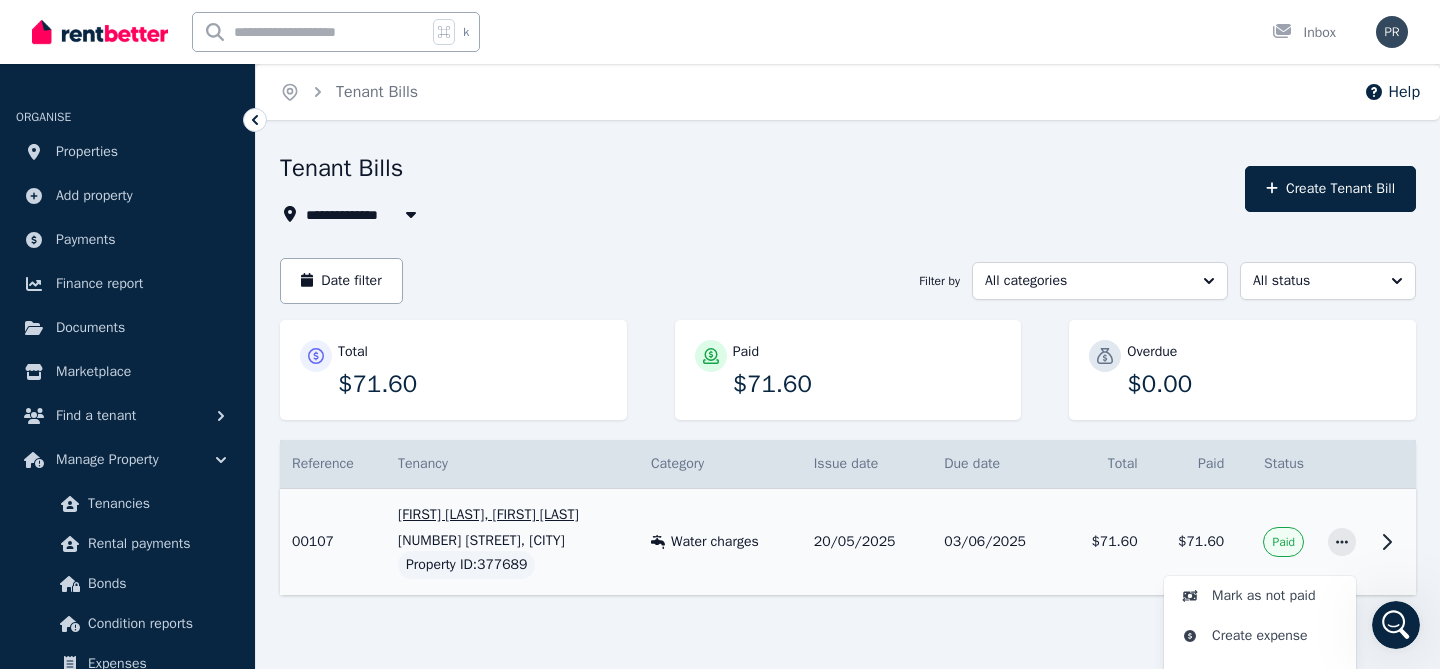 click 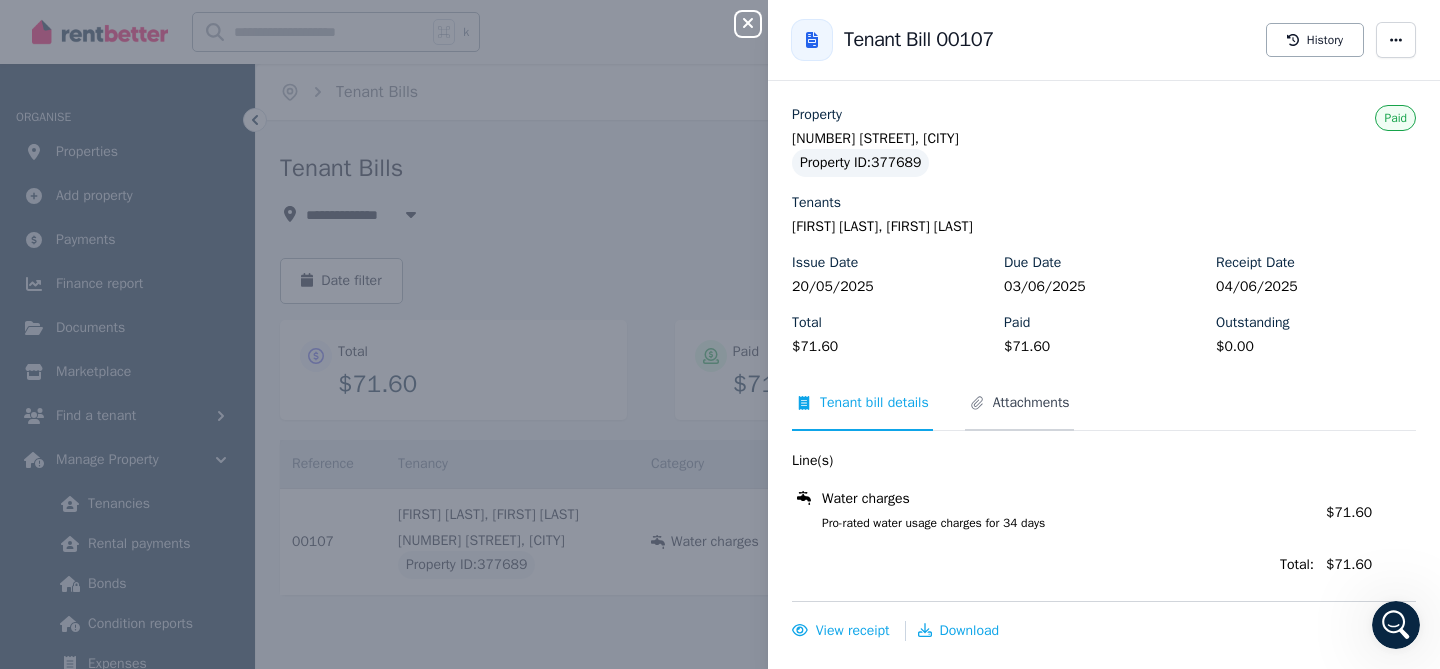 click on "Attachments" at bounding box center [1031, 403] 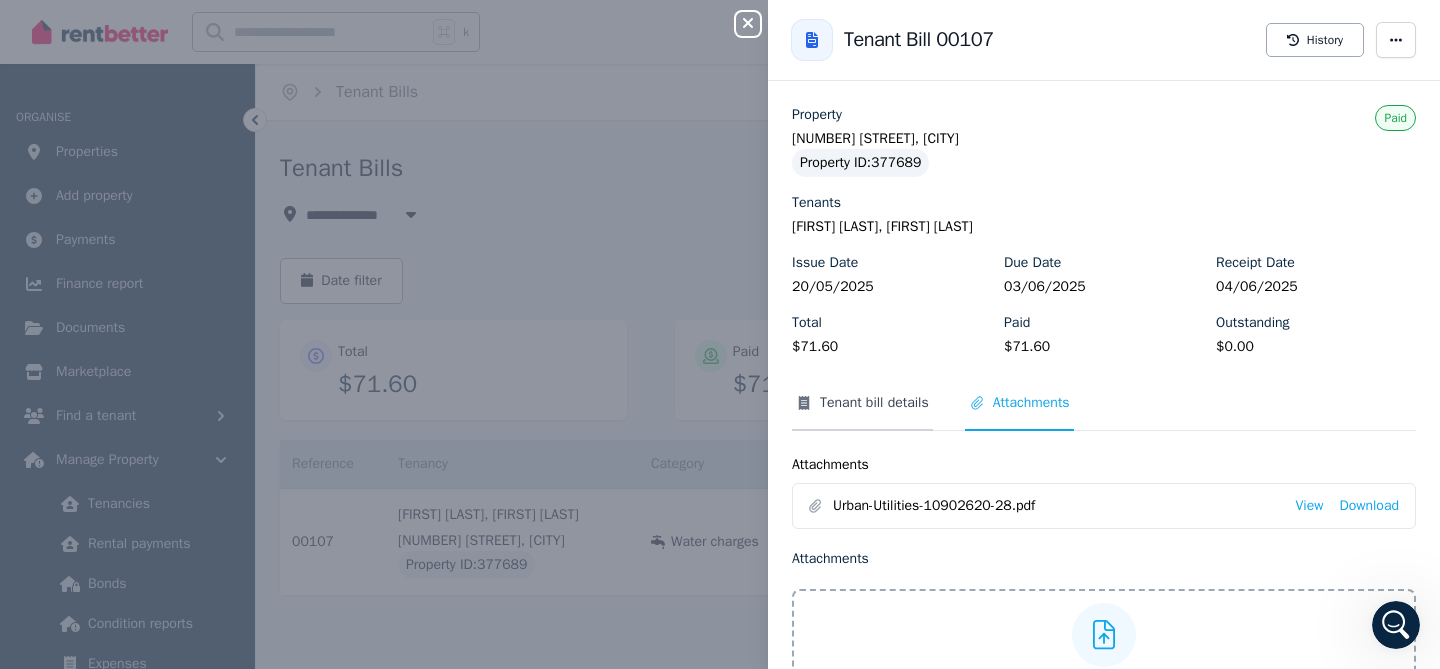 click on "Tenant bill details" at bounding box center [874, 403] 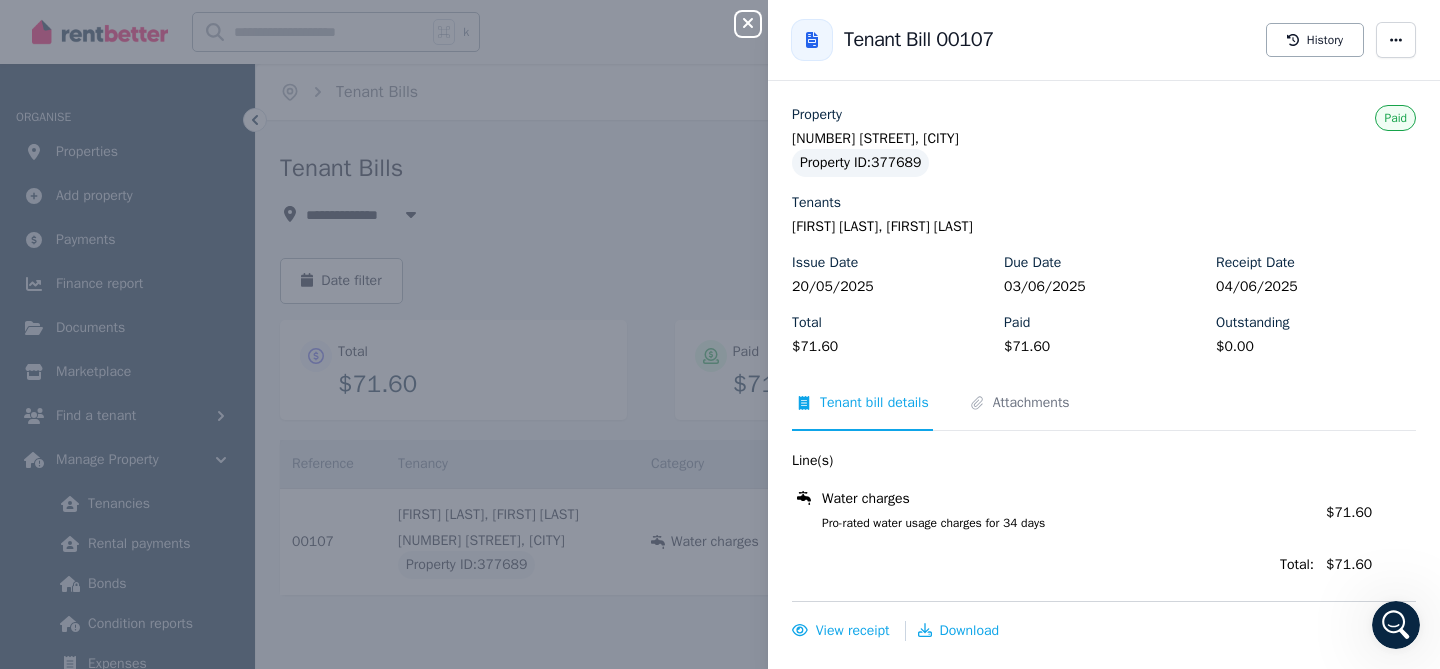 click 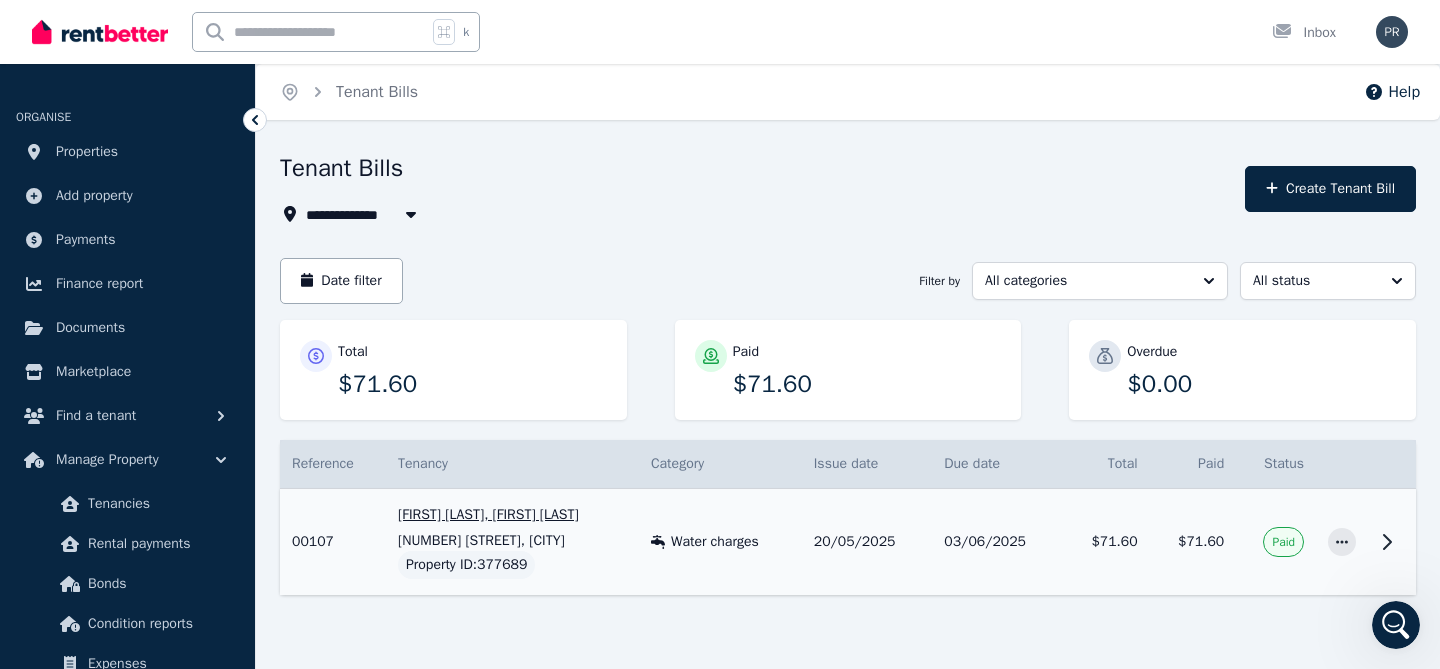 click 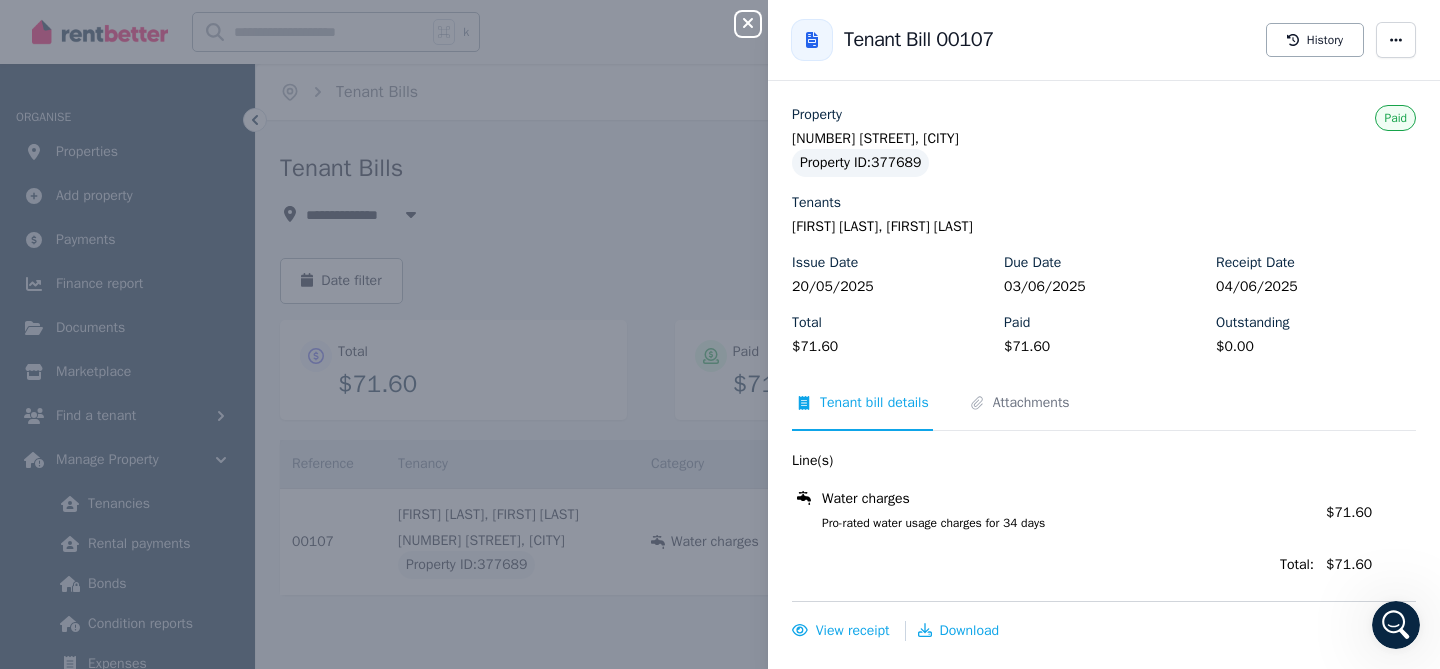click on "Close panel Back to  Tenant Bill 00107 History Property [NUMBER] [STREET], [CITY] Property ID :  377689 Tenants [FIRST] [LAST], [FIRST] [LAST] Issue Date [DATE] Due Date [DATE] Receipt Date [DATE] Total $71.60 Paid $71.60 Outstanding $0.00 Paid Tenant bill details Attachments Line(s) Water charges Pro-rated water usage charges for 34 days Amount:  $71.60 Total: $71.60 View receipt Download" at bounding box center (720, 334) 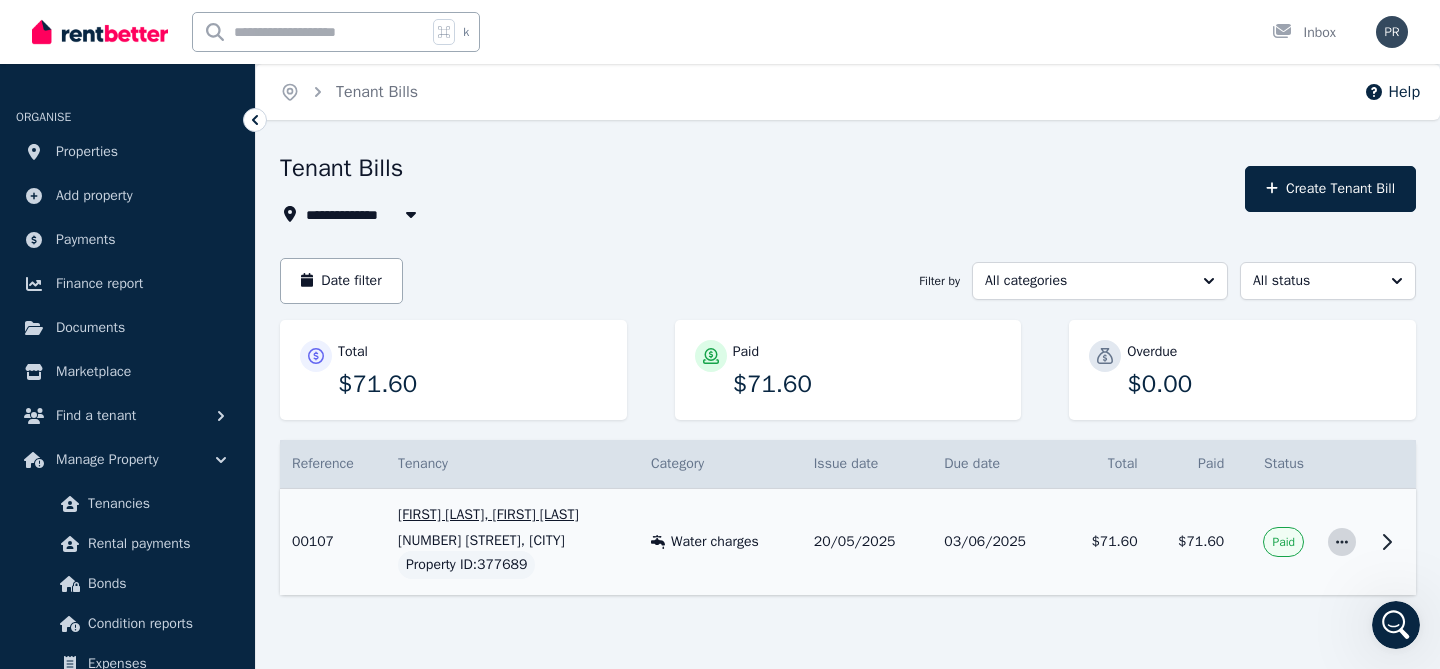 click 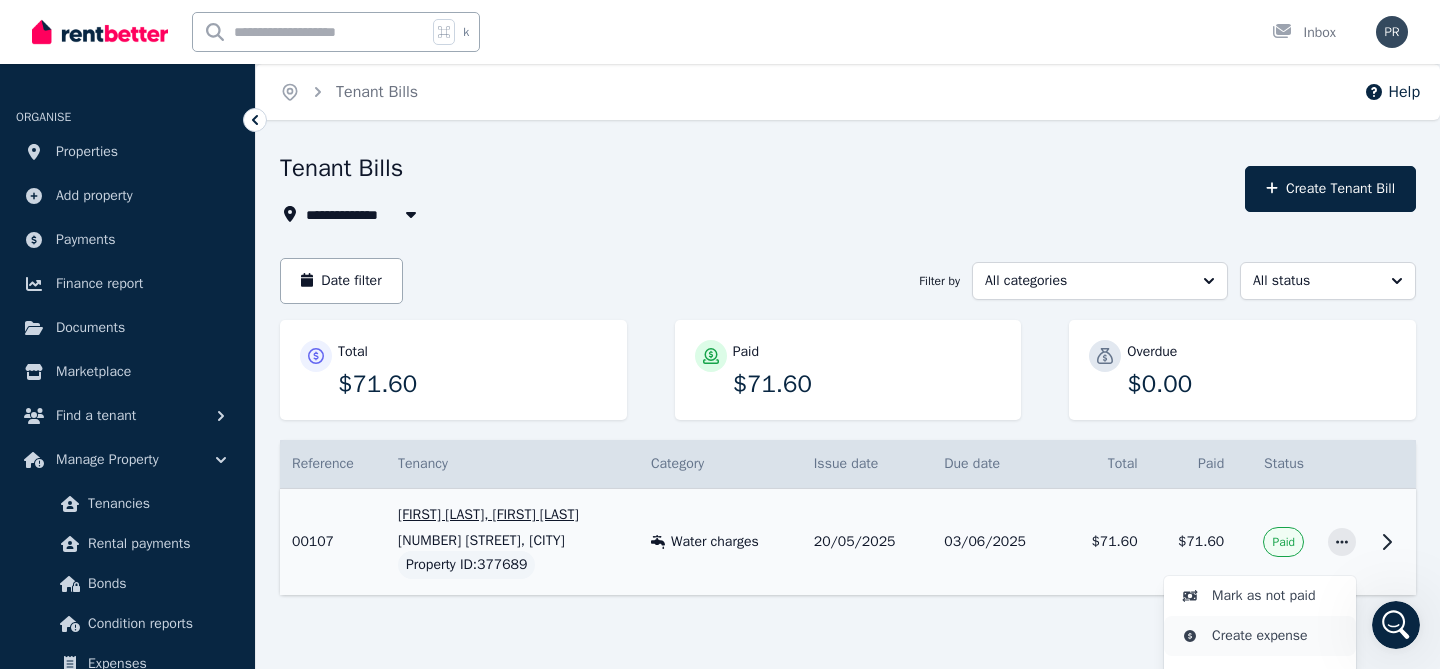 click on "Create expense" at bounding box center (1260, 636) 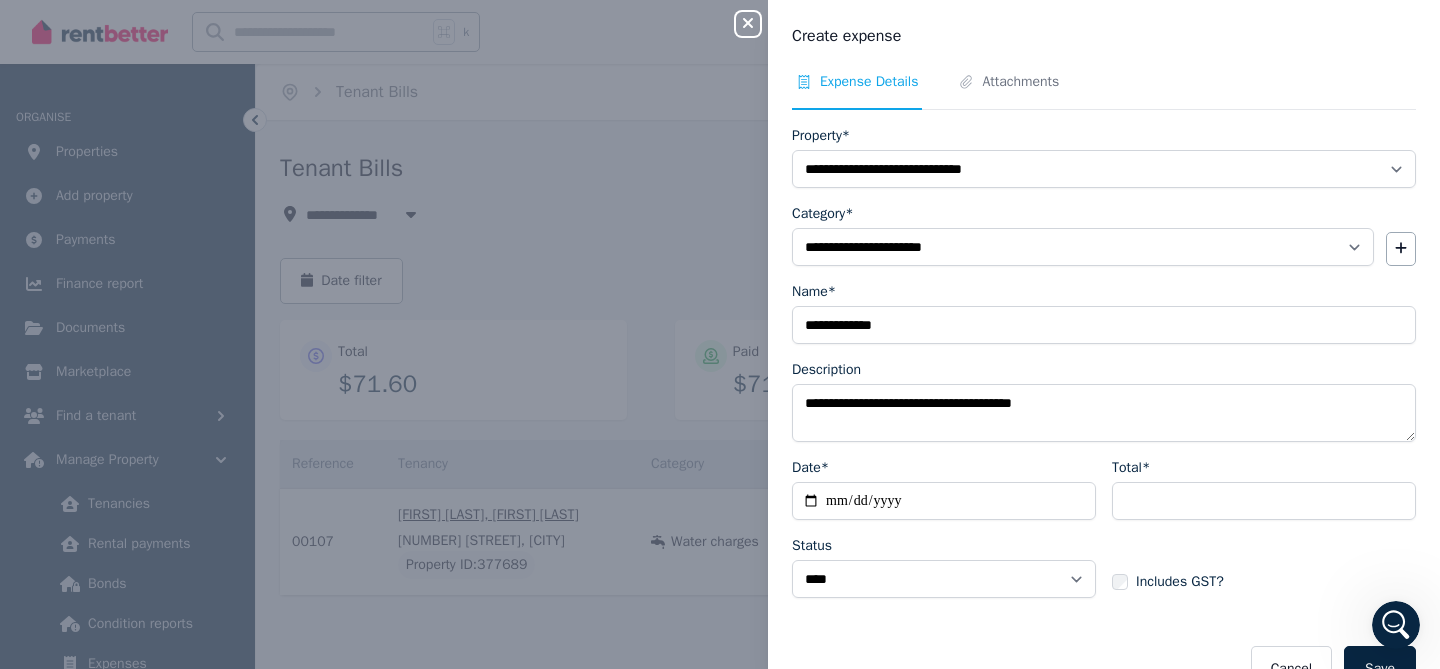 scroll, scrollTop: 47, scrollLeft: 0, axis: vertical 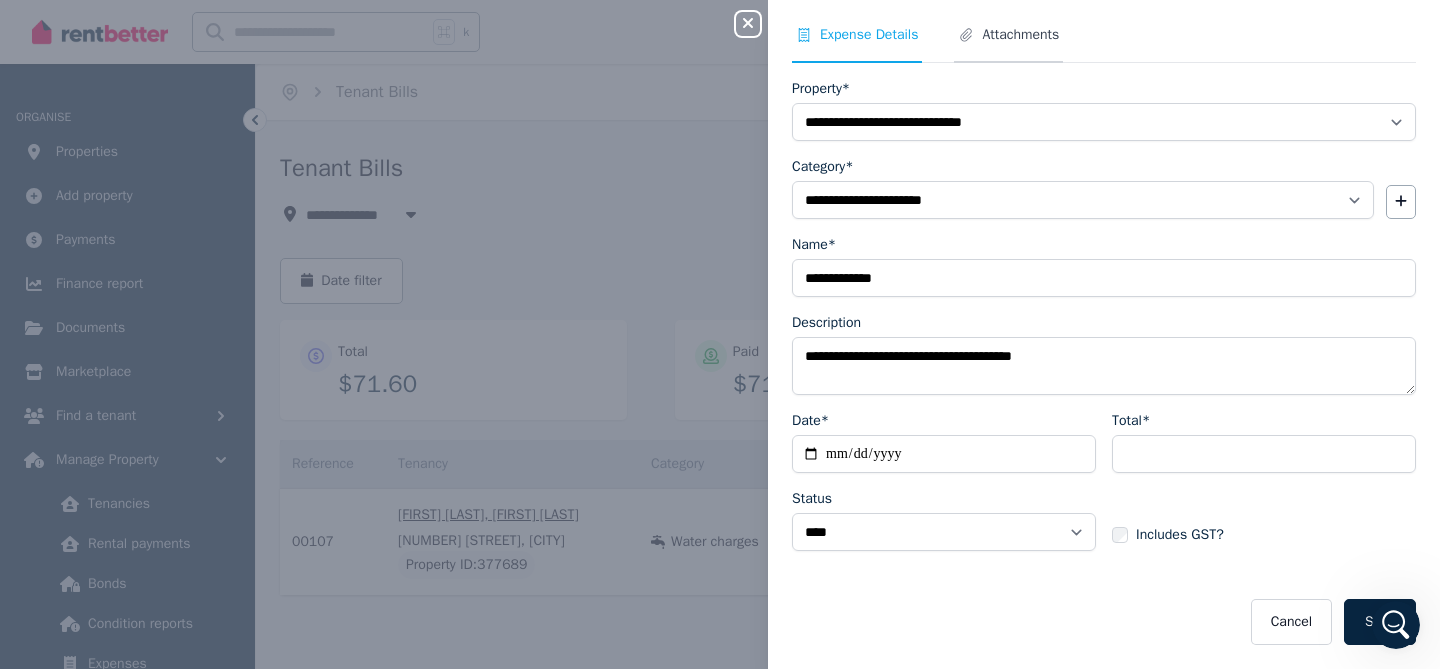click on "Attachments" at bounding box center [1008, 44] 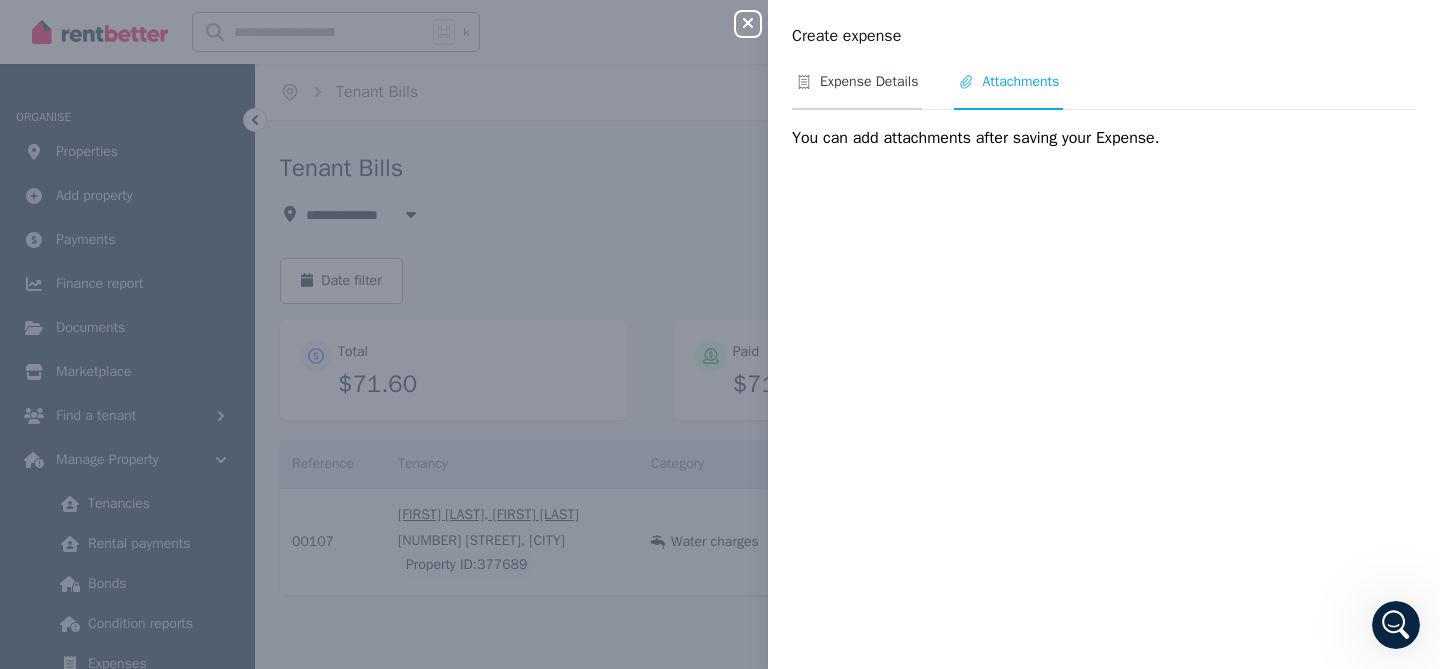 click on "Expense Details" at bounding box center (857, 91) 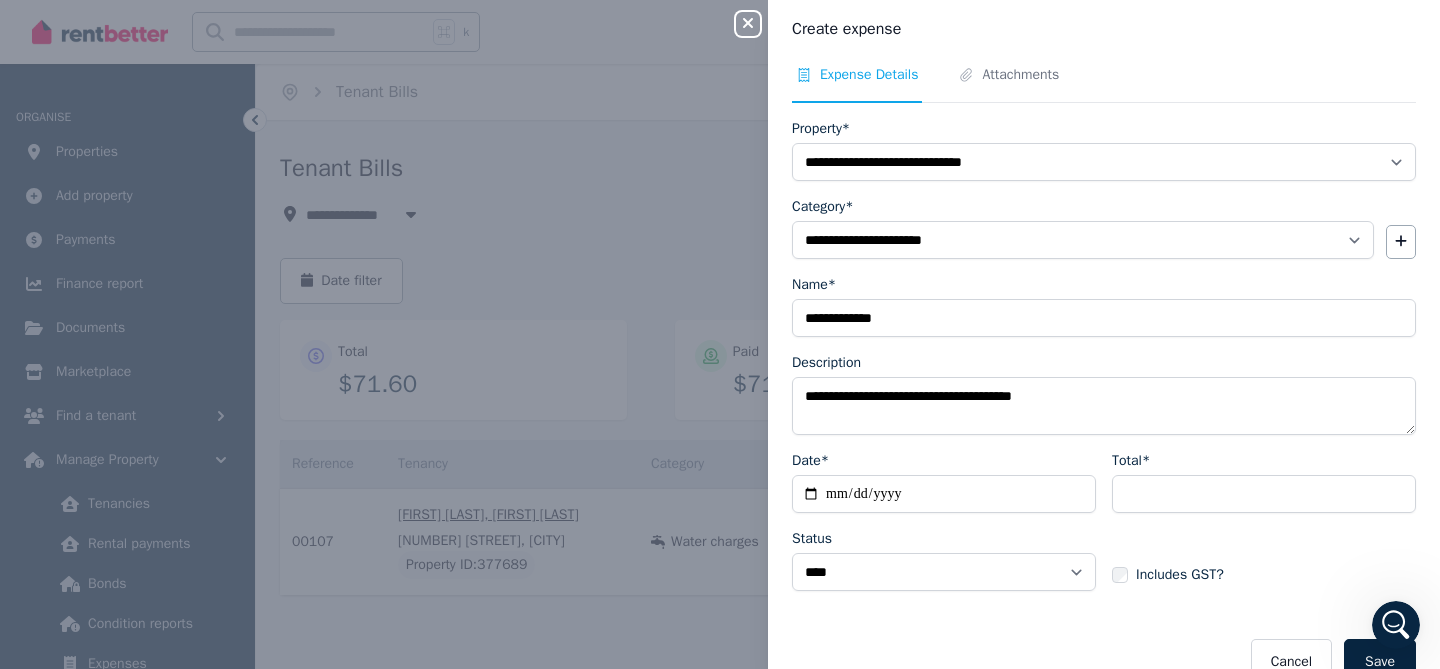 scroll, scrollTop: 0, scrollLeft: 0, axis: both 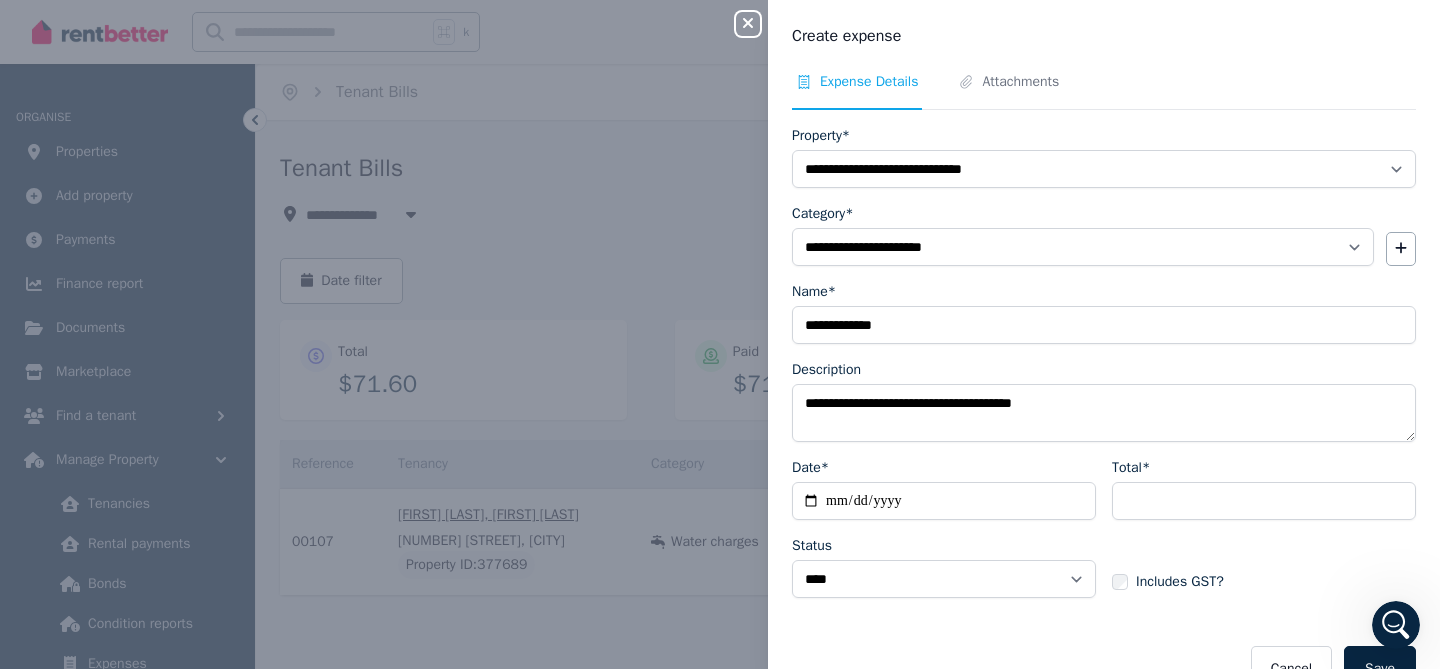 click 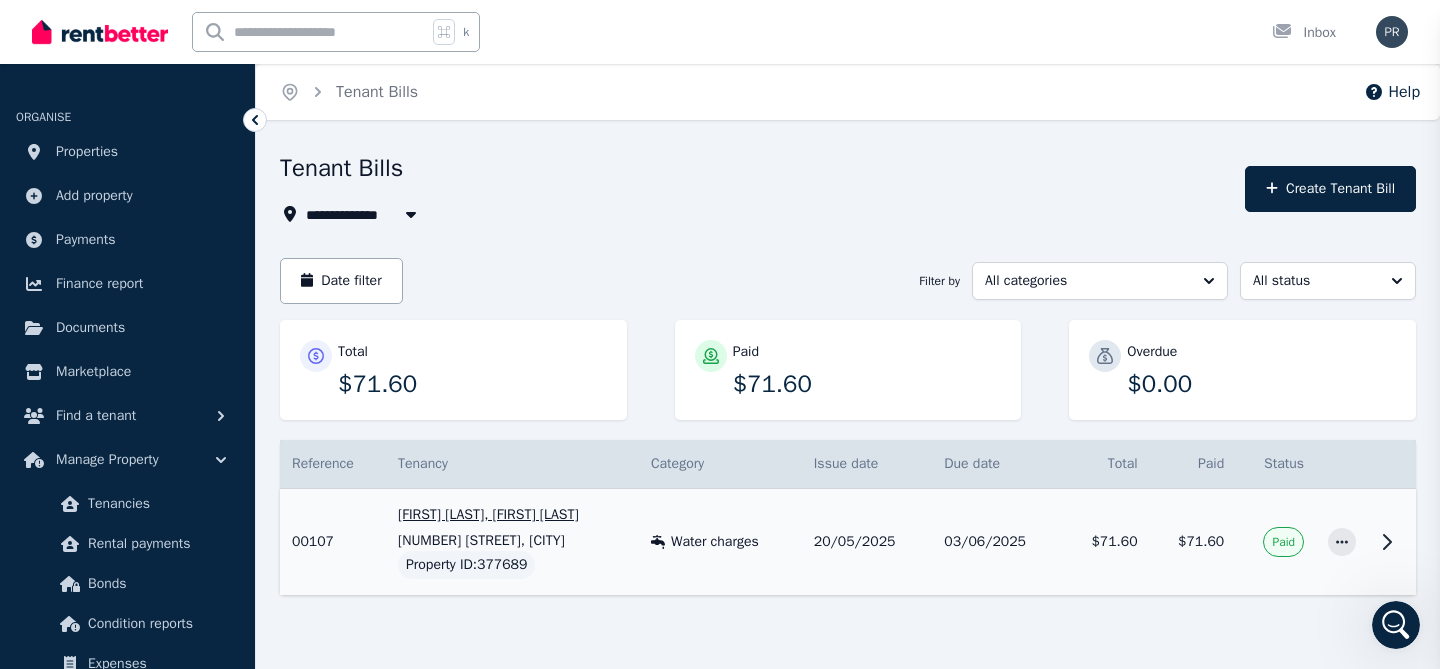select 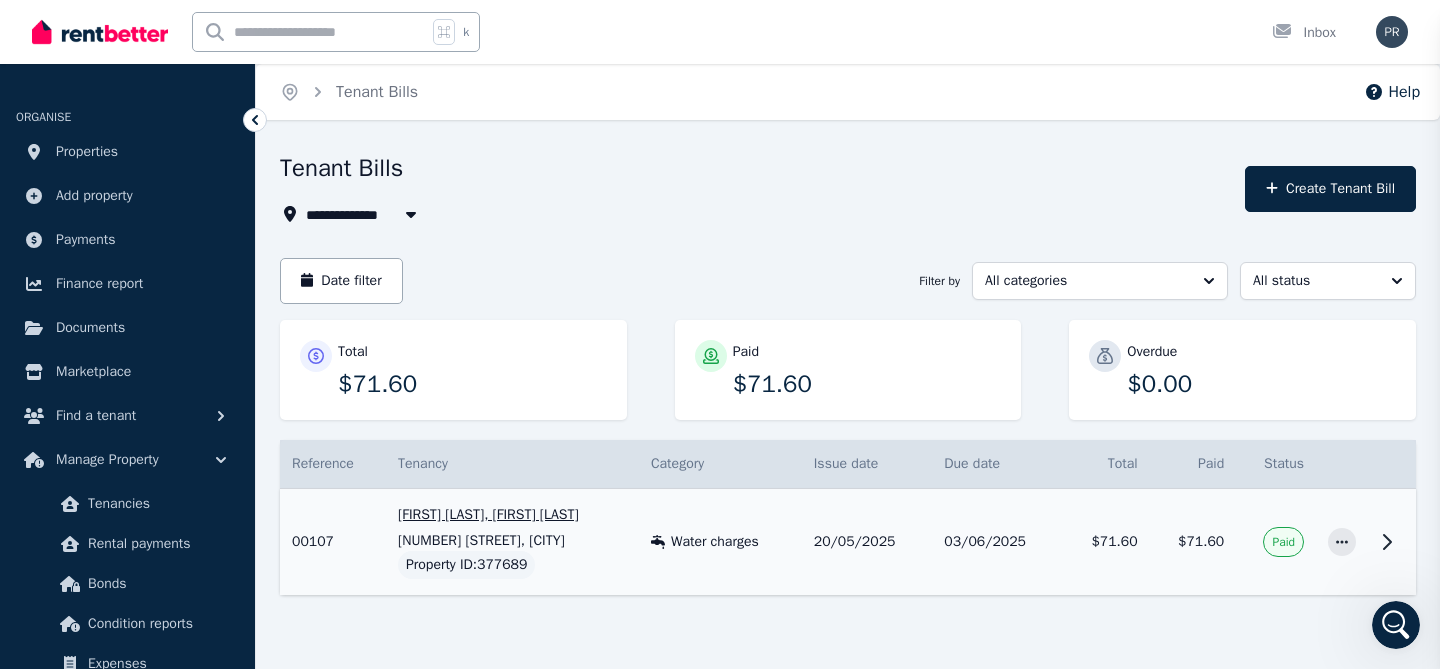 select 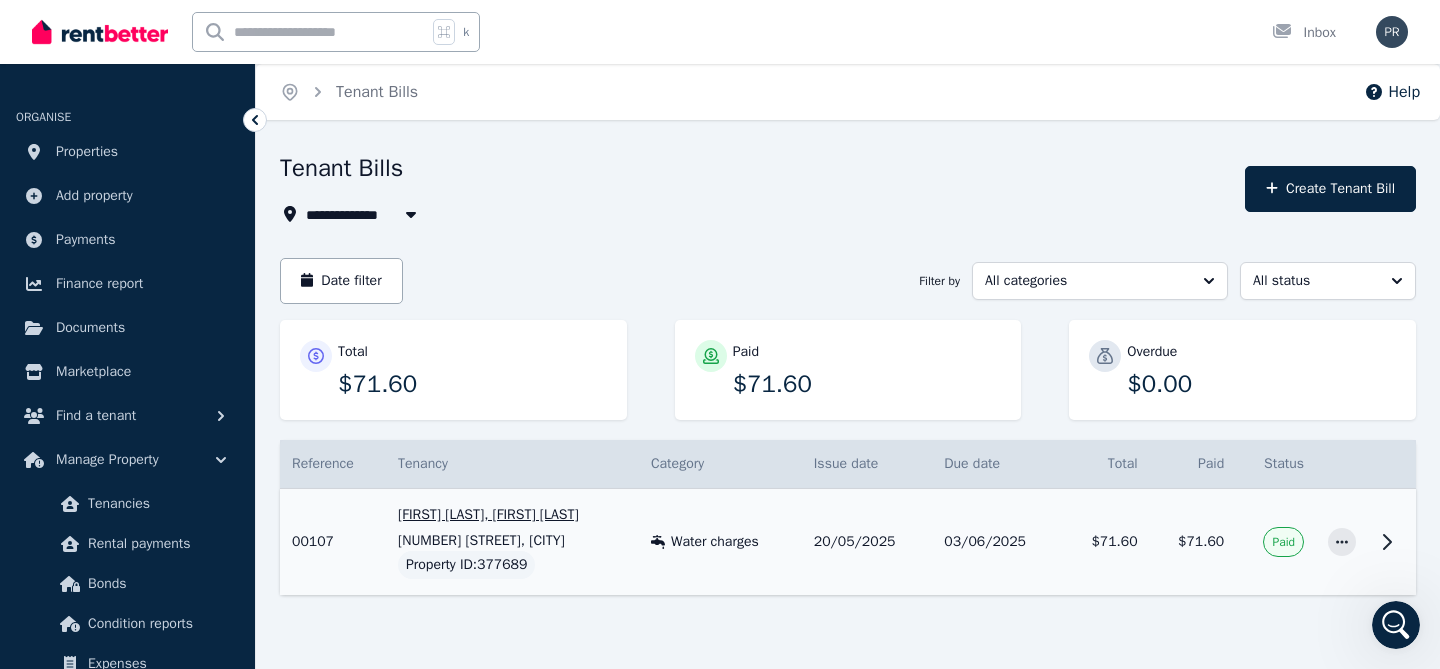 click 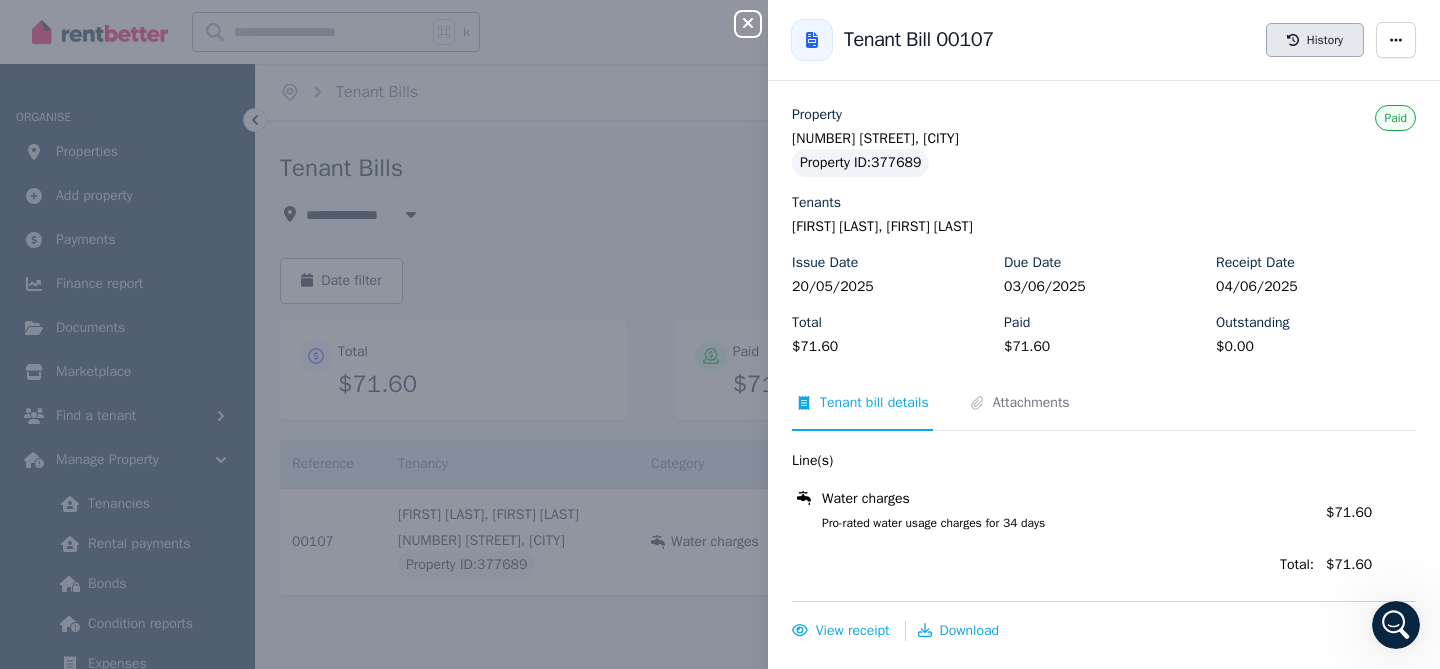 click on "History" at bounding box center (1315, 40) 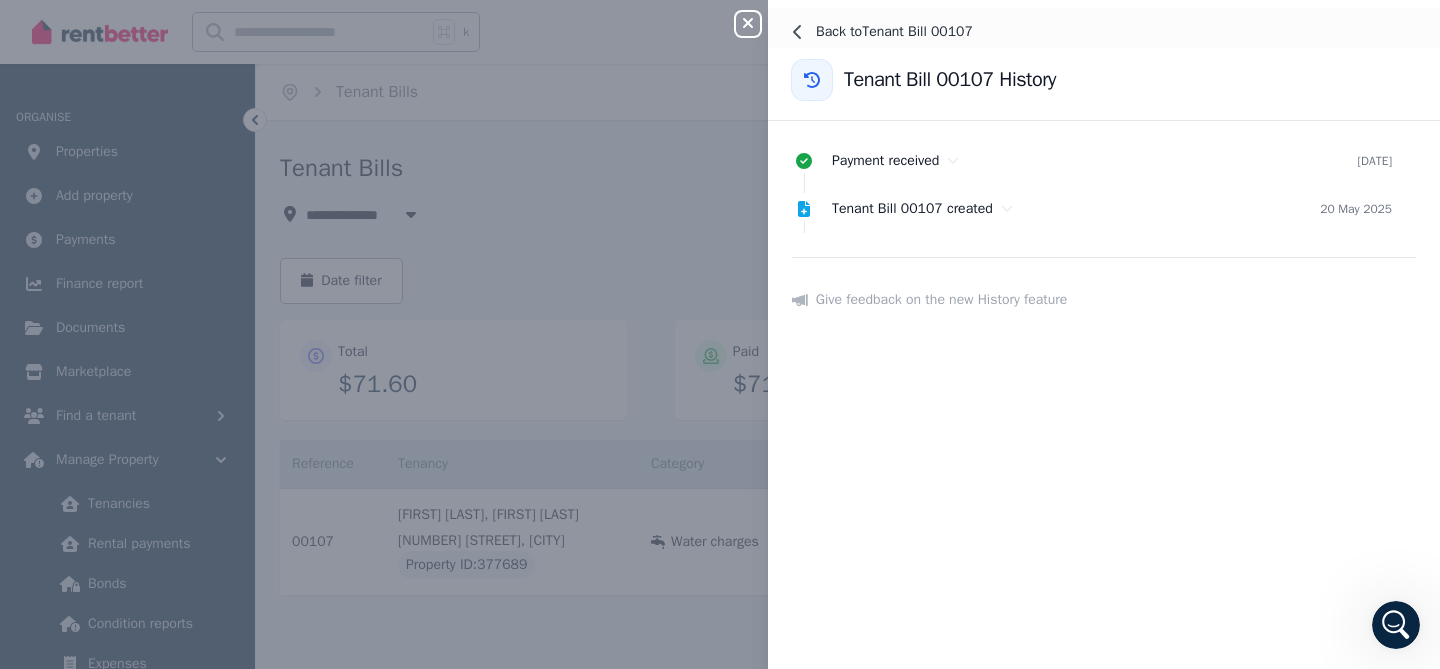 click 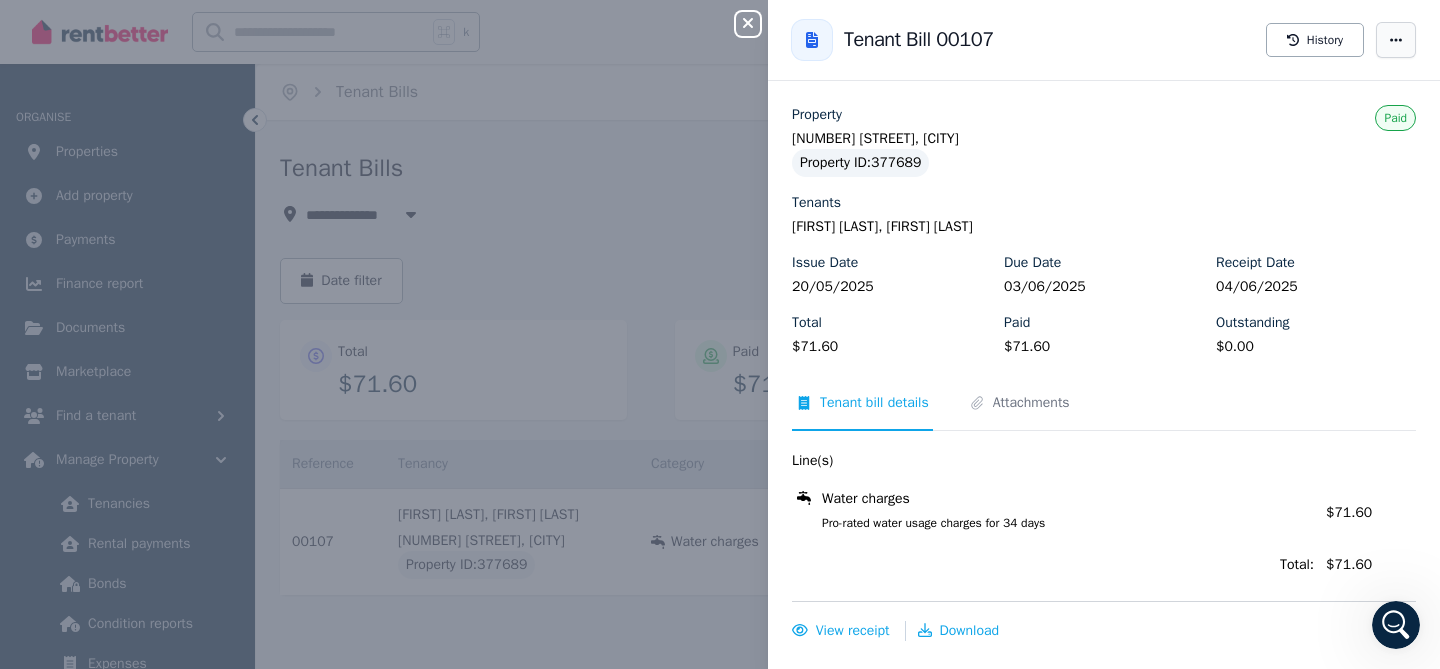 click 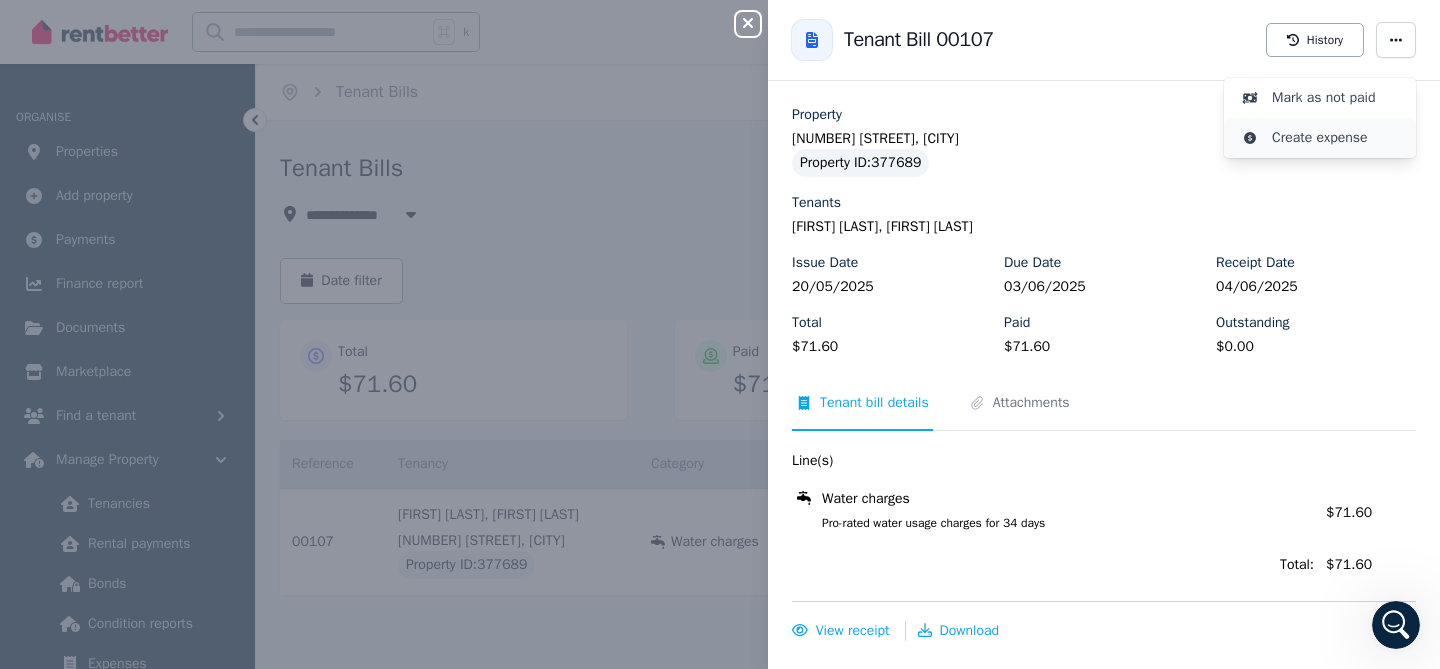 click on "Create expense" at bounding box center [1336, 138] 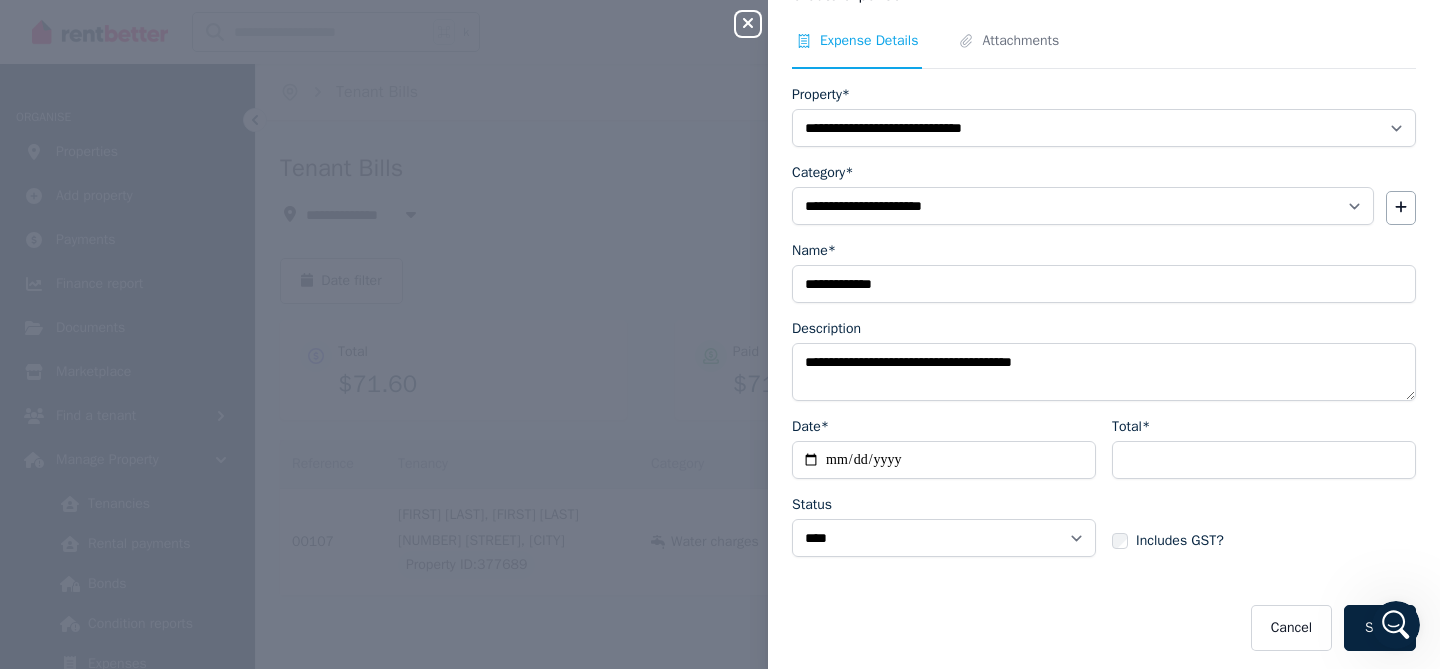 scroll, scrollTop: 47, scrollLeft: 0, axis: vertical 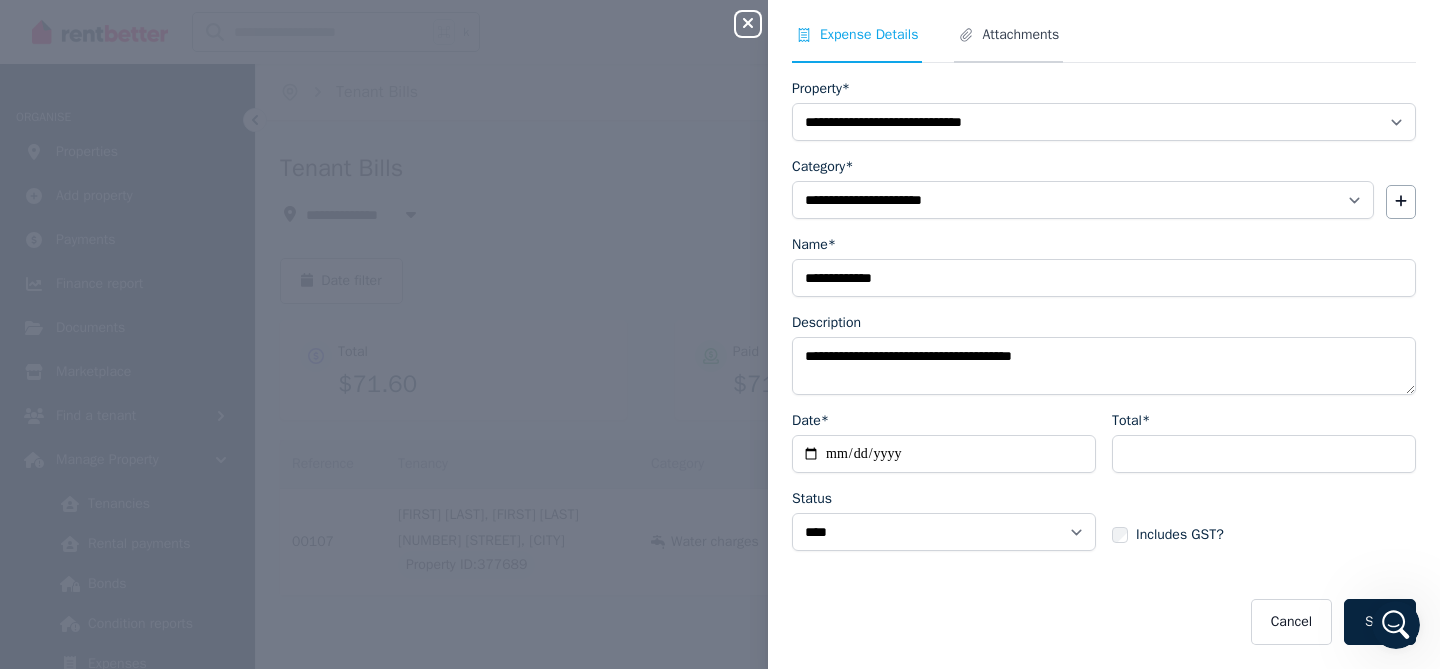click on "Attachments" at bounding box center [1020, 35] 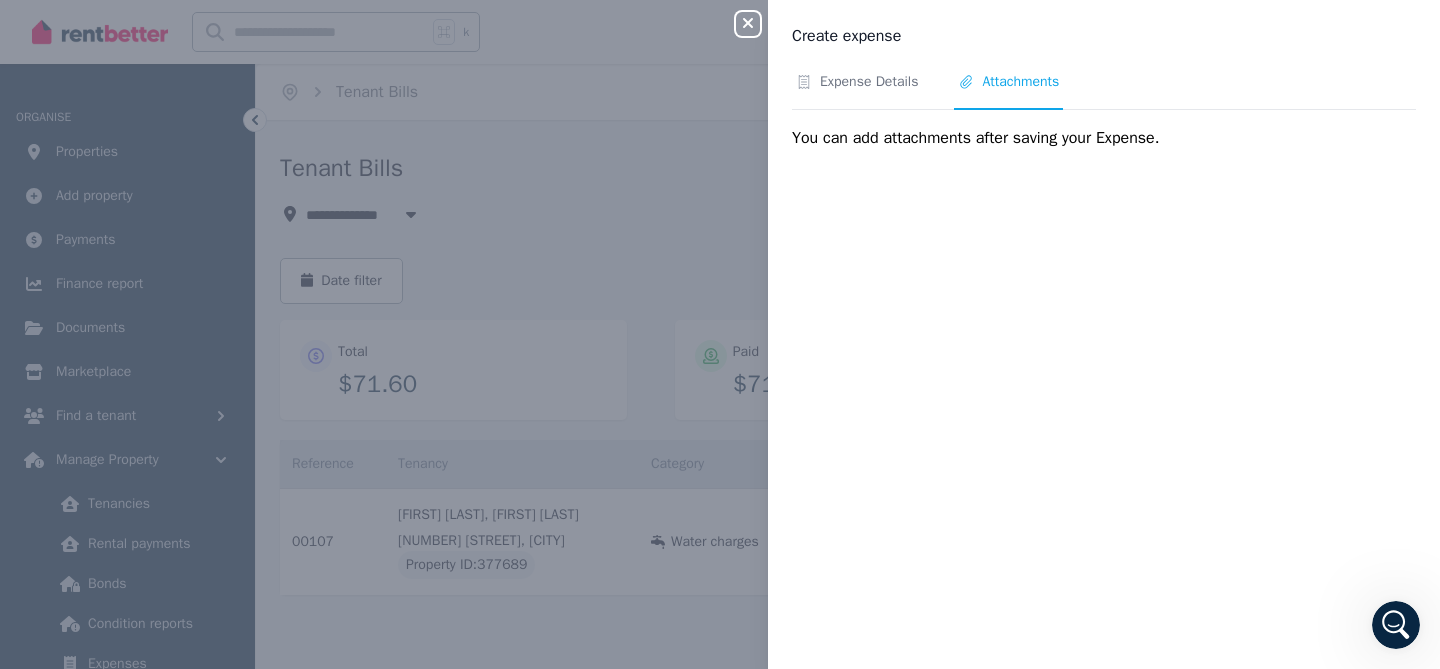 scroll, scrollTop: 0, scrollLeft: 0, axis: both 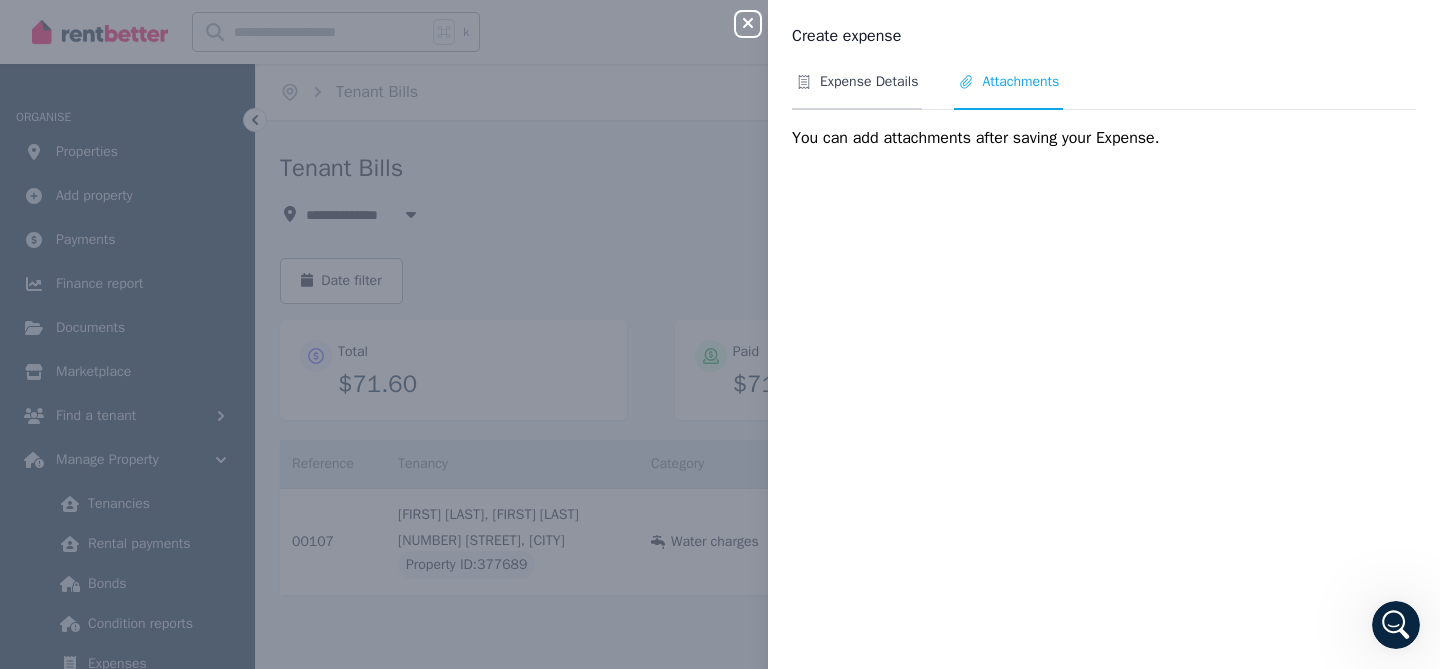 click on "Expense Details" at bounding box center (869, 82) 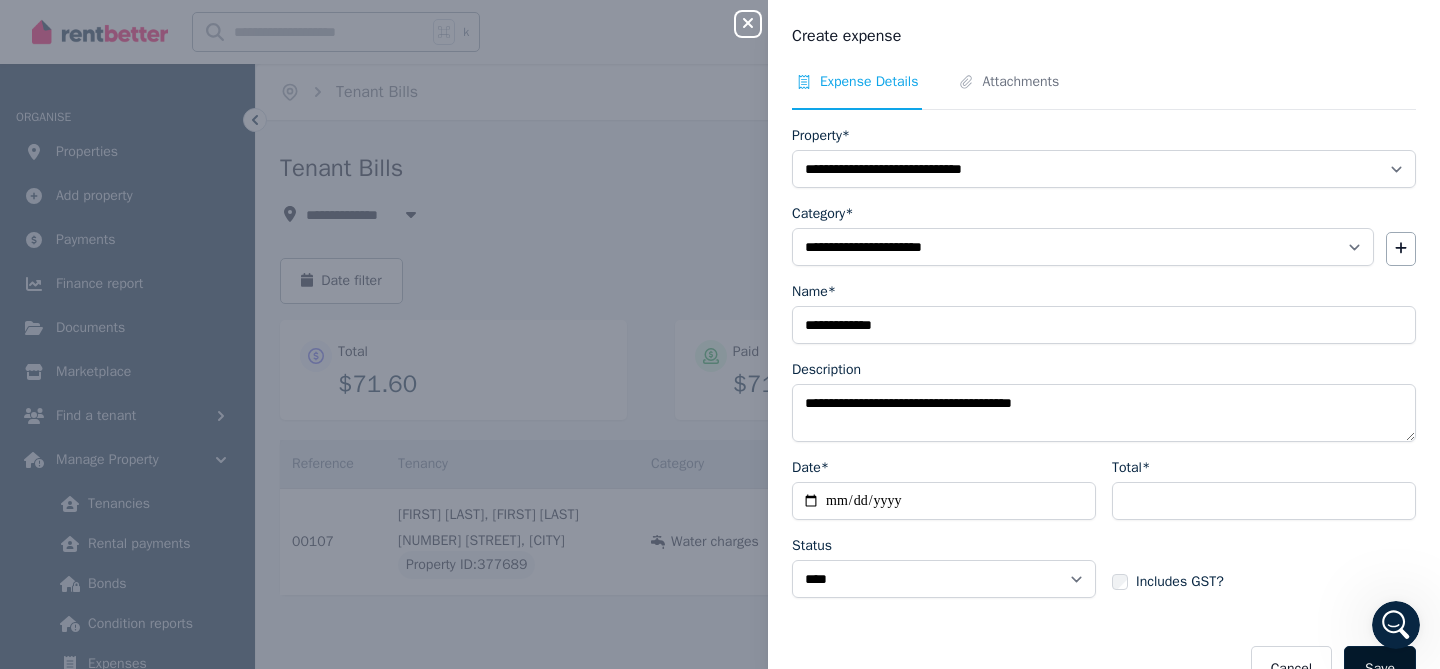 click on "Save" at bounding box center [1380, 669] 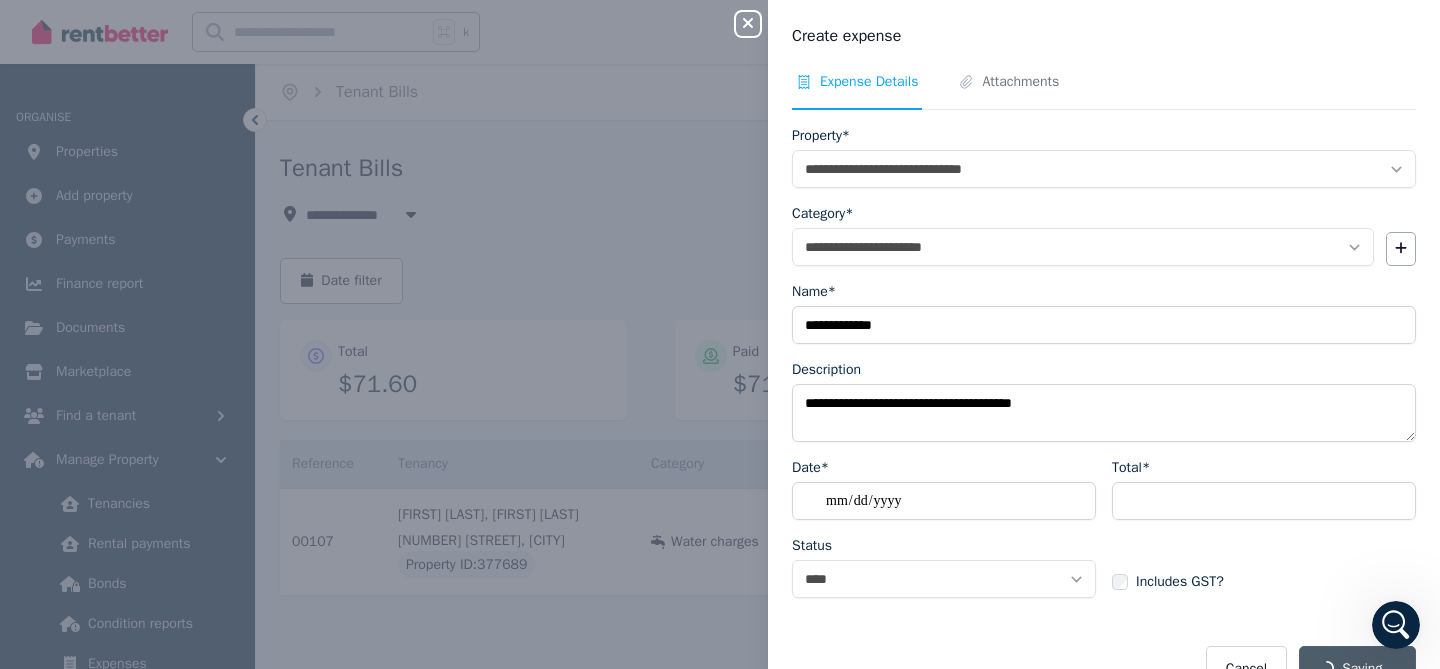 select 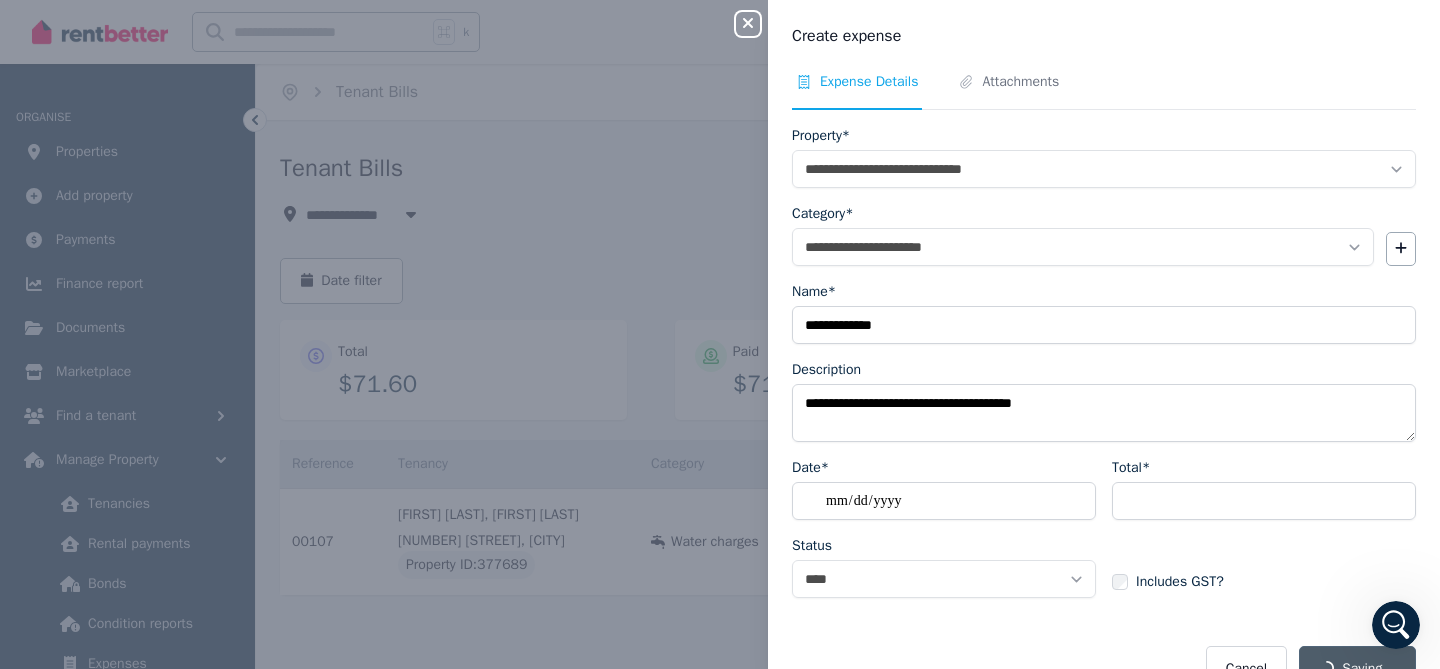 select 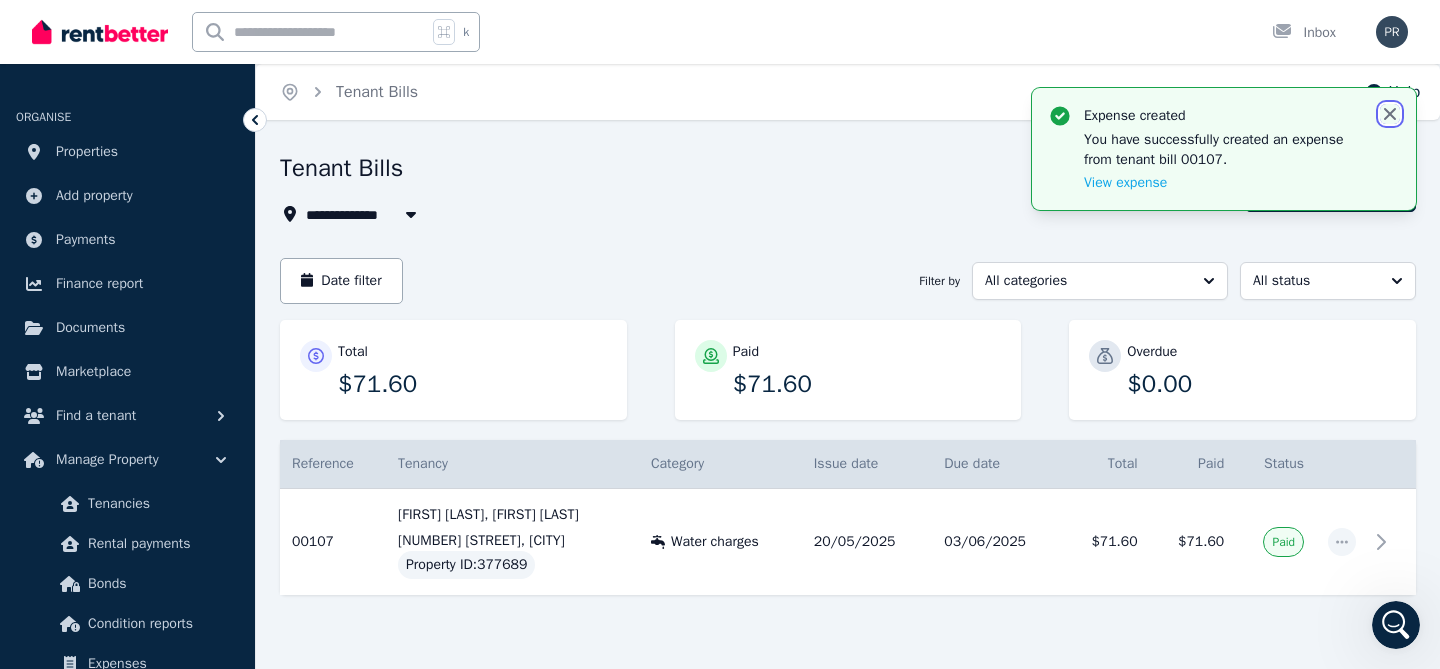click 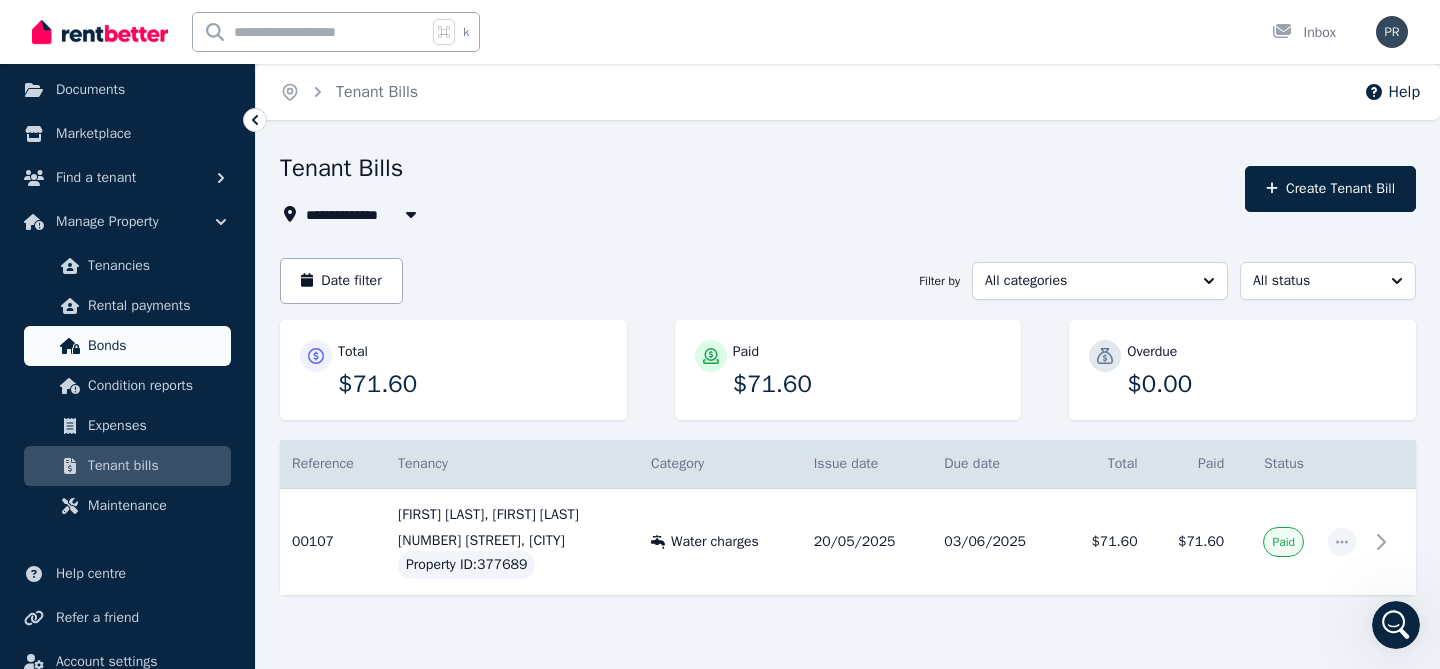 scroll, scrollTop: 264, scrollLeft: 0, axis: vertical 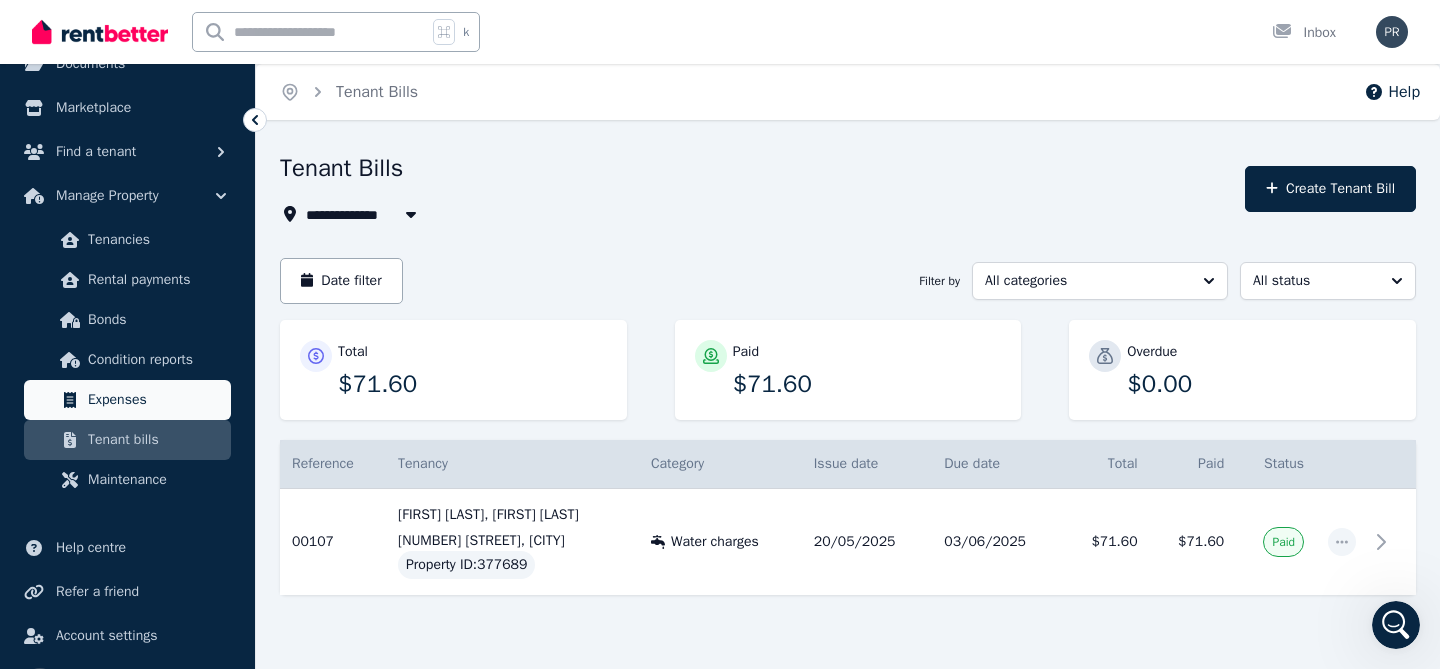 click on "Expenses" at bounding box center (155, 400) 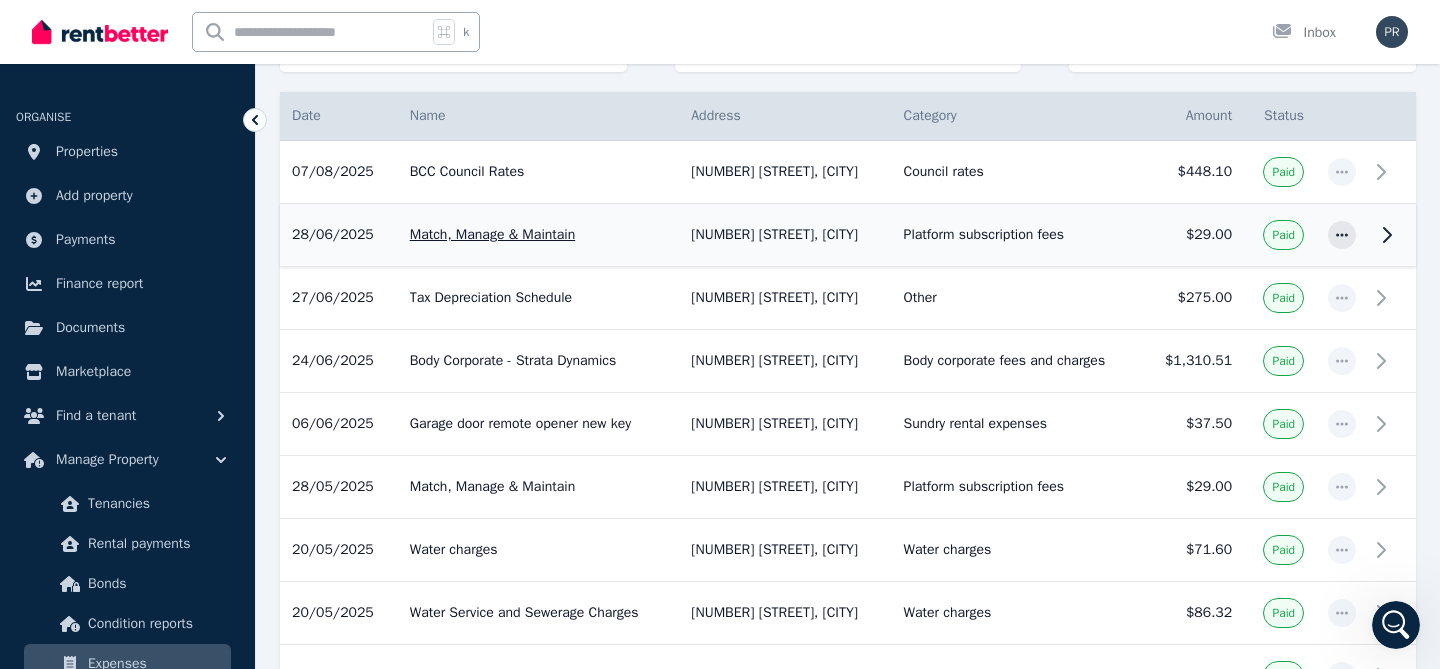scroll, scrollTop: 353, scrollLeft: 0, axis: vertical 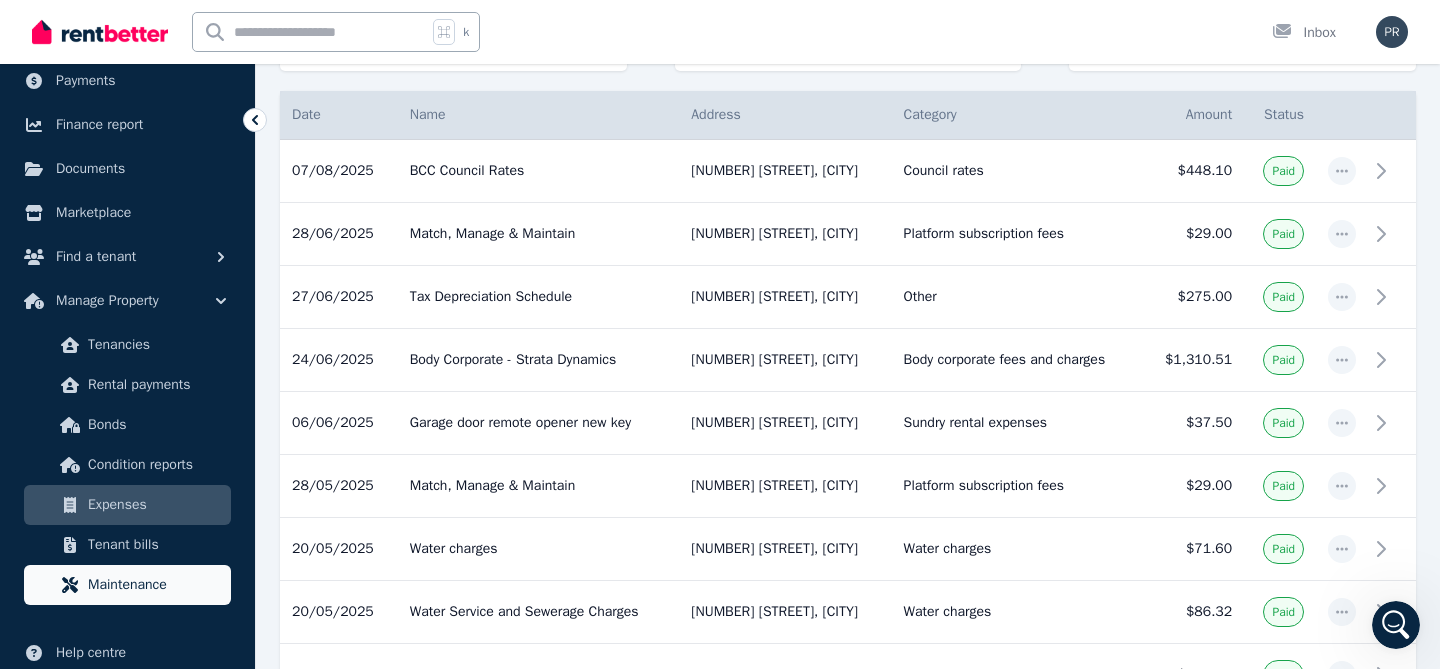 click on "Maintenance" at bounding box center (155, 585) 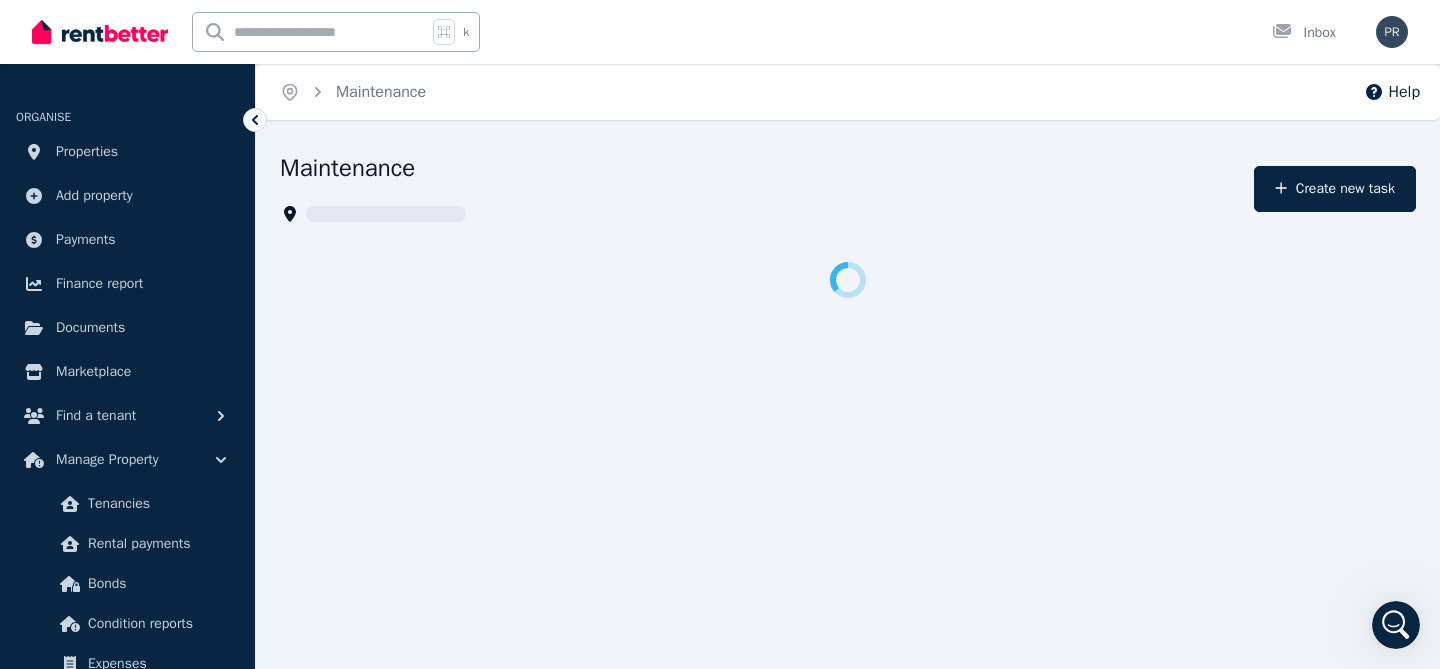 scroll, scrollTop: 0, scrollLeft: 0, axis: both 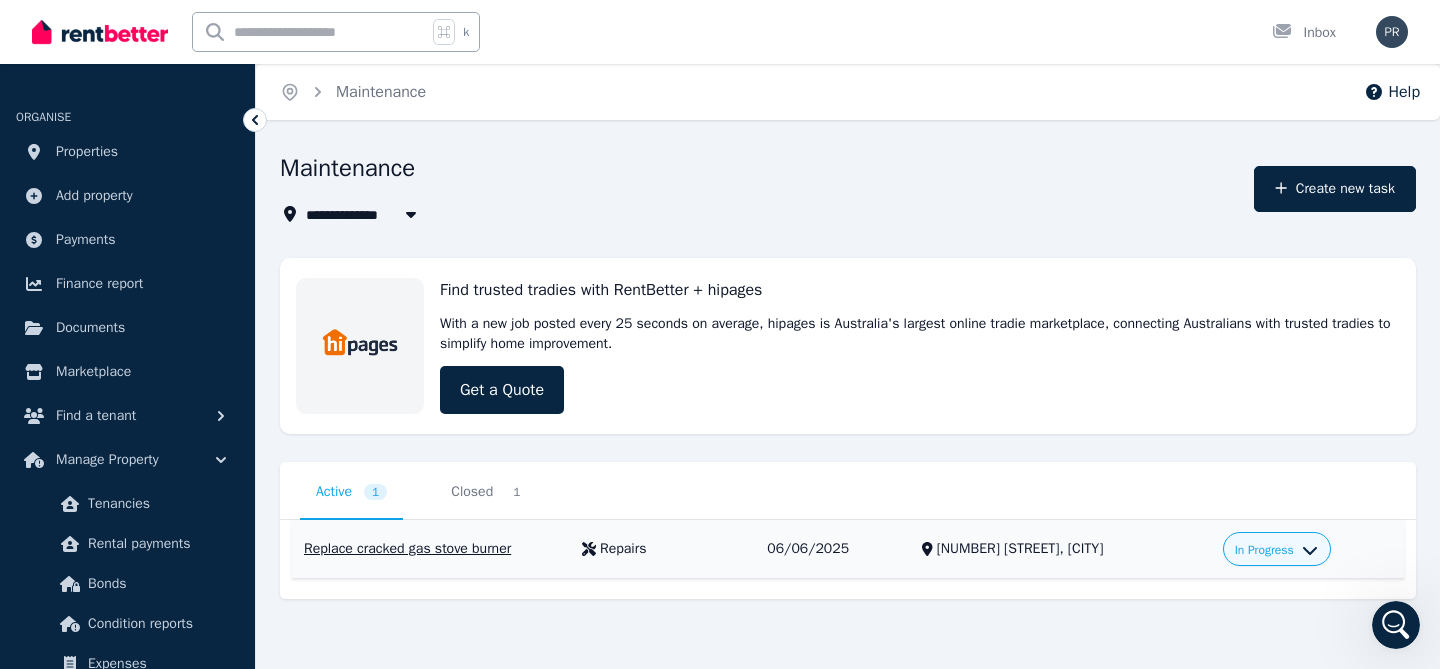 click on "In Progress" at bounding box center [1276, 549] 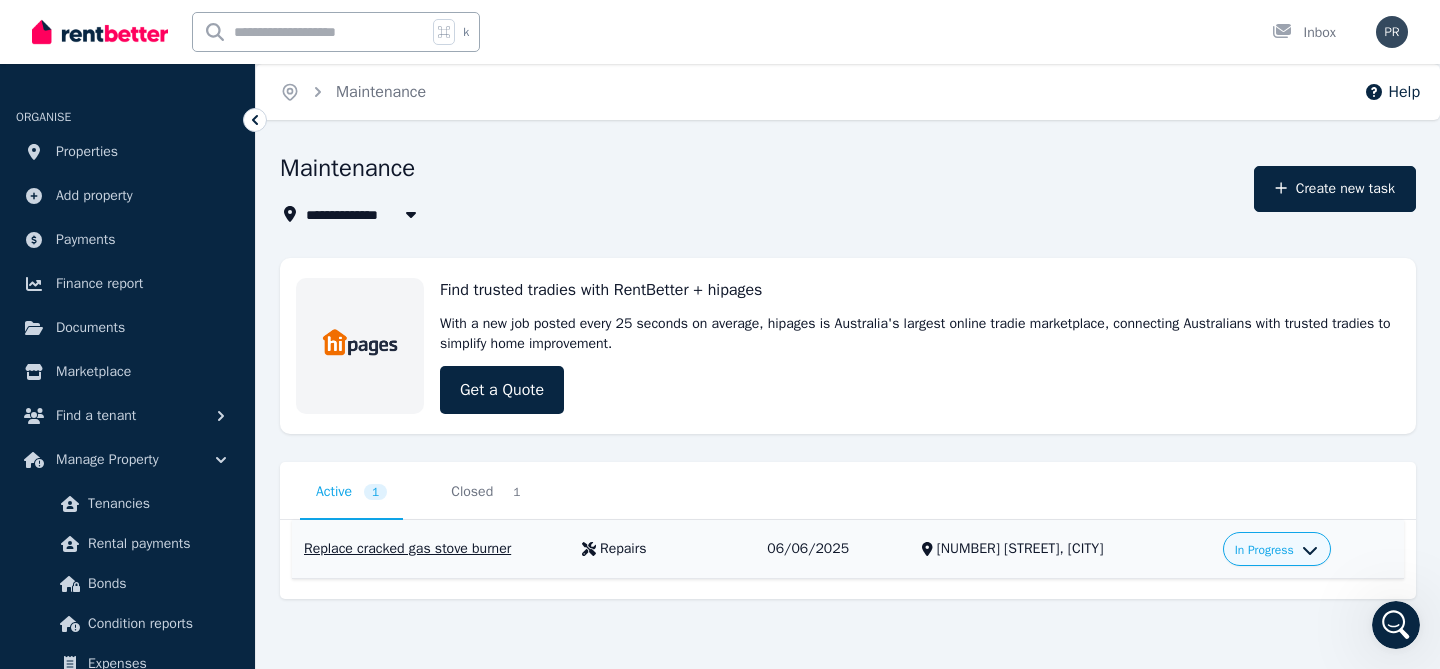 click on "In Progress" at bounding box center [1264, 550] 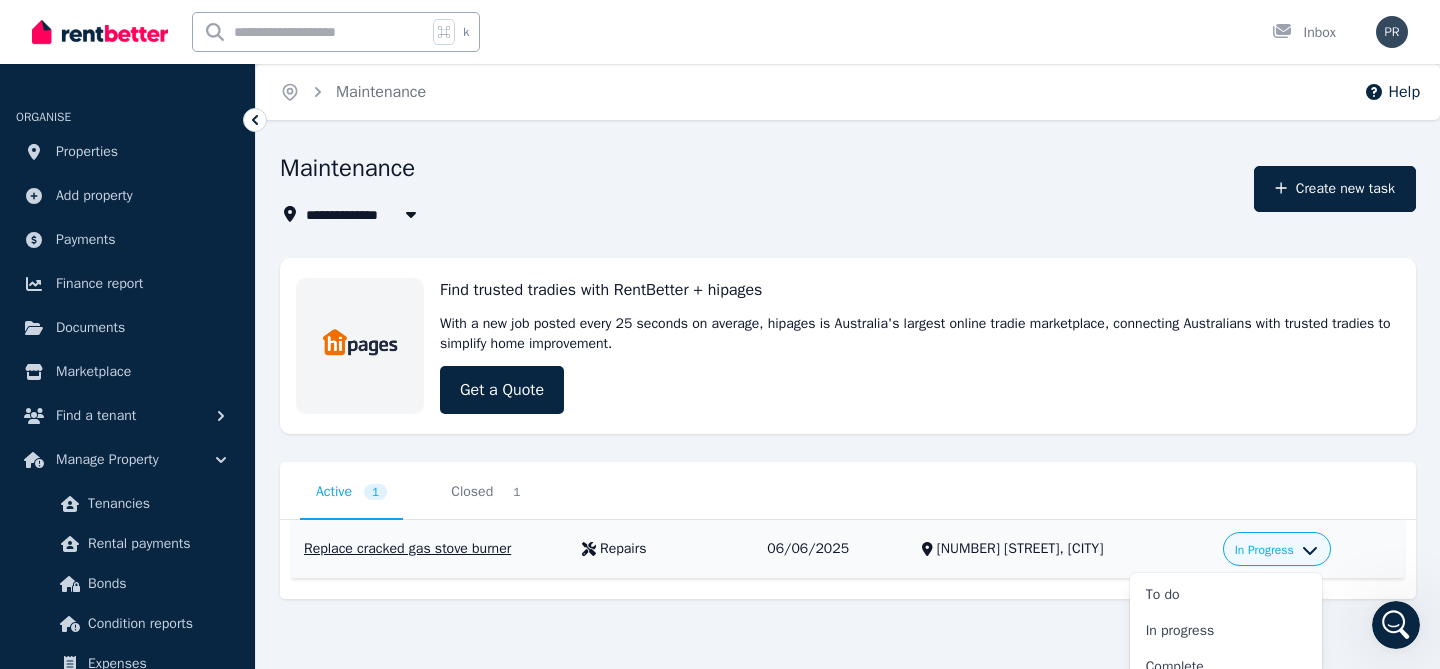 scroll, scrollTop: 20, scrollLeft: 0, axis: vertical 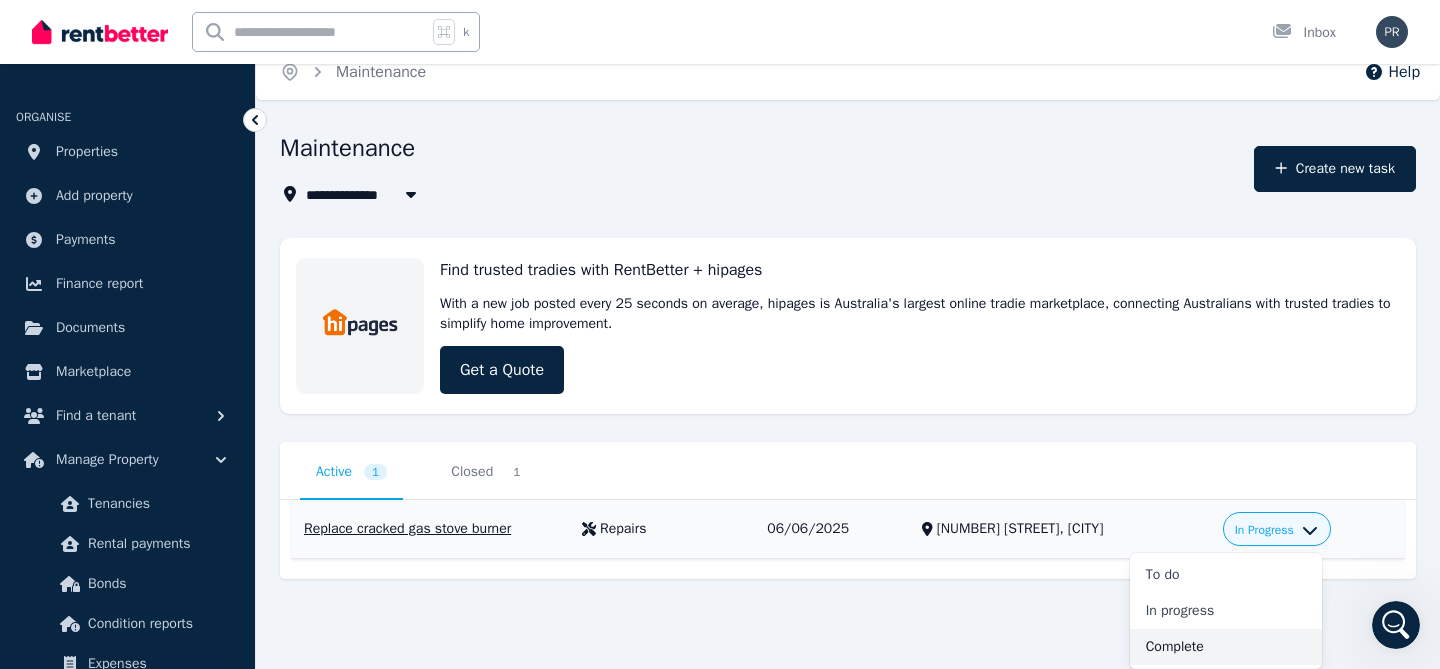 click on "Complete" at bounding box center [1226, 647] 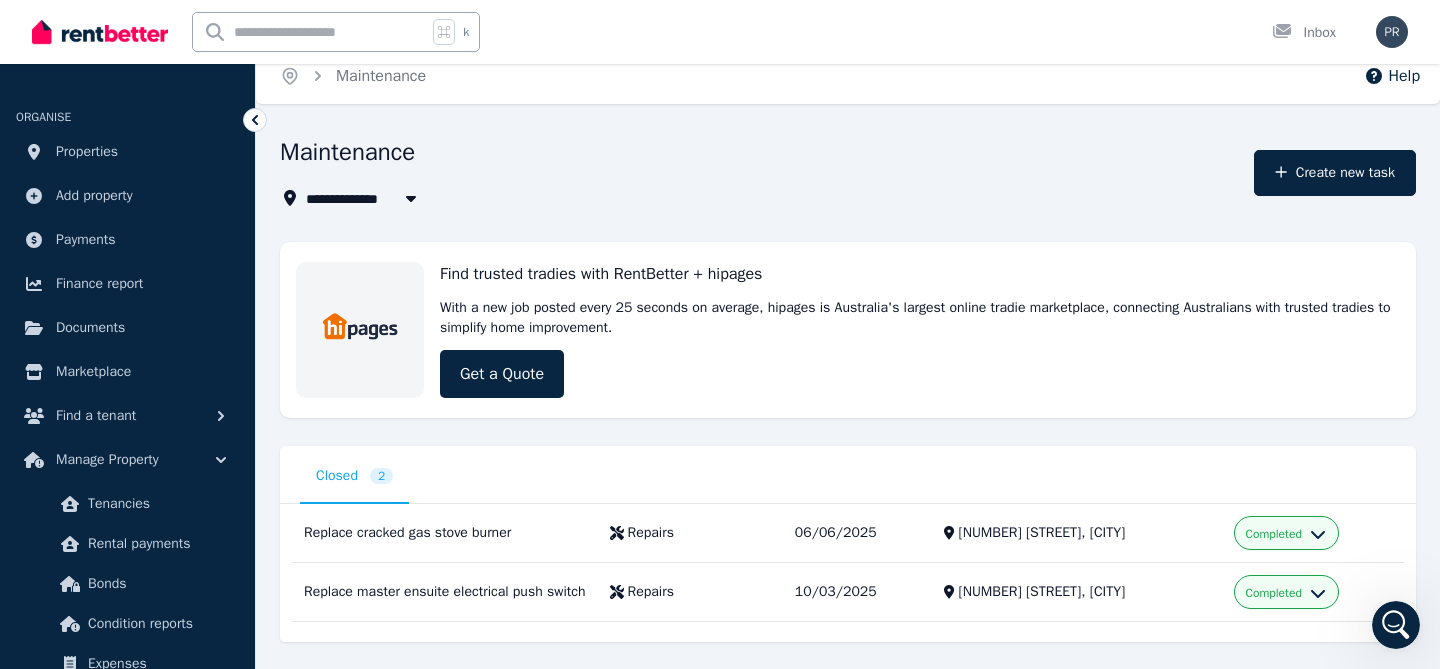 scroll, scrollTop: 53, scrollLeft: 0, axis: vertical 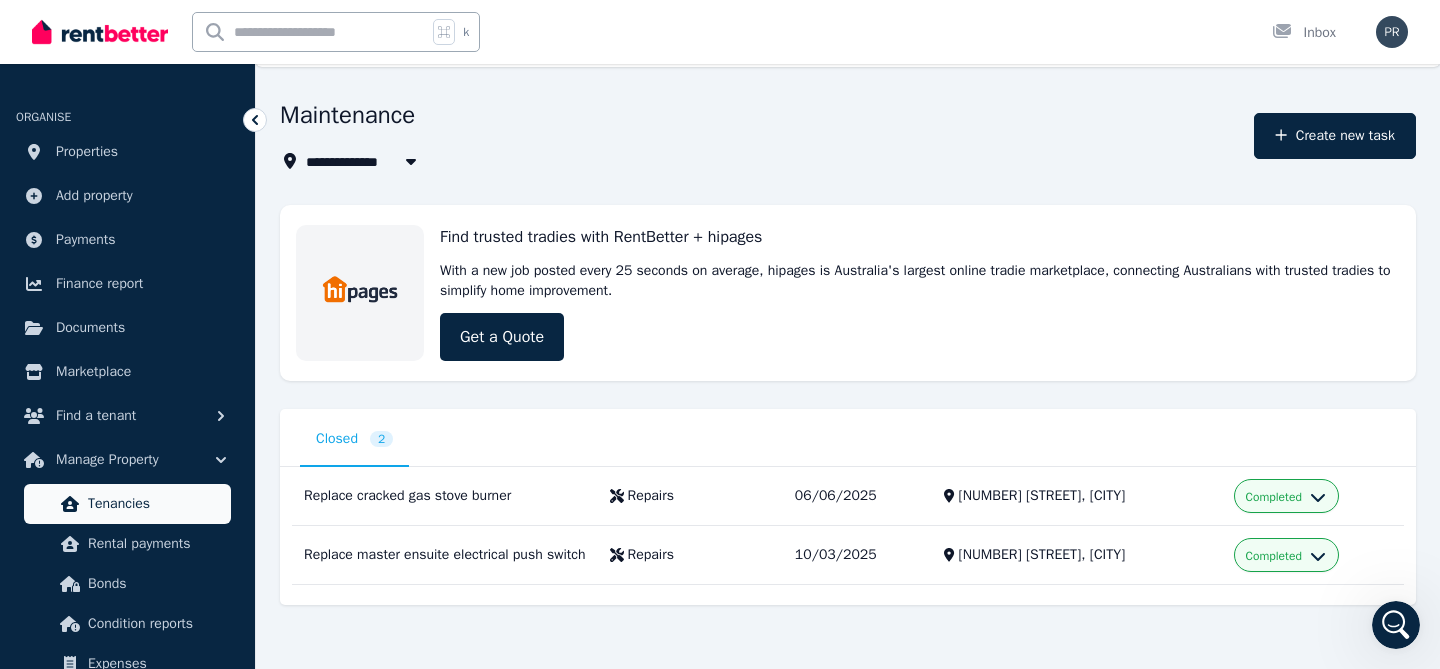 click on "Tenancies" at bounding box center [127, 504] 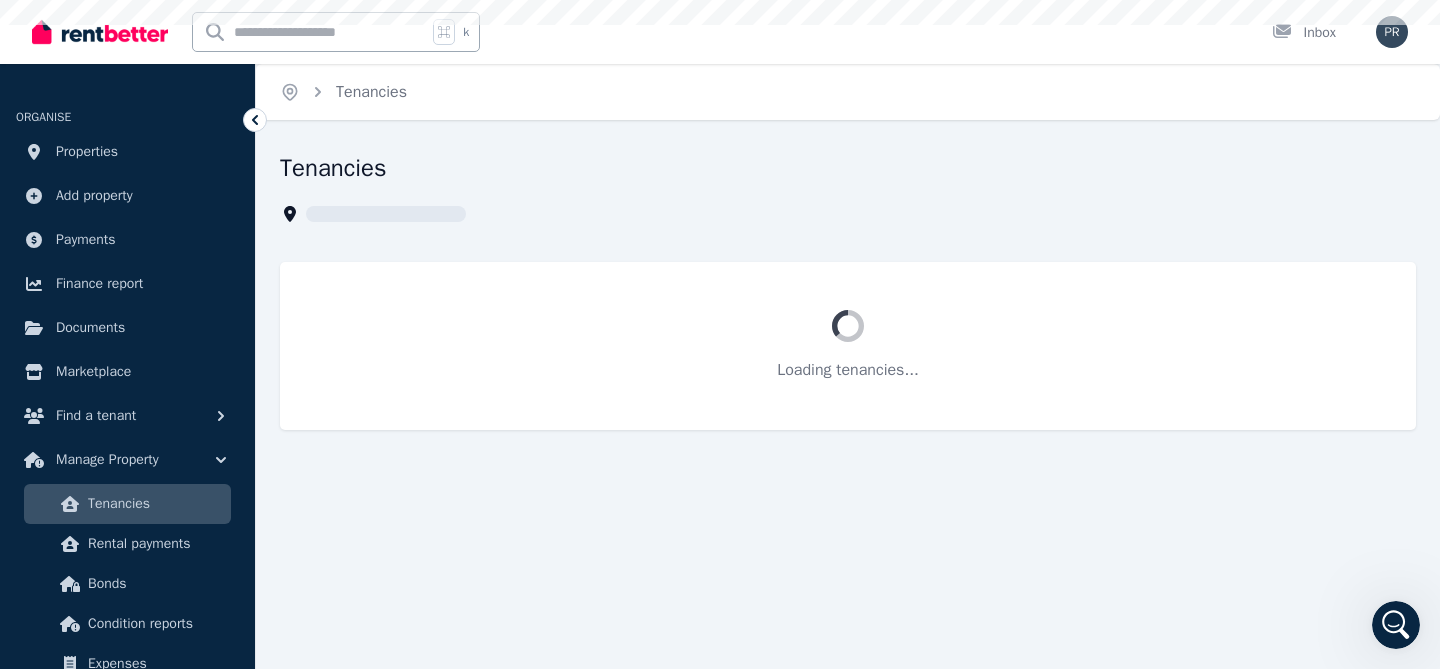 scroll, scrollTop: 0, scrollLeft: 0, axis: both 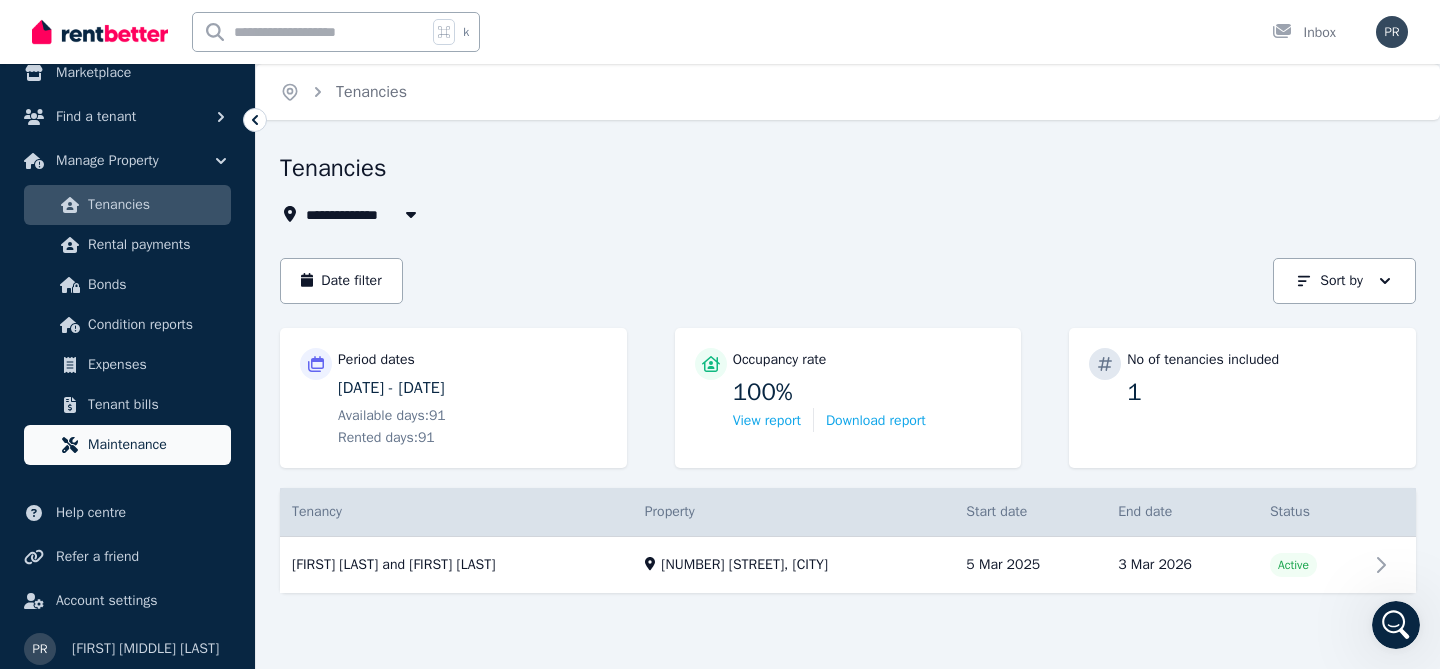 click on "Maintenance" at bounding box center (155, 445) 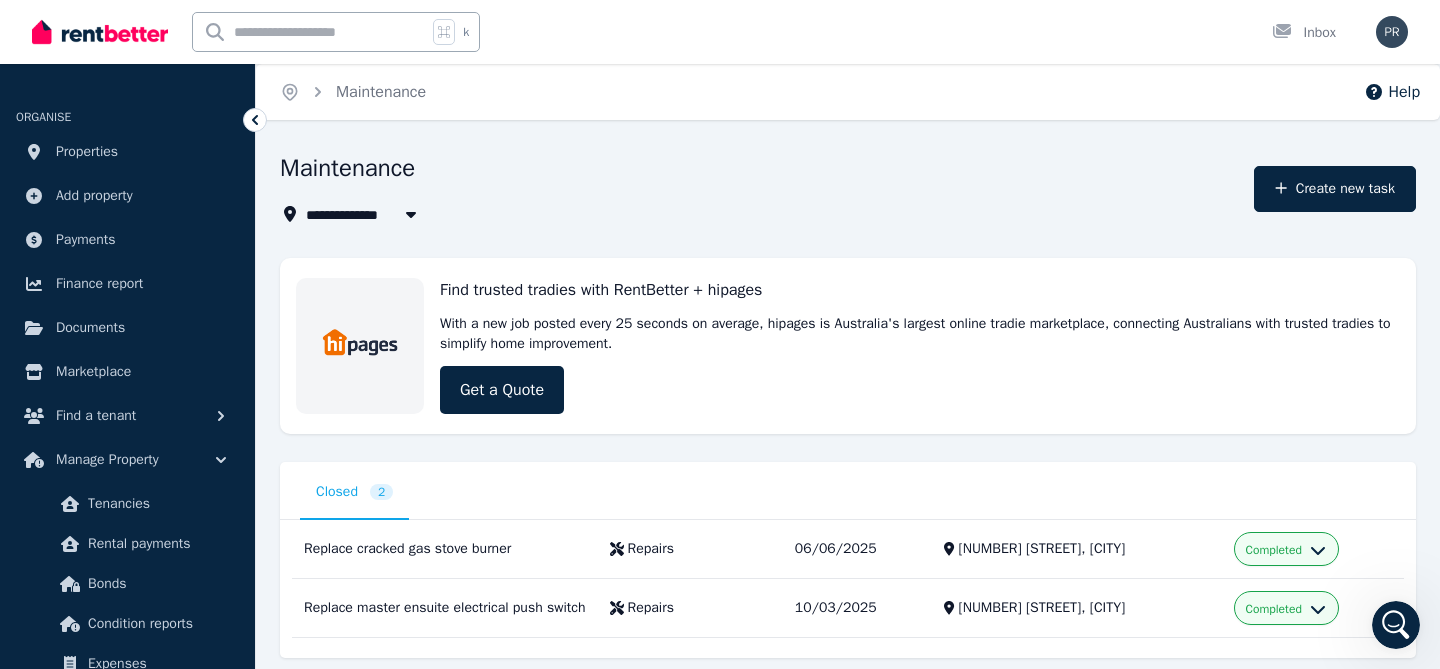scroll, scrollTop: 53, scrollLeft: 0, axis: vertical 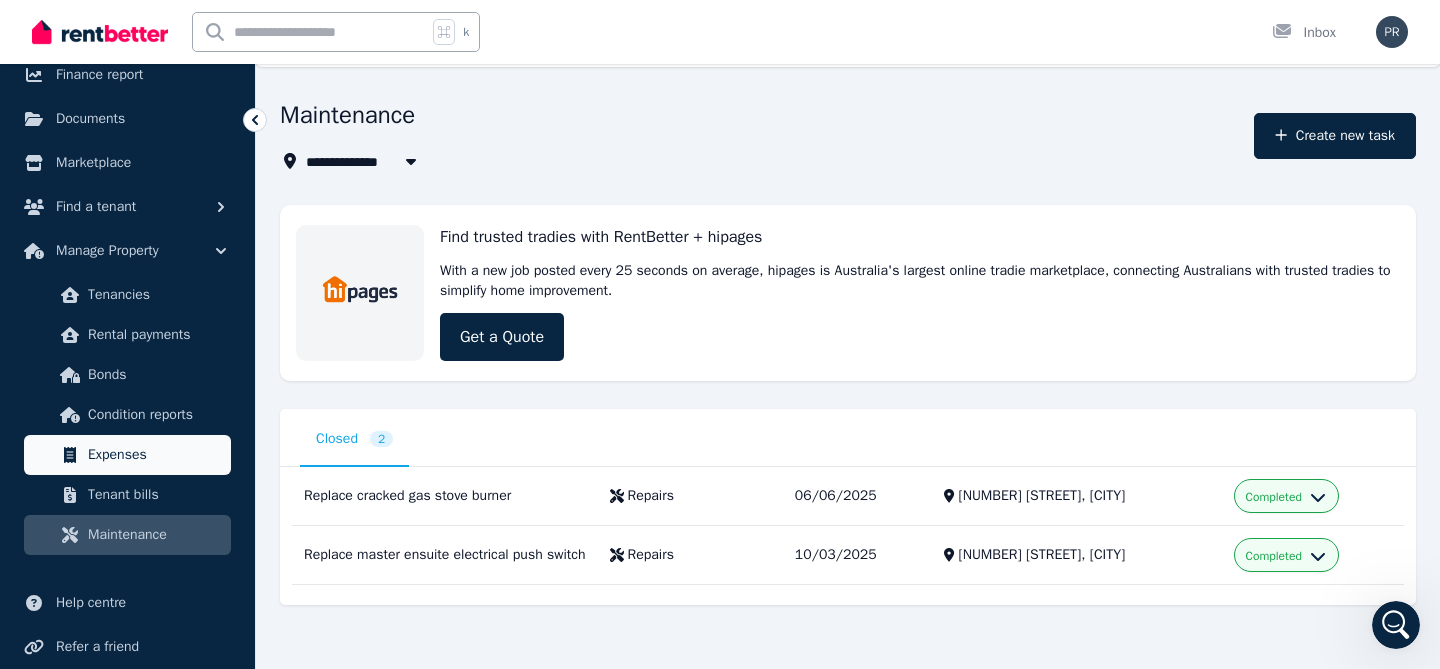 click on "Expenses" at bounding box center (155, 455) 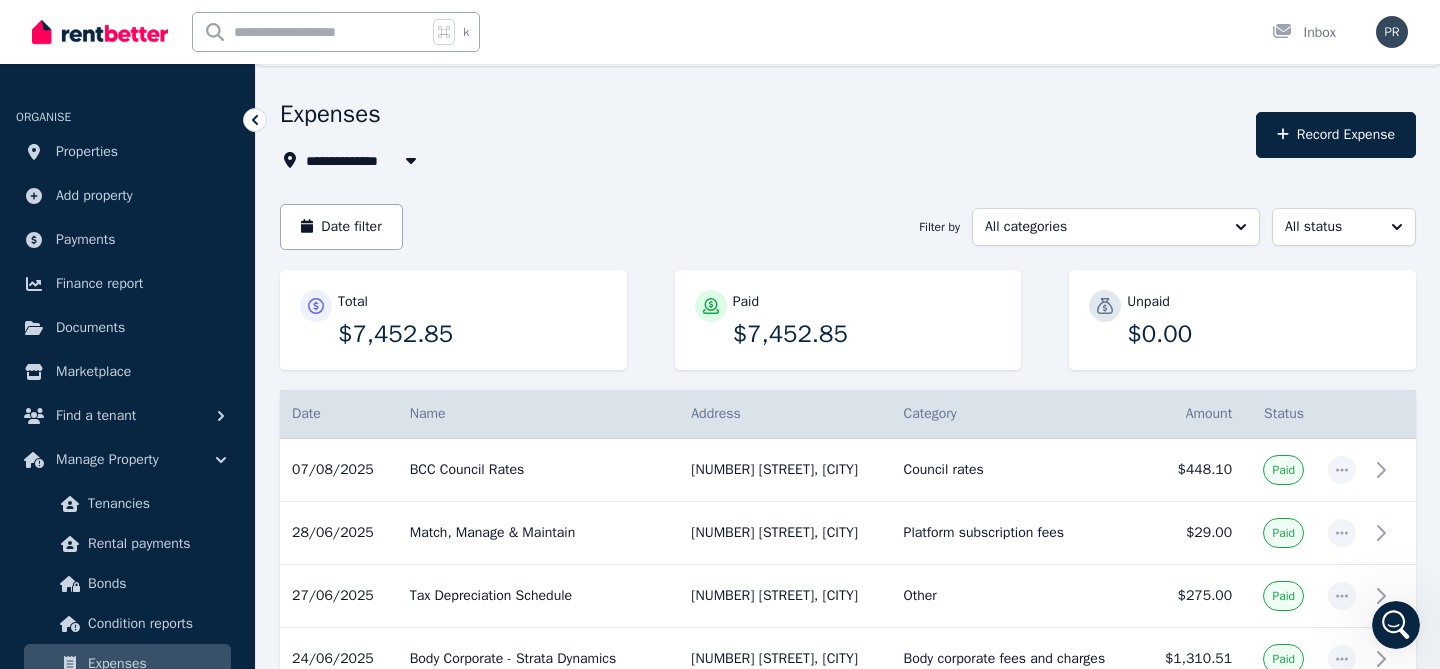 scroll, scrollTop: 52, scrollLeft: 0, axis: vertical 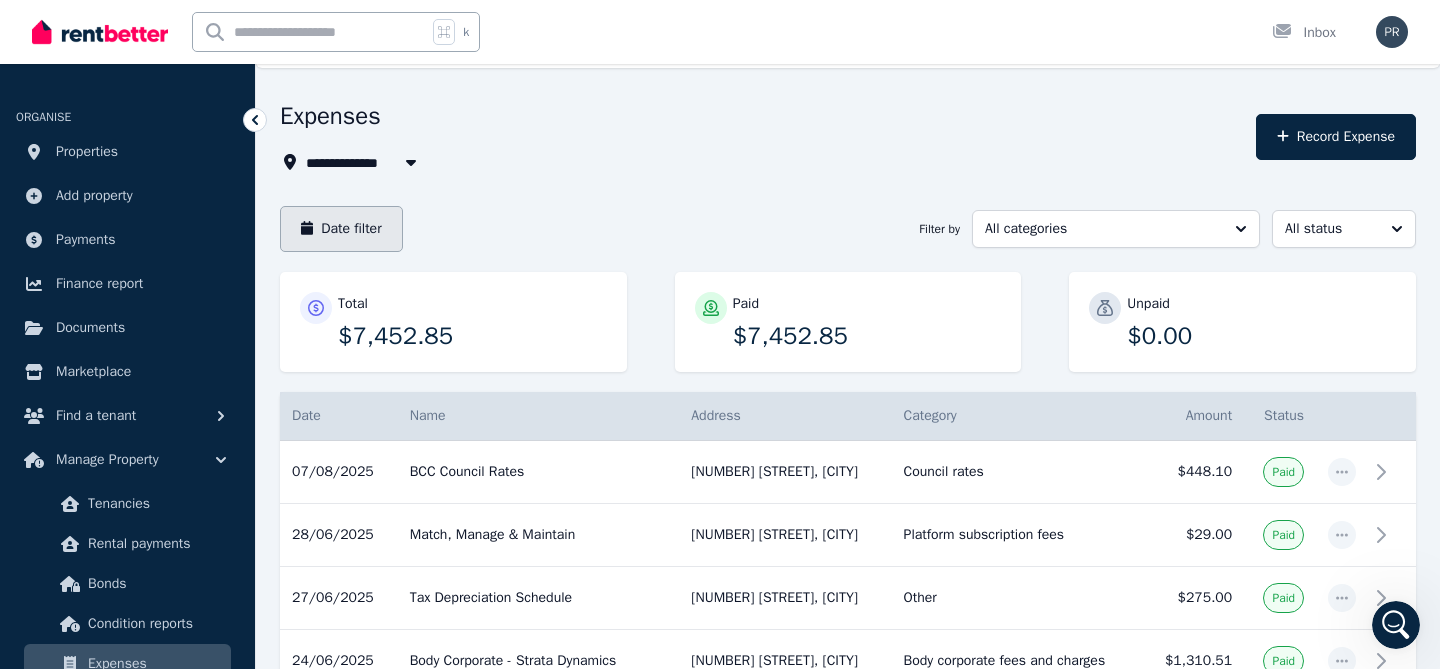 click on "Date filter" at bounding box center (341, 229) 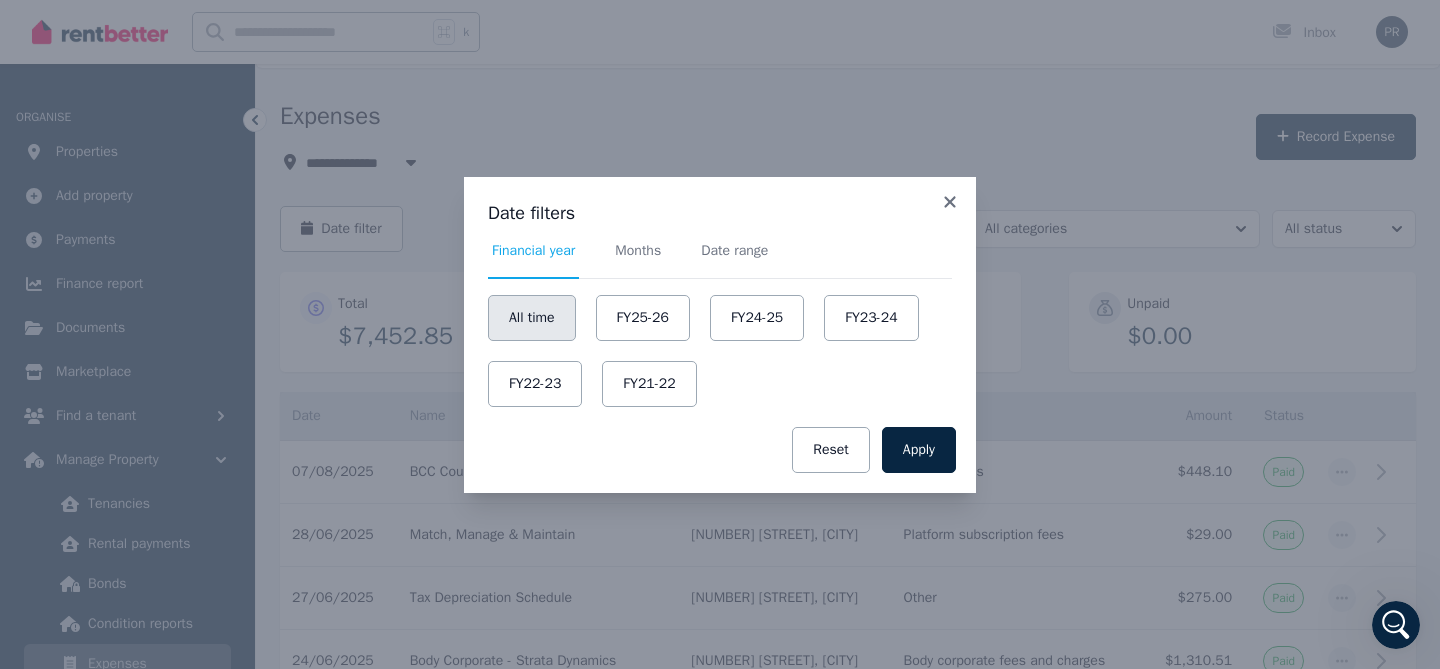 click on "All time" at bounding box center [532, 318] 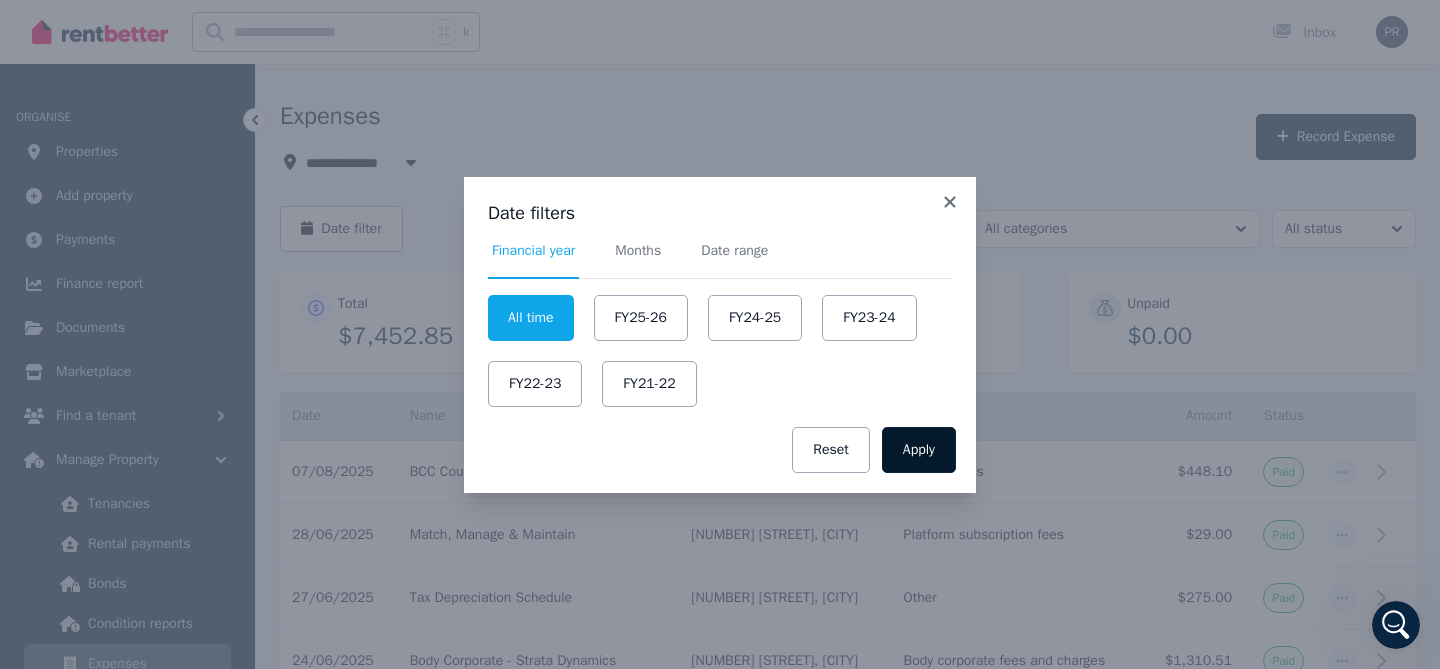 click on "Apply" at bounding box center [919, 450] 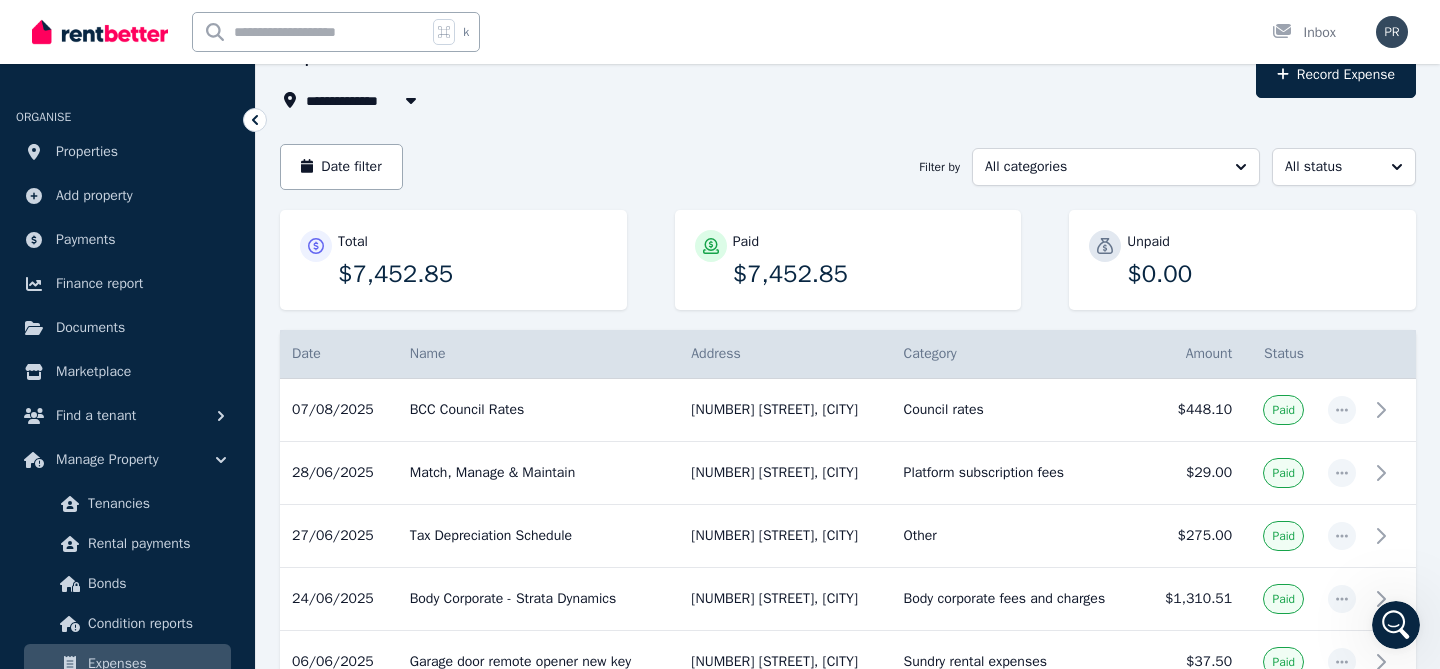 scroll, scrollTop: 117, scrollLeft: 0, axis: vertical 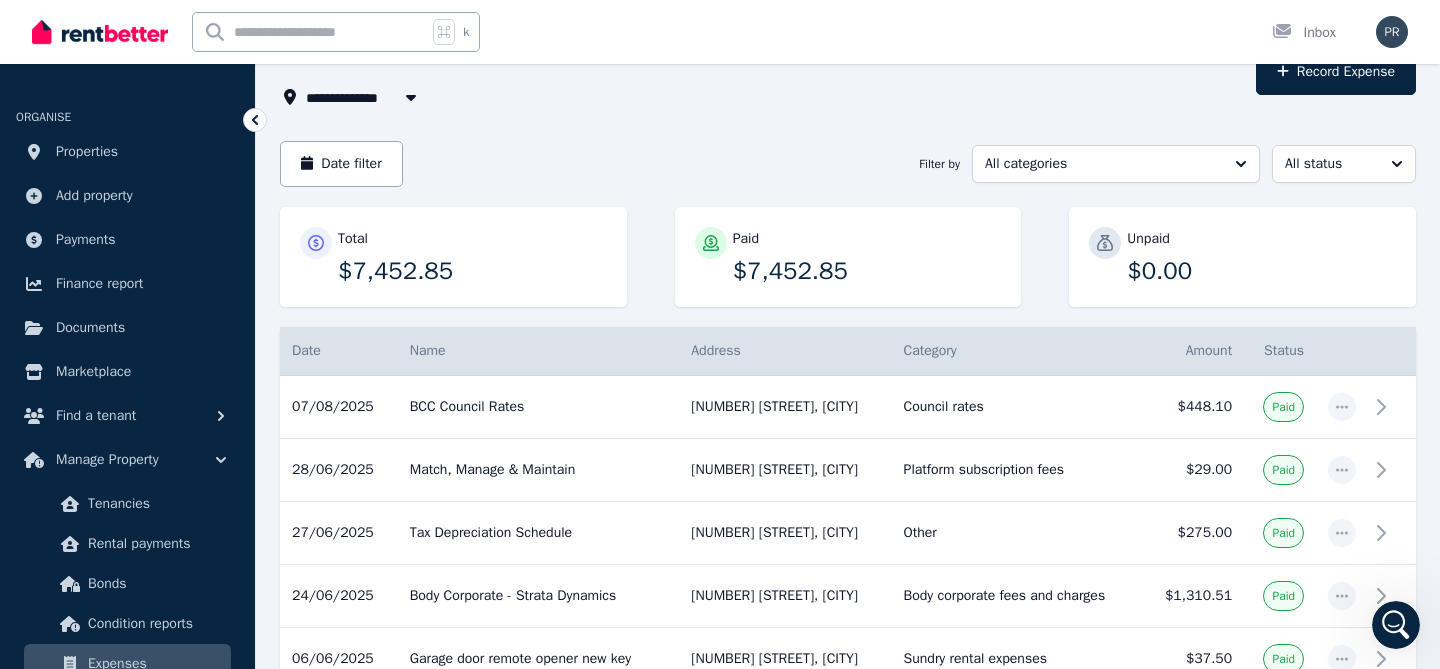 click on "Date" at bounding box center (339, 351) 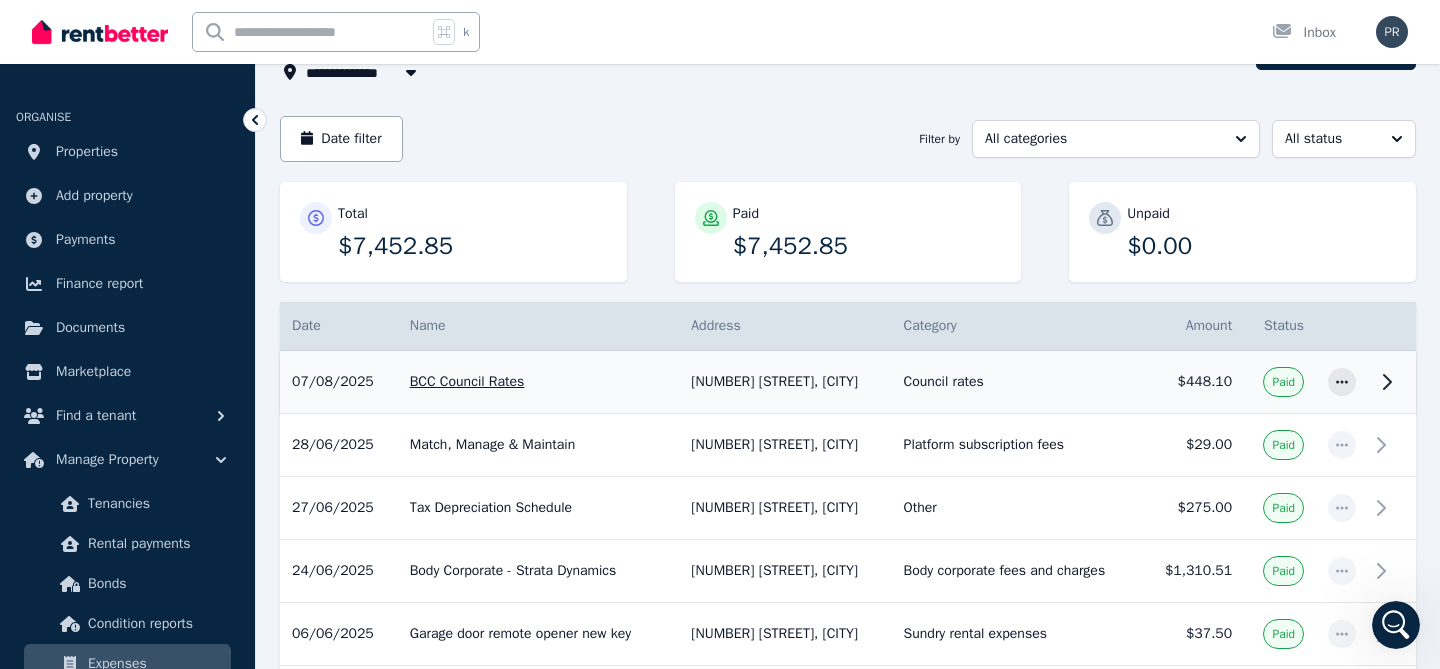 scroll, scrollTop: 144, scrollLeft: 0, axis: vertical 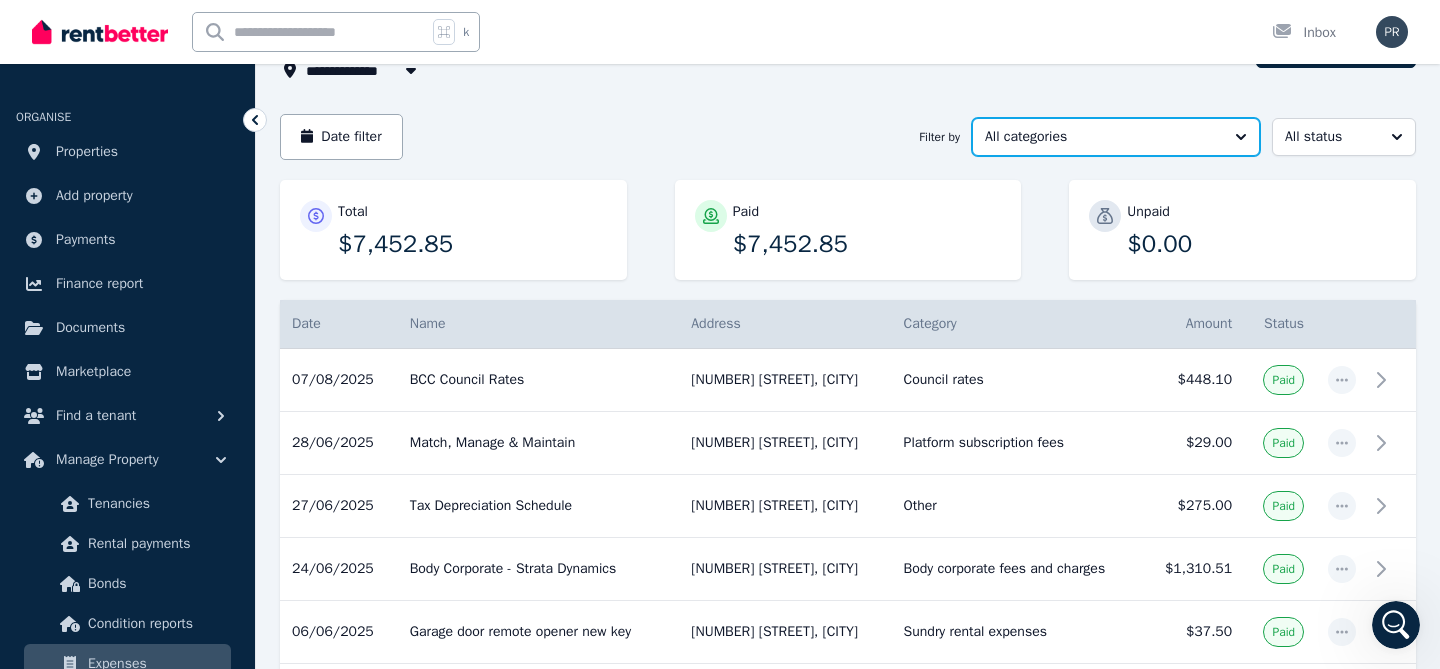 click on "All categories" at bounding box center (1102, 137) 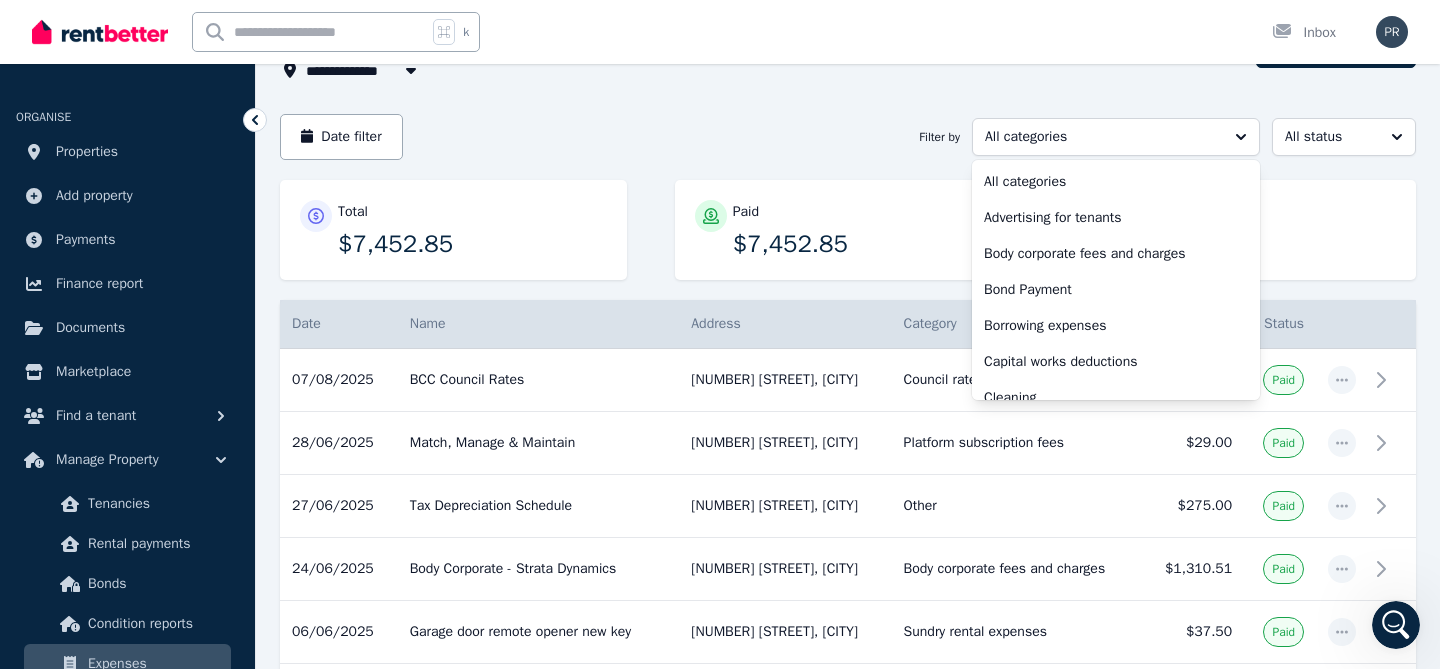 click on "Date filter Filter by All categories All categories Advertising for tenants Body corporate fees and charges Bond Payment Borrowing expenses Capital works deductions Cleaning Council rates Deductions for decline in value Electricity Charges Gardening / lawn mowing Gas Charges Insurance Interest on loan(s) Land tax Legal expenses Other Pest control Platform subscription fees Property agent fees / commission Repairs and maintenance Stationery, telephone and postage Sundry rental expenses Travel expenses Water charges All status" at bounding box center [848, 137] 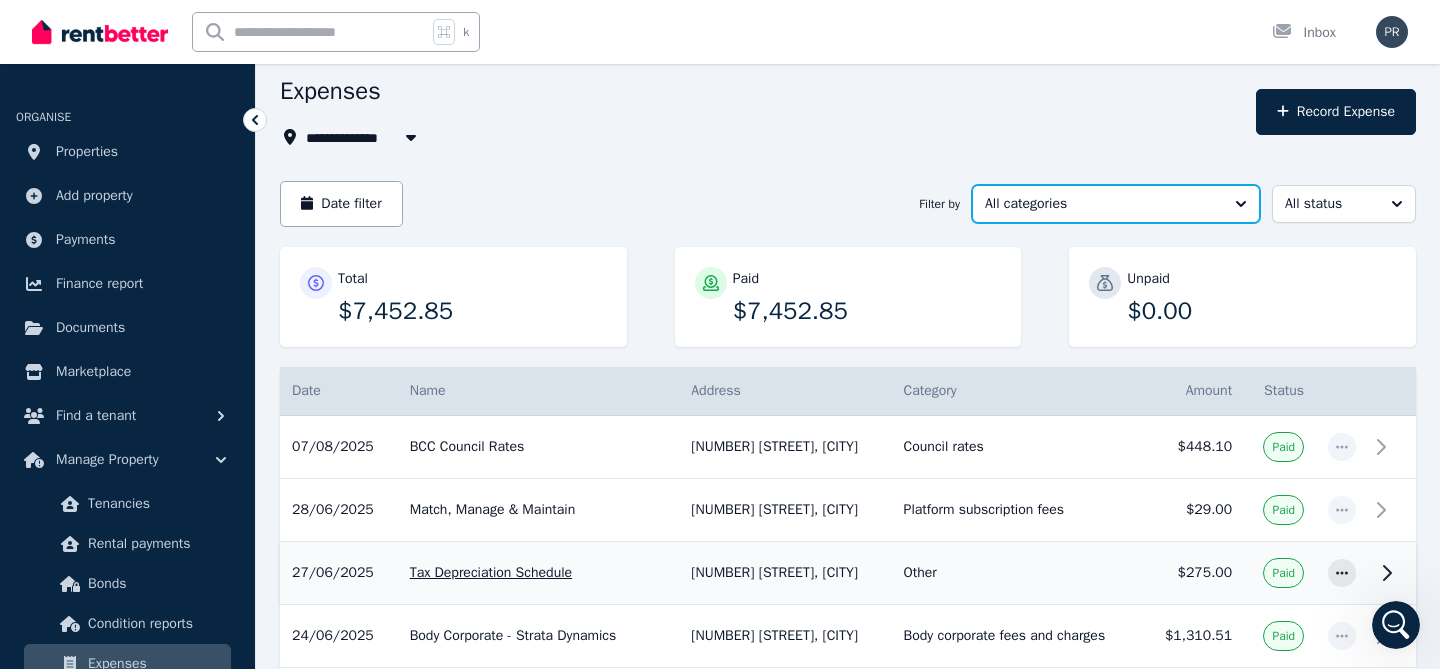 scroll, scrollTop: 0, scrollLeft: 0, axis: both 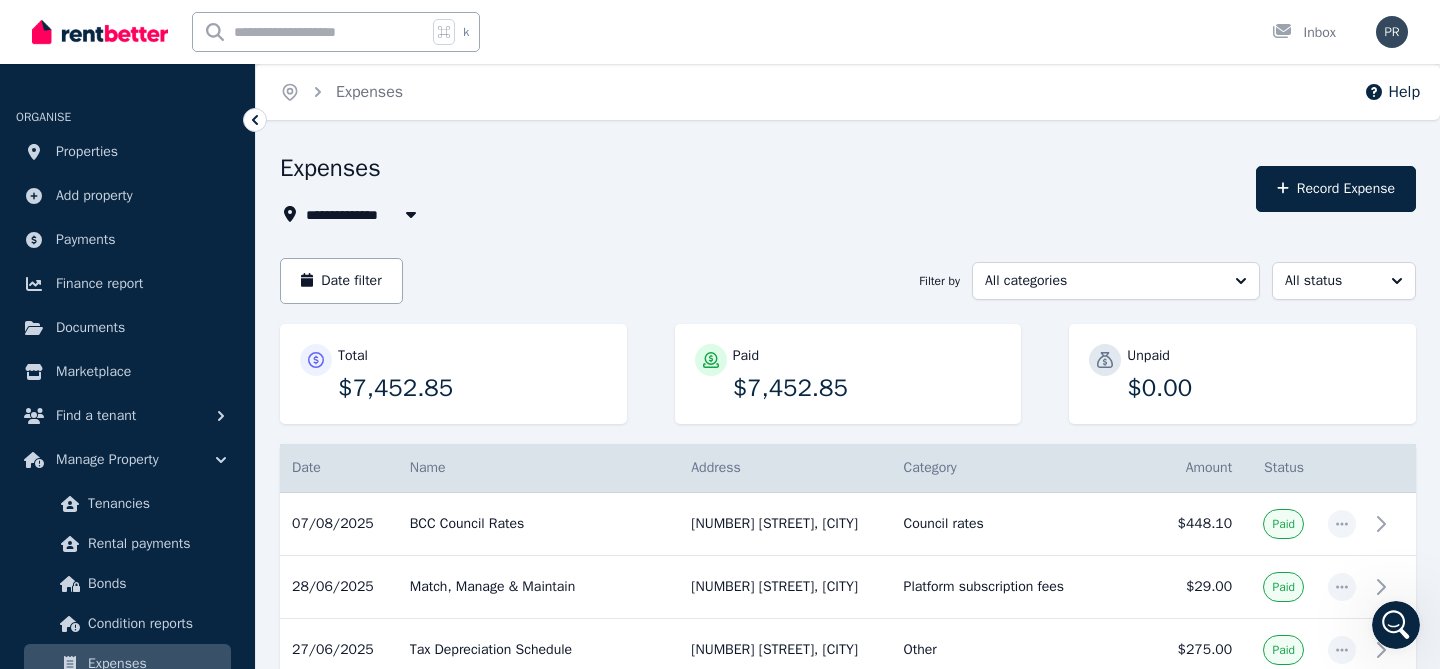 click on "**********" at bounding box center [848, 1019] 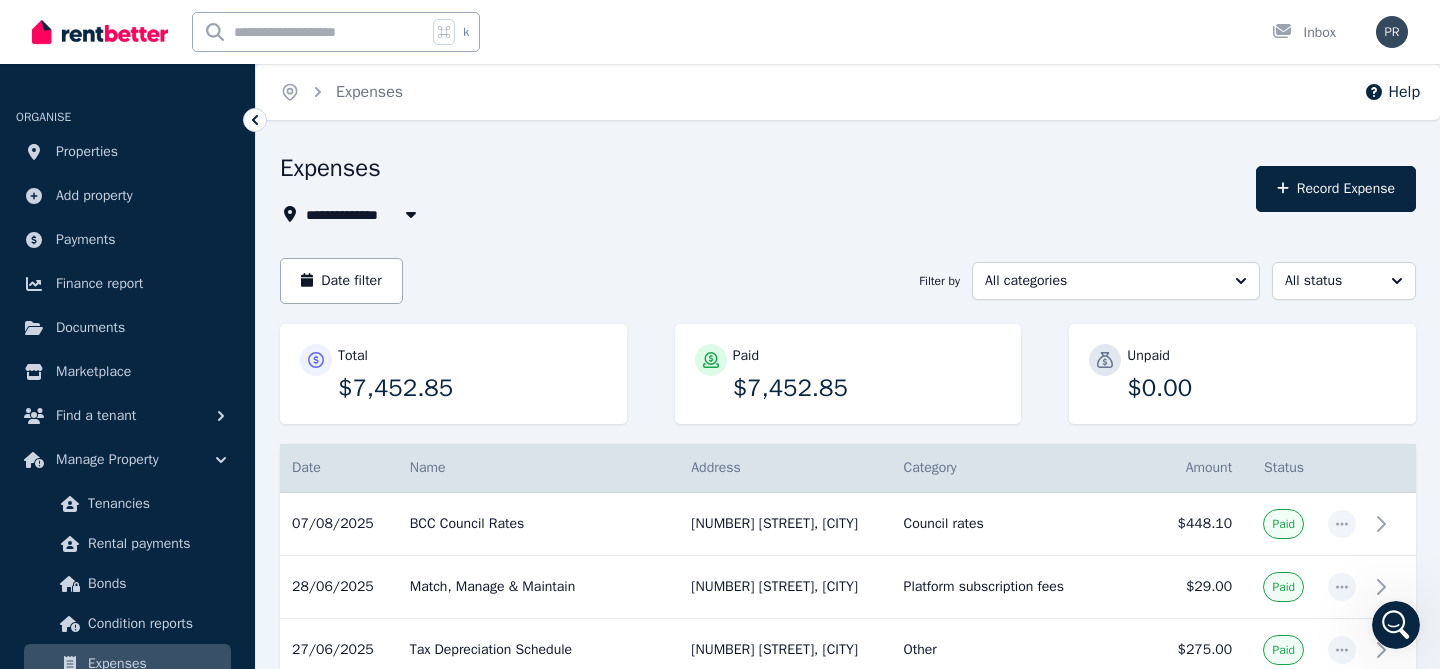 click on "**********" at bounding box center [848, 1019] 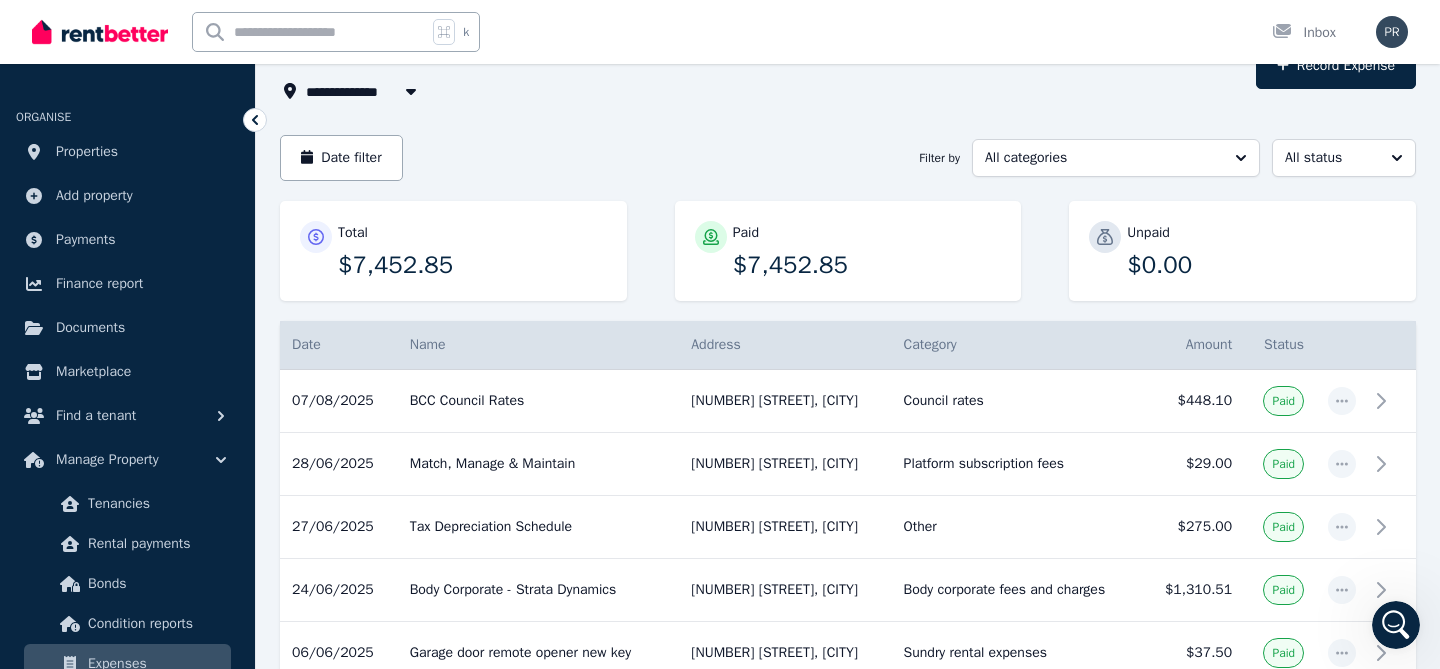 scroll, scrollTop: 179, scrollLeft: 0, axis: vertical 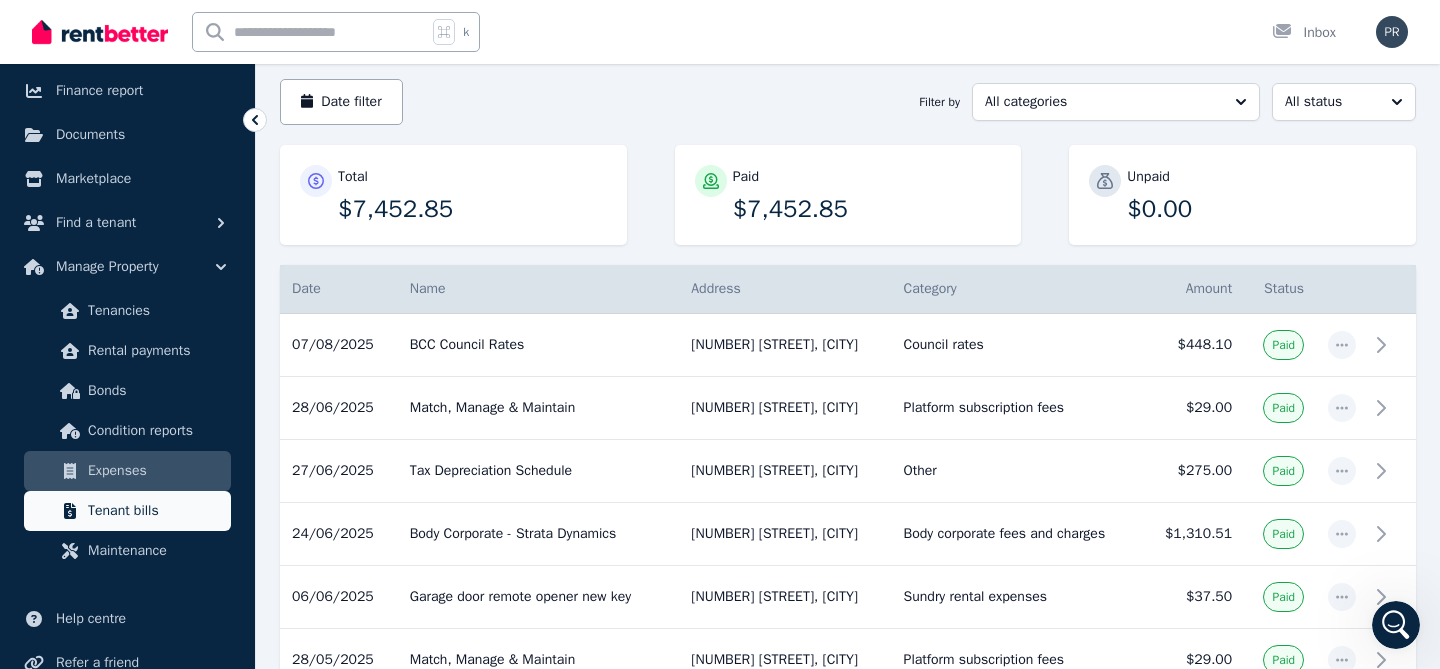 click on "Tenant bills" at bounding box center (155, 511) 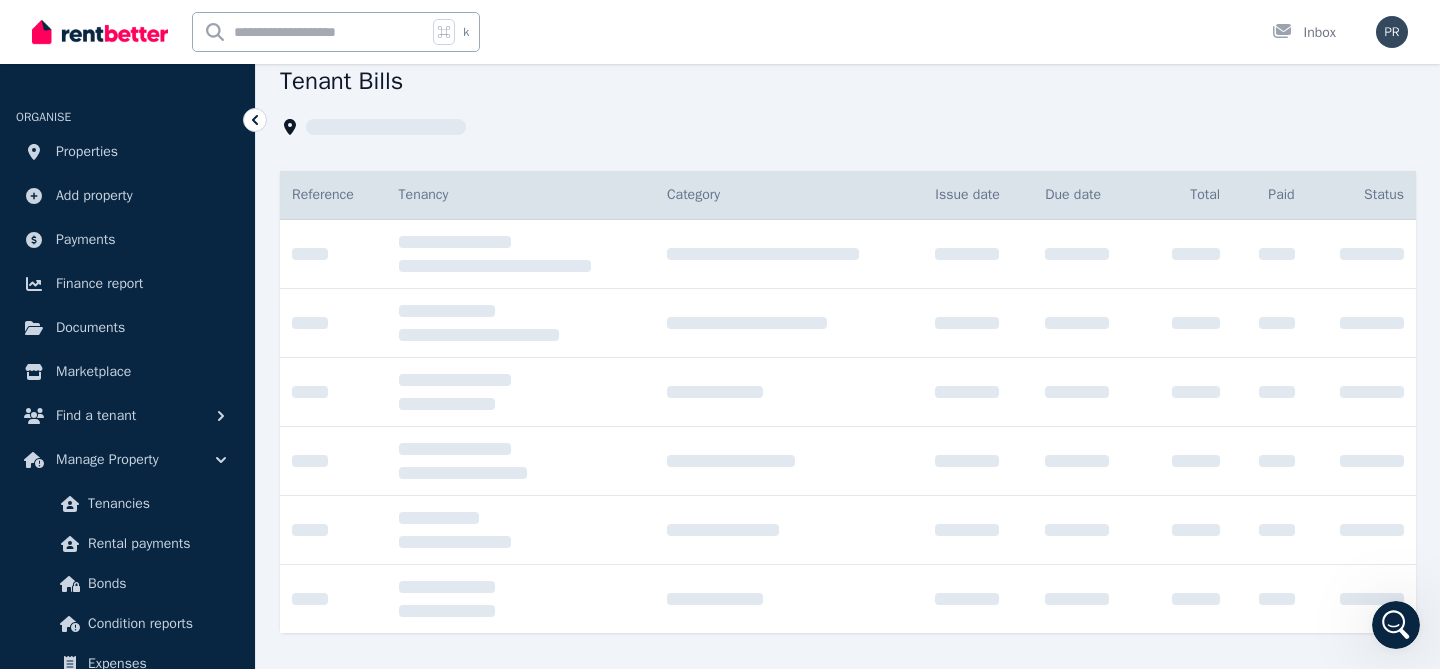 scroll, scrollTop: 0, scrollLeft: 0, axis: both 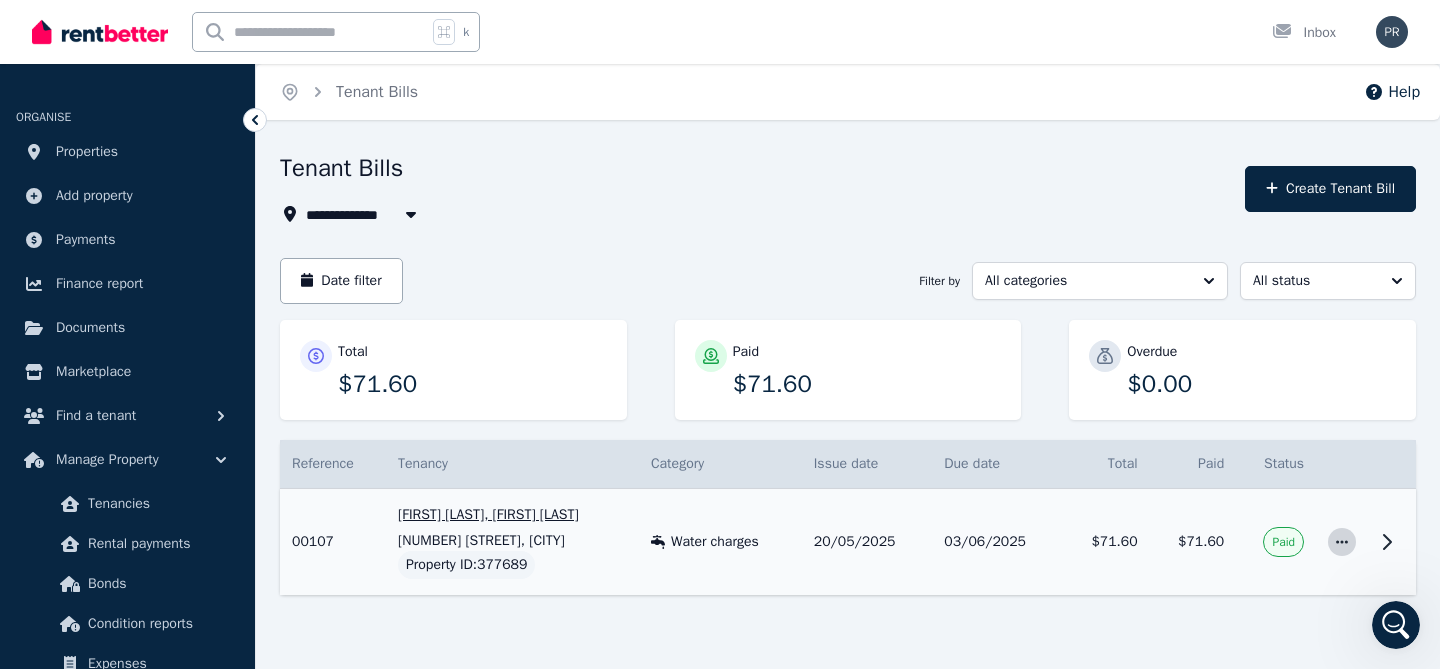 click 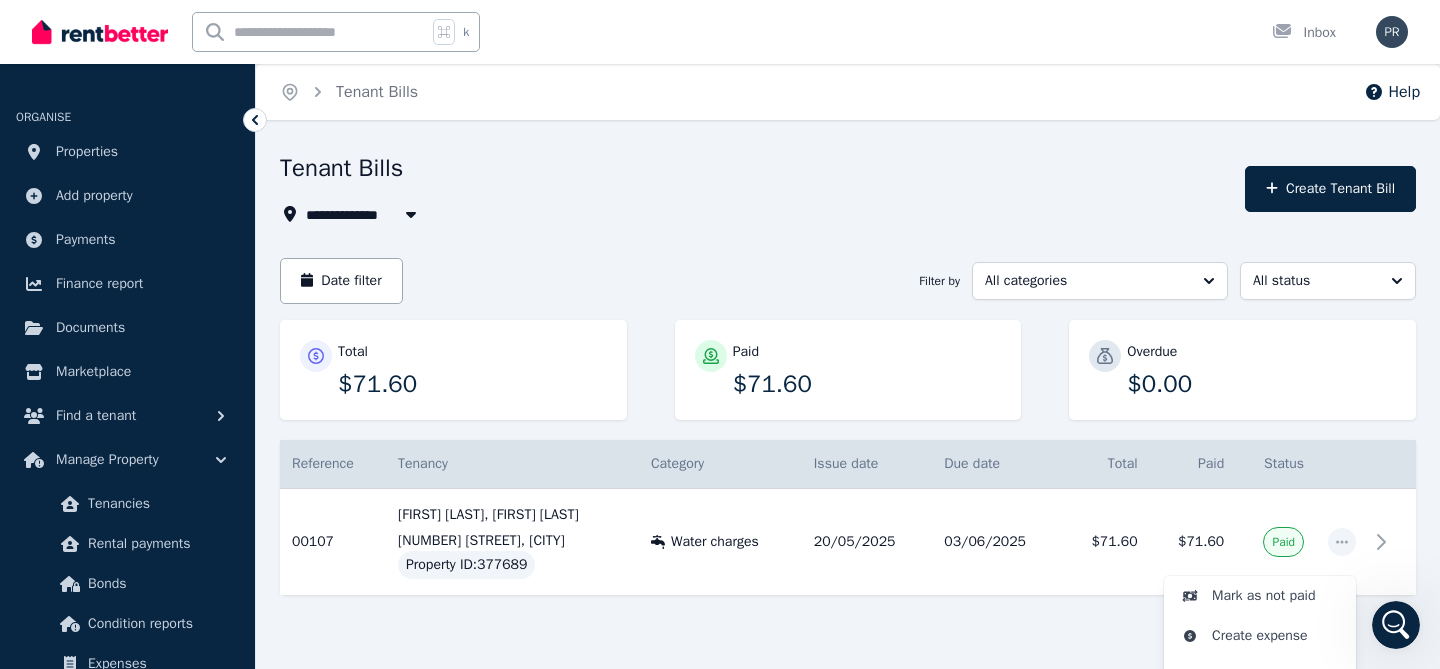 click on "**********" at bounding box center (848, 409) 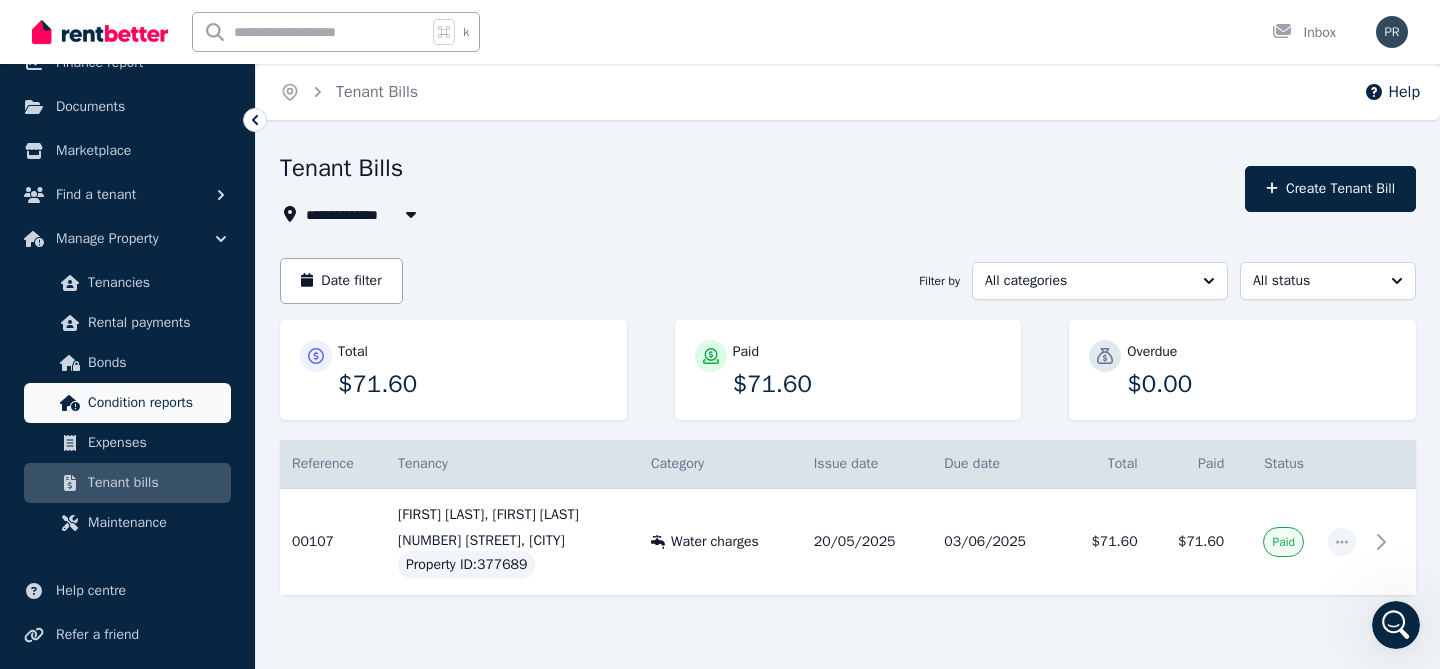 scroll, scrollTop: 229, scrollLeft: 0, axis: vertical 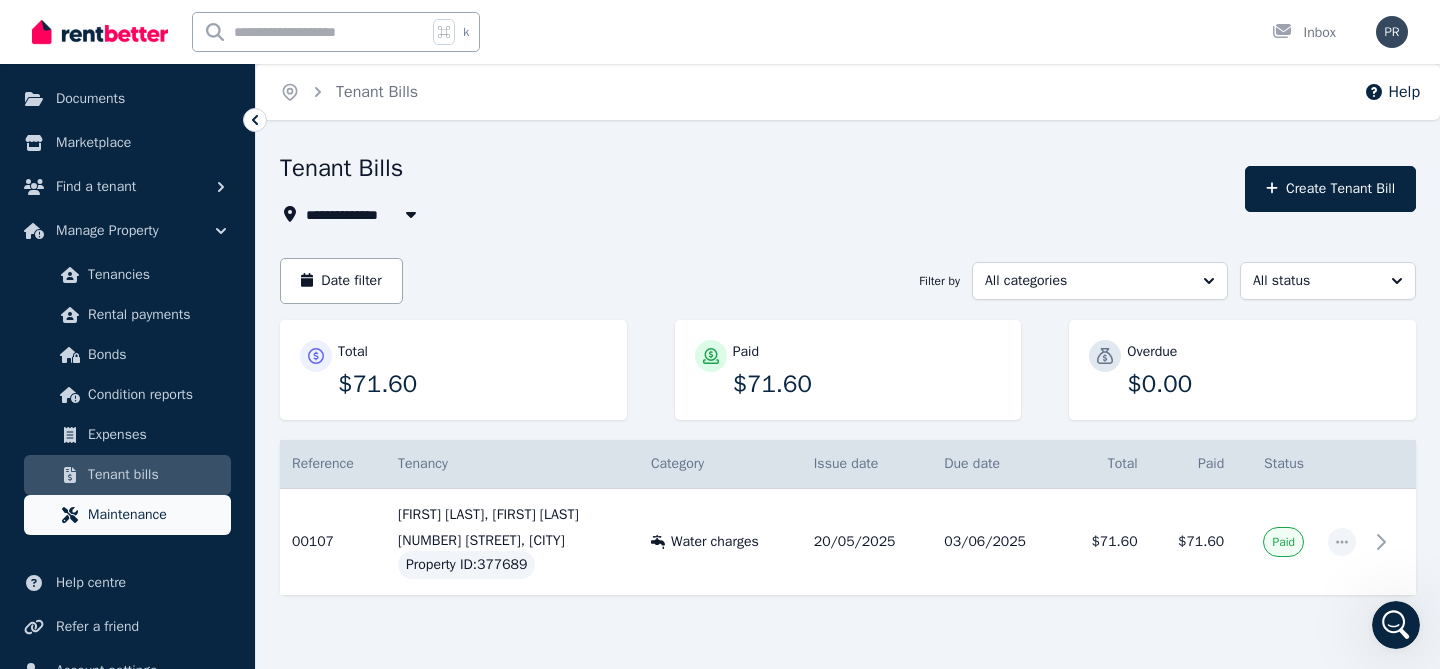 click on "Maintenance" at bounding box center [155, 515] 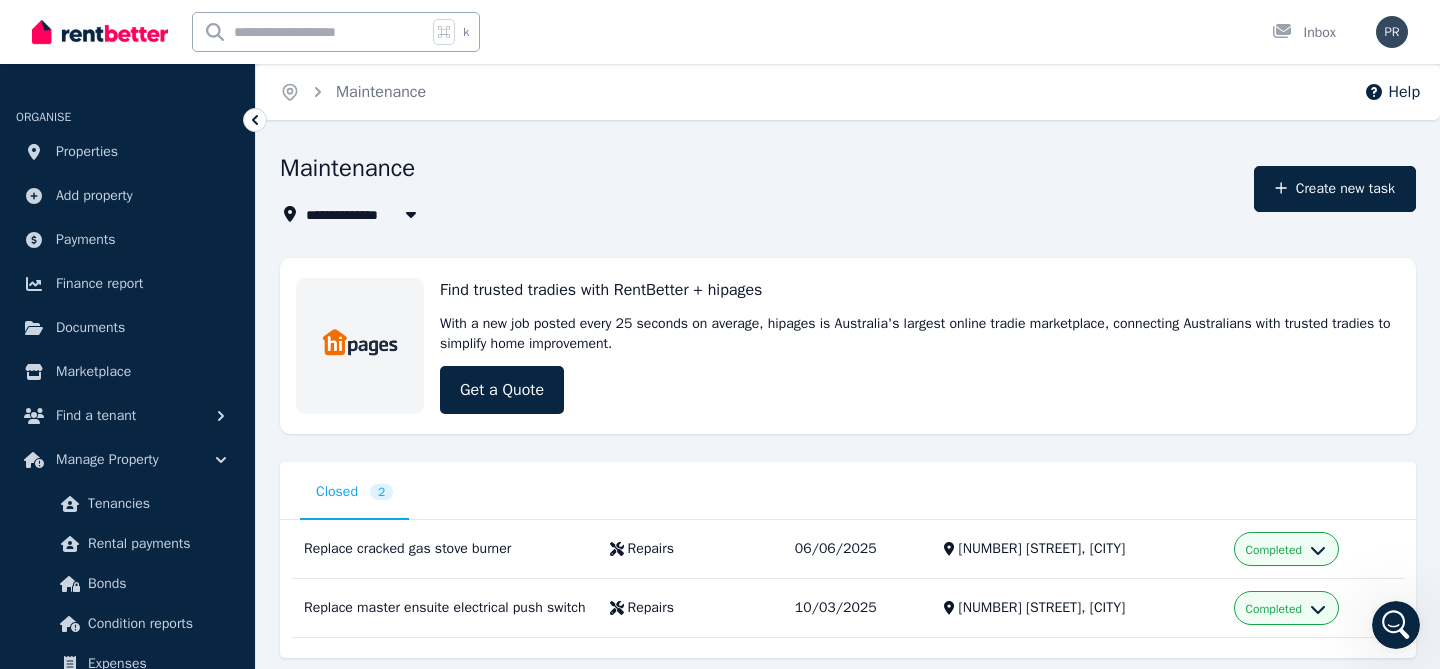 scroll, scrollTop: 53, scrollLeft: 0, axis: vertical 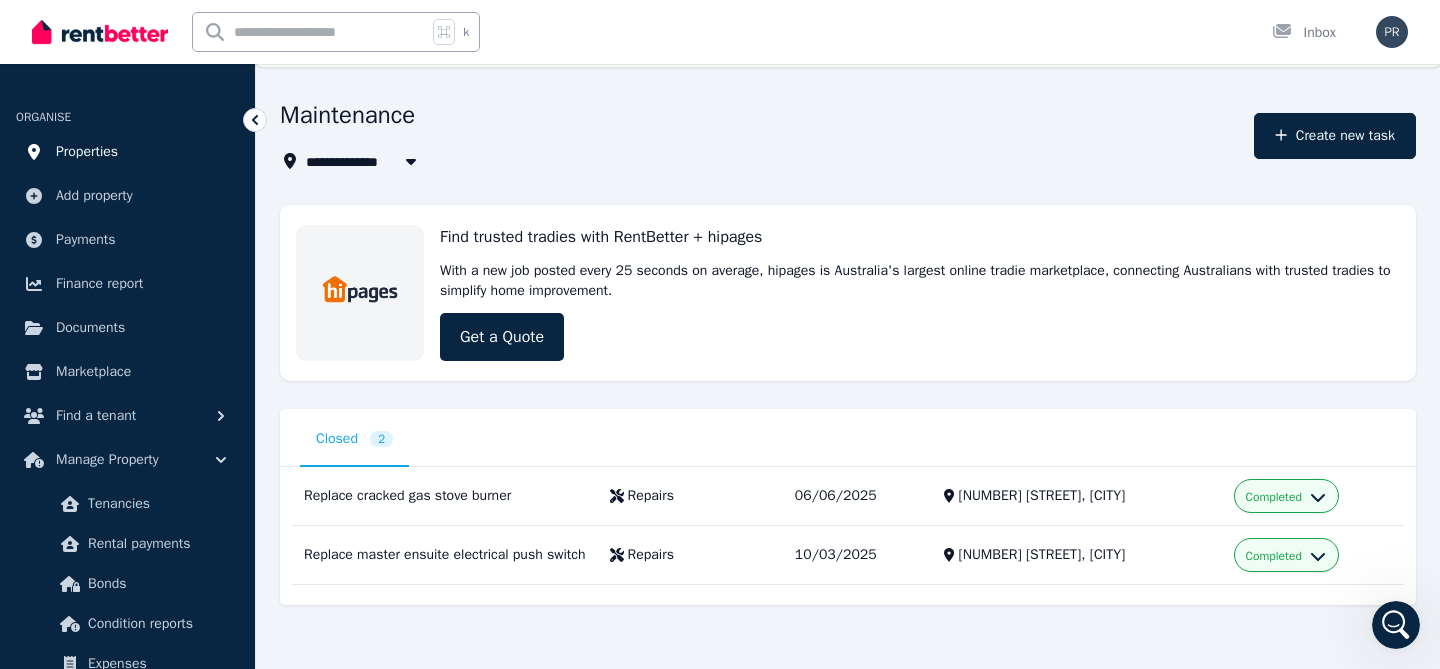 click on "Properties" at bounding box center [87, 152] 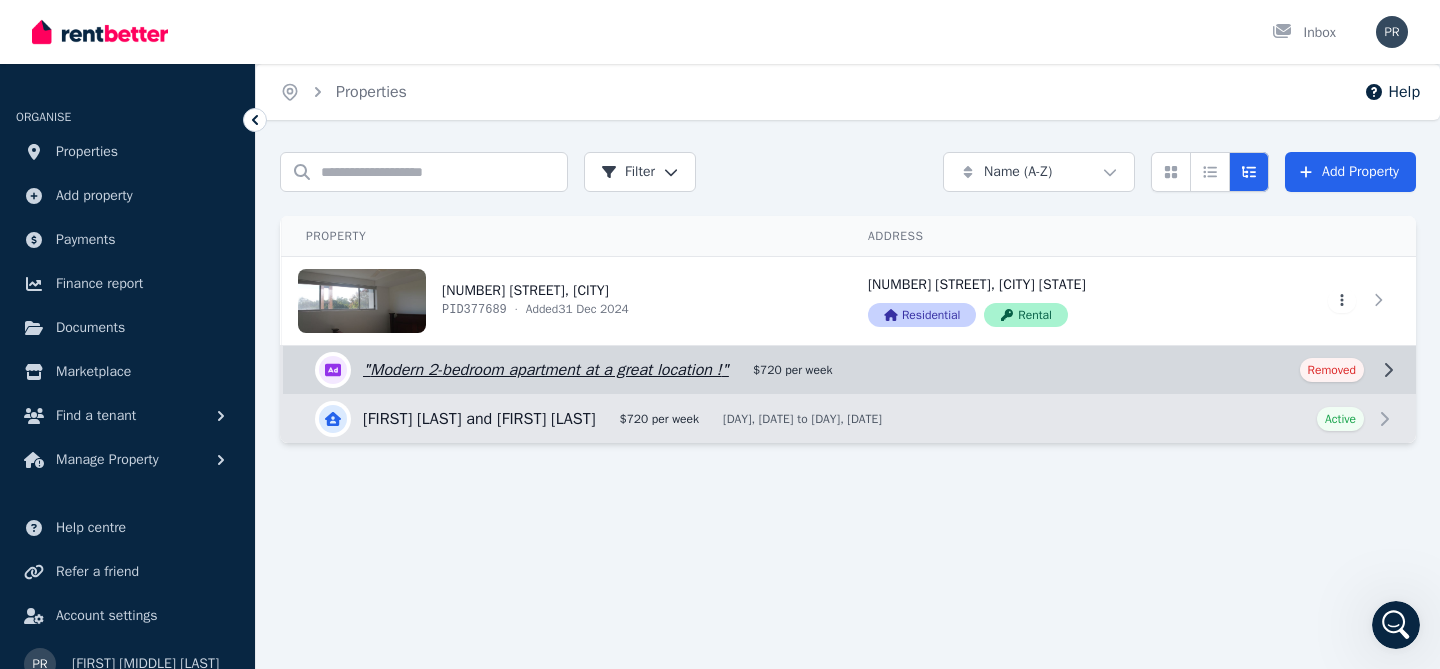 click on "Edit listing:  Modern 2-bedroom apartment at a great location !" at bounding box center (849, 370) 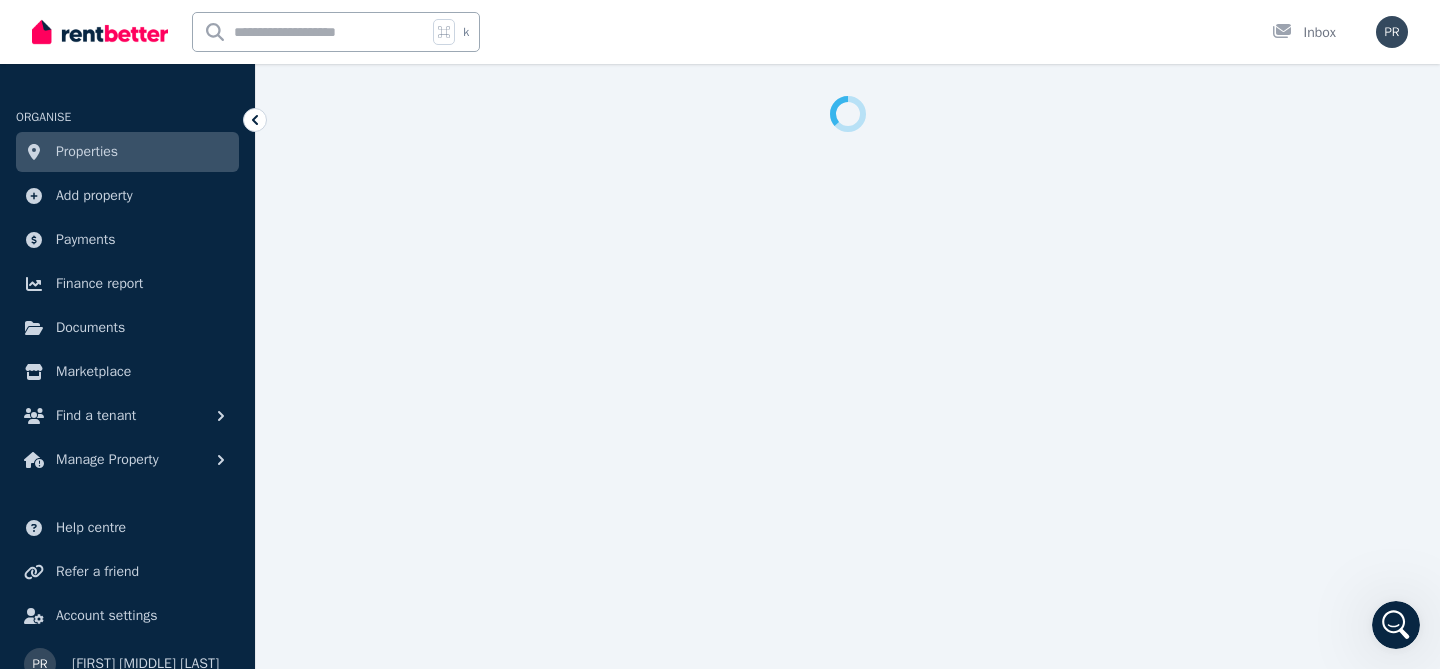 select on "**********" 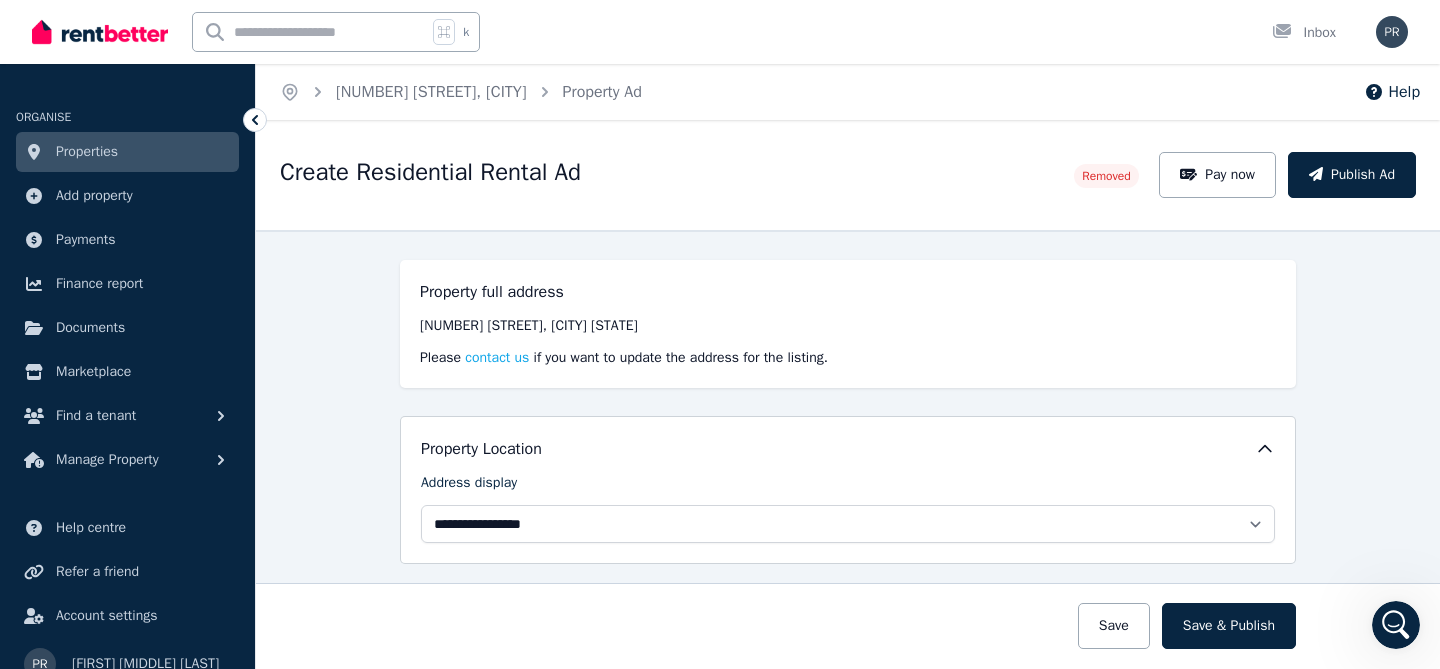 click on "Properties" at bounding box center [127, 152] 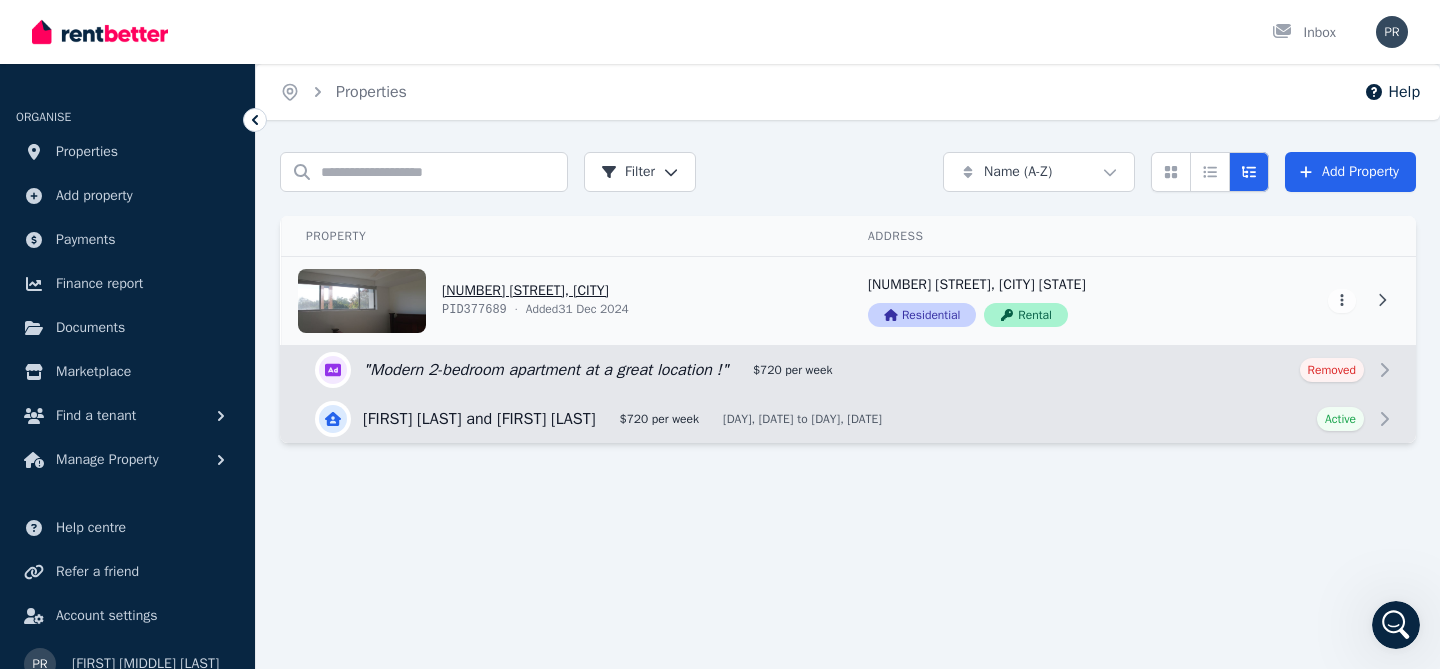 click on "View property details" at bounding box center (563, 301) 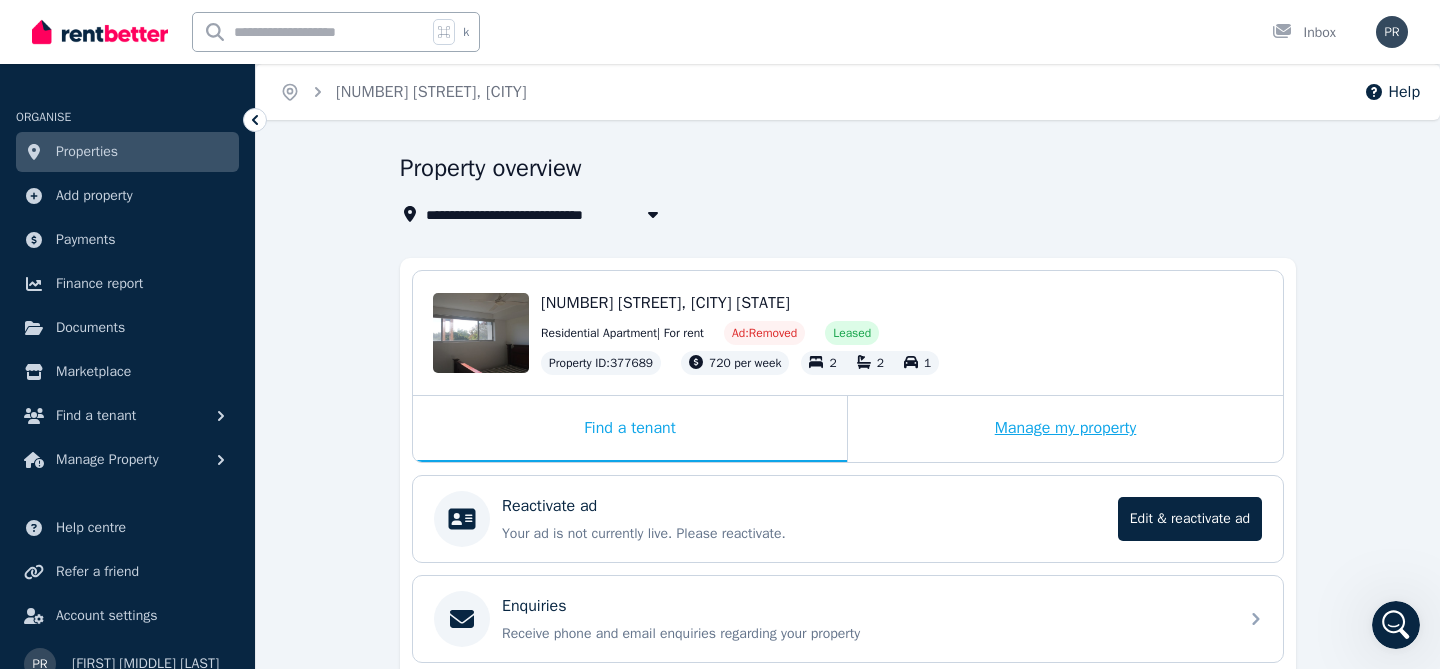 click on "Manage my property" at bounding box center [1065, 429] 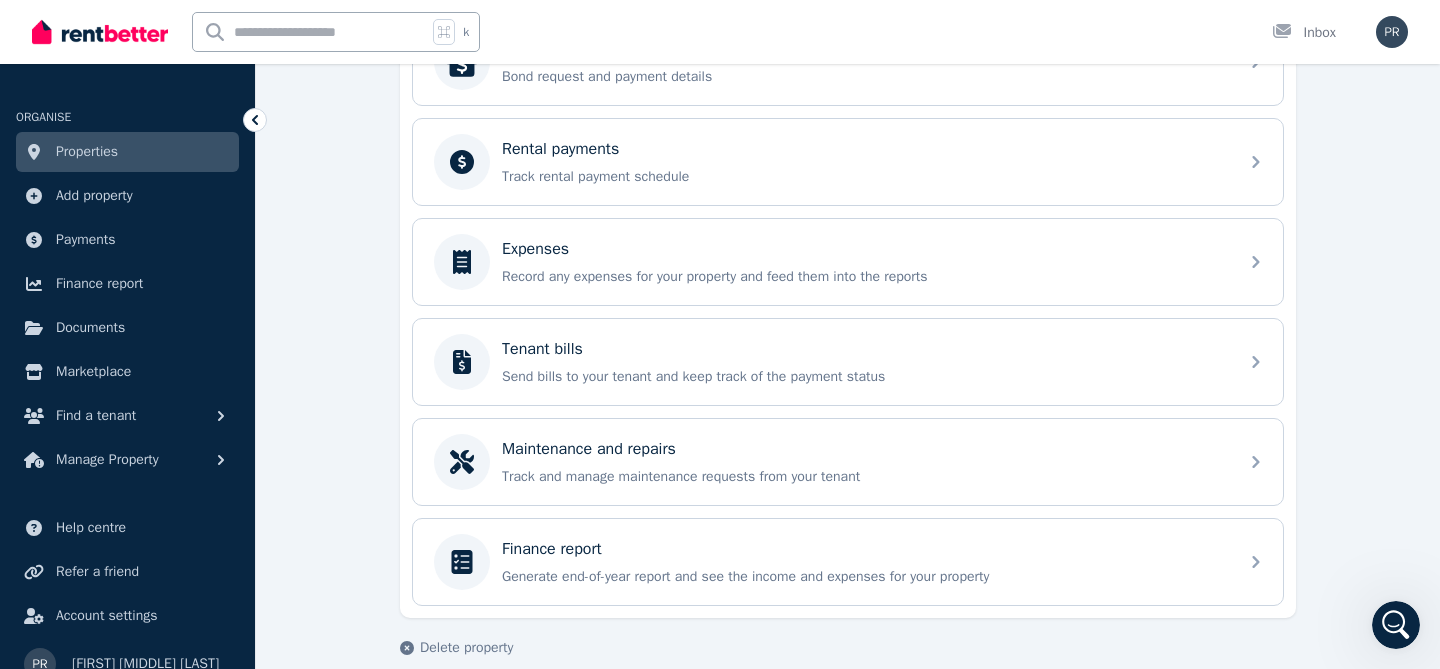 scroll, scrollTop: 839, scrollLeft: 0, axis: vertical 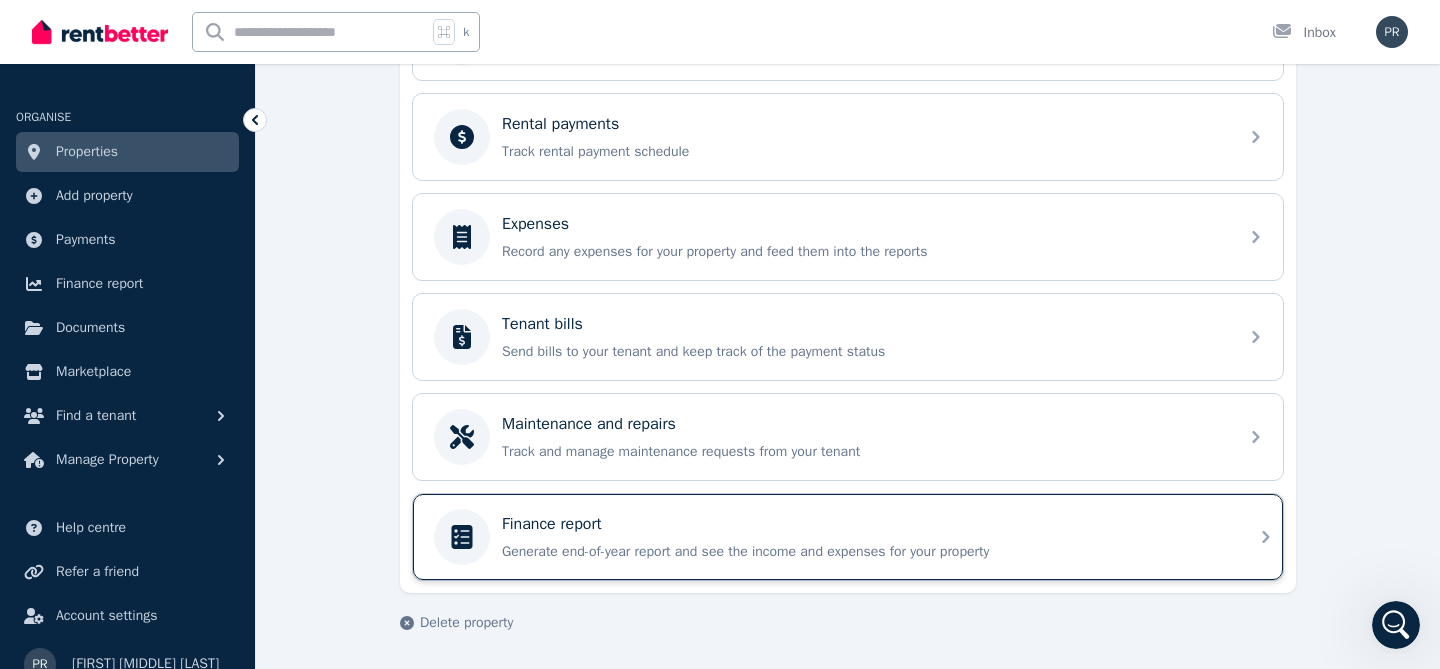 click on "Finance report" at bounding box center [864, 524] 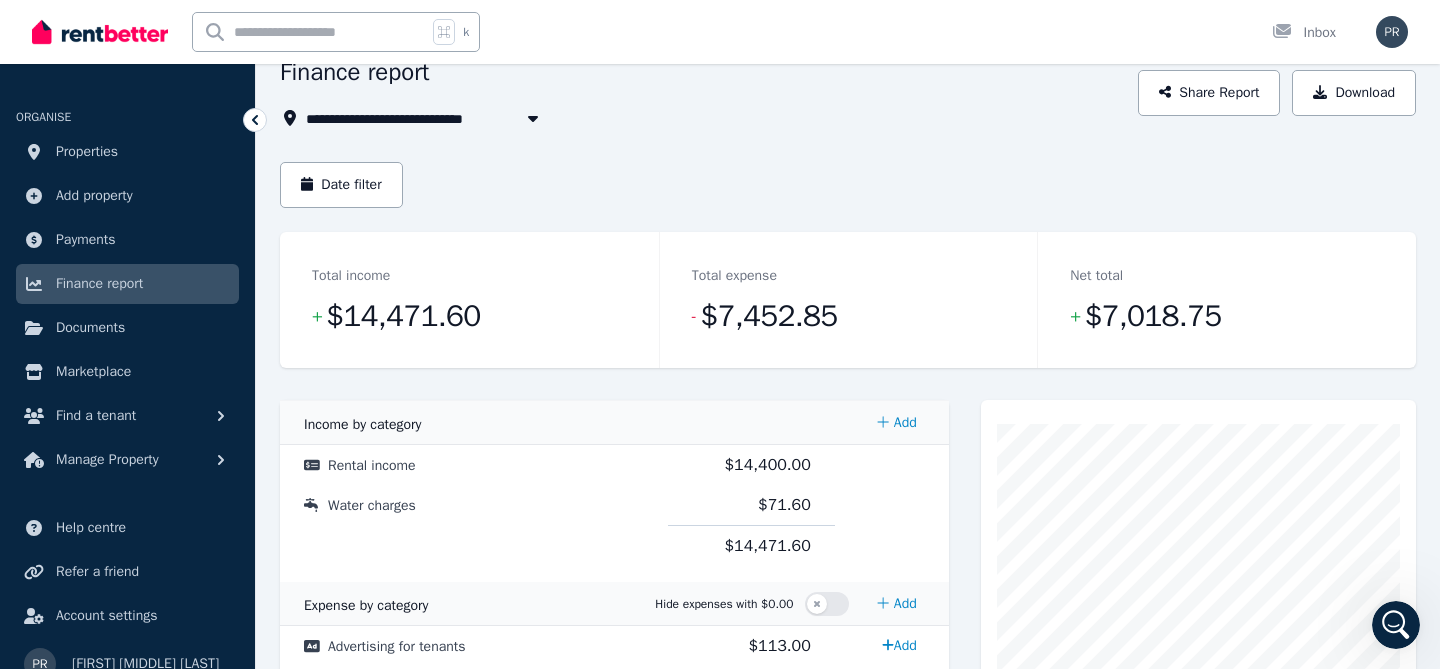 scroll, scrollTop: 106, scrollLeft: 0, axis: vertical 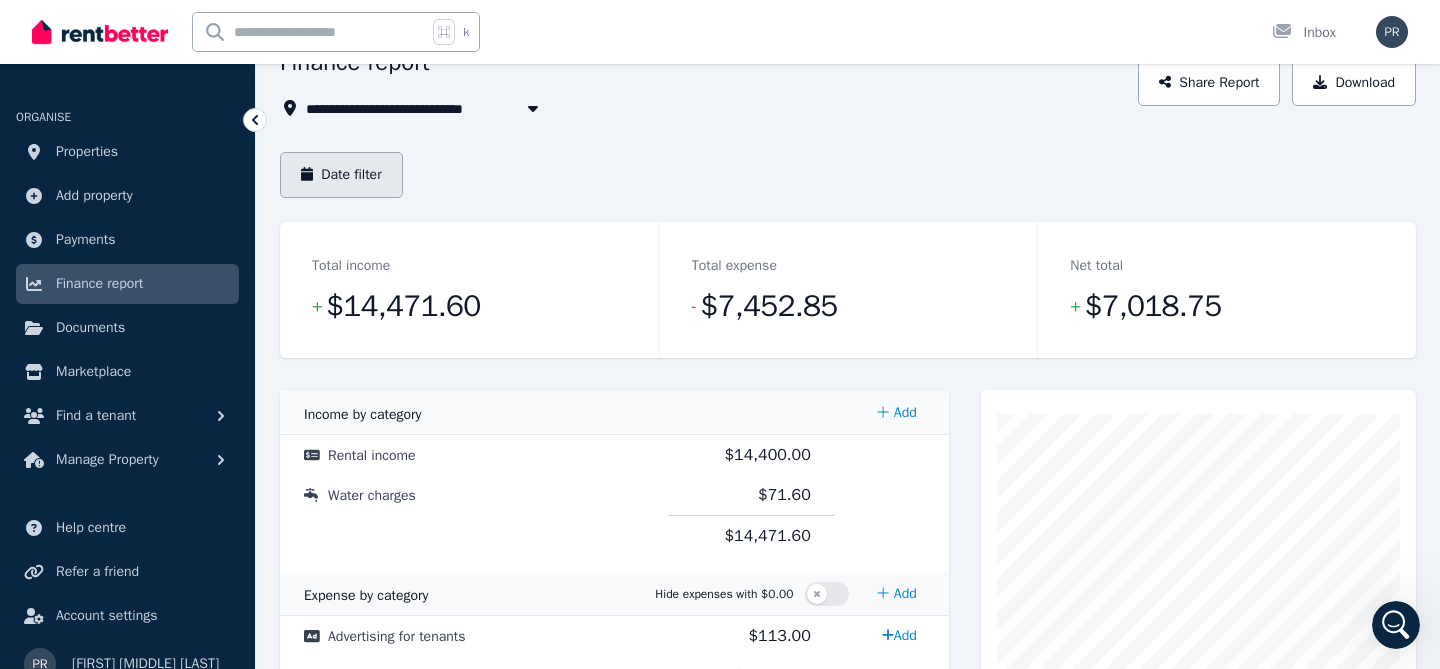 click on "Date filter" at bounding box center (341, 175) 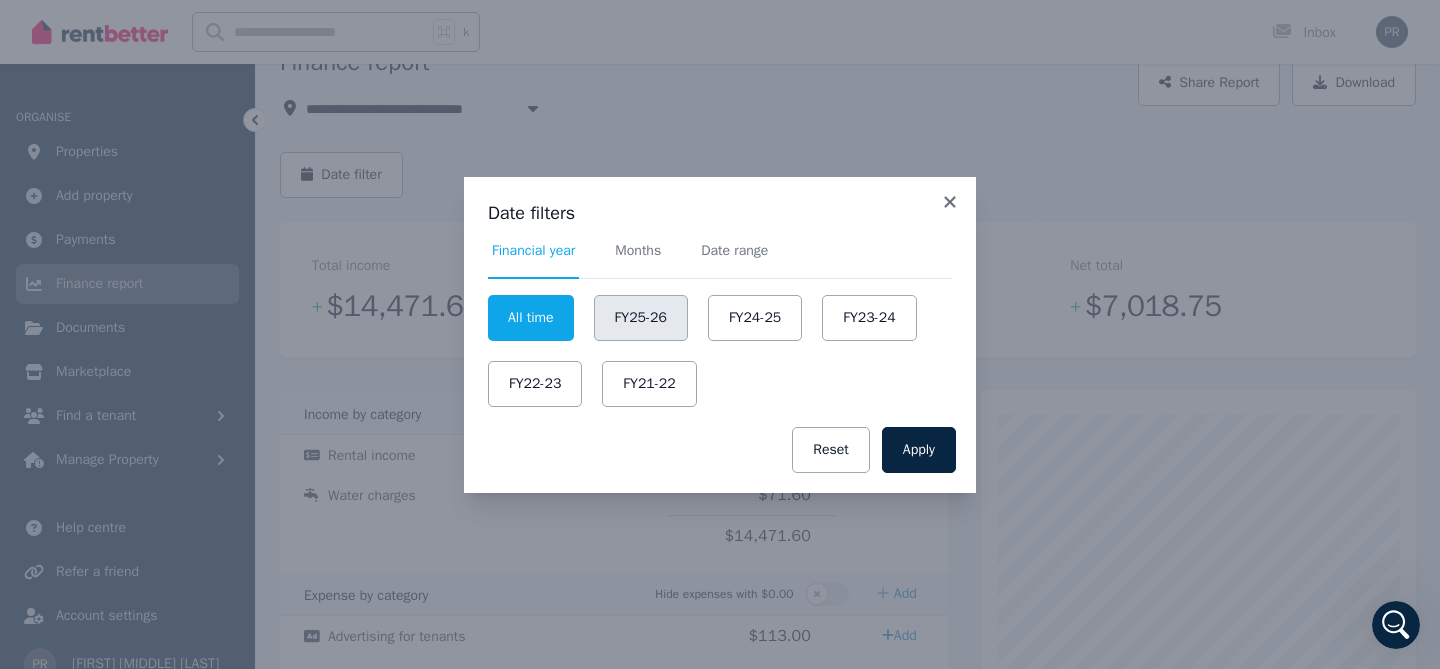 click on "FY25-26" at bounding box center [641, 318] 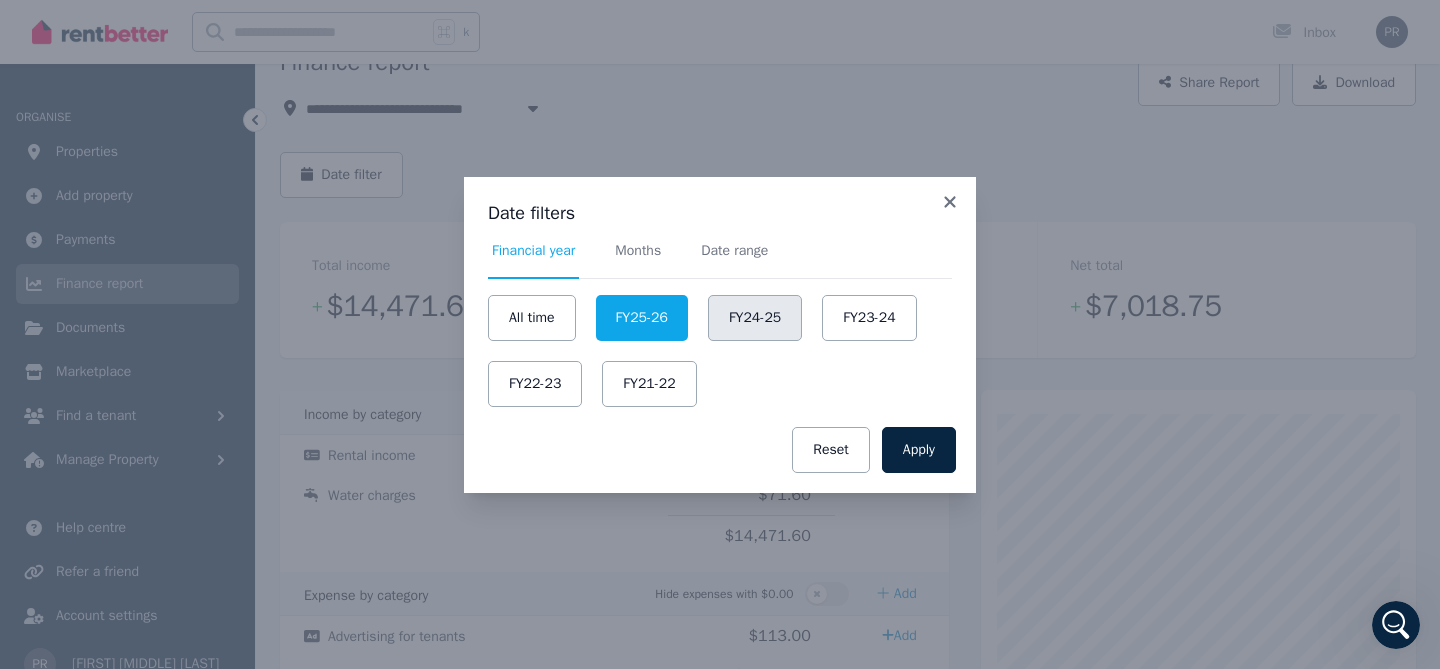 click on "FY24-25" at bounding box center (755, 318) 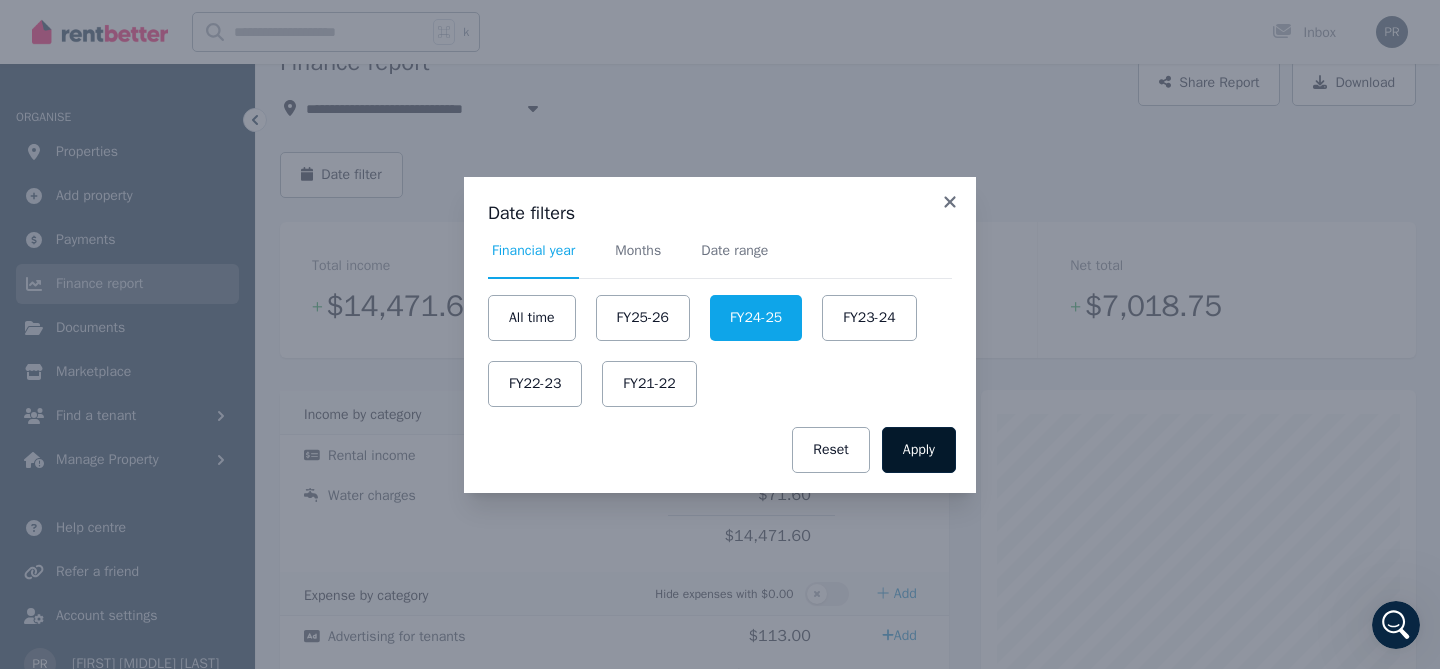 click on "Apply" at bounding box center (919, 450) 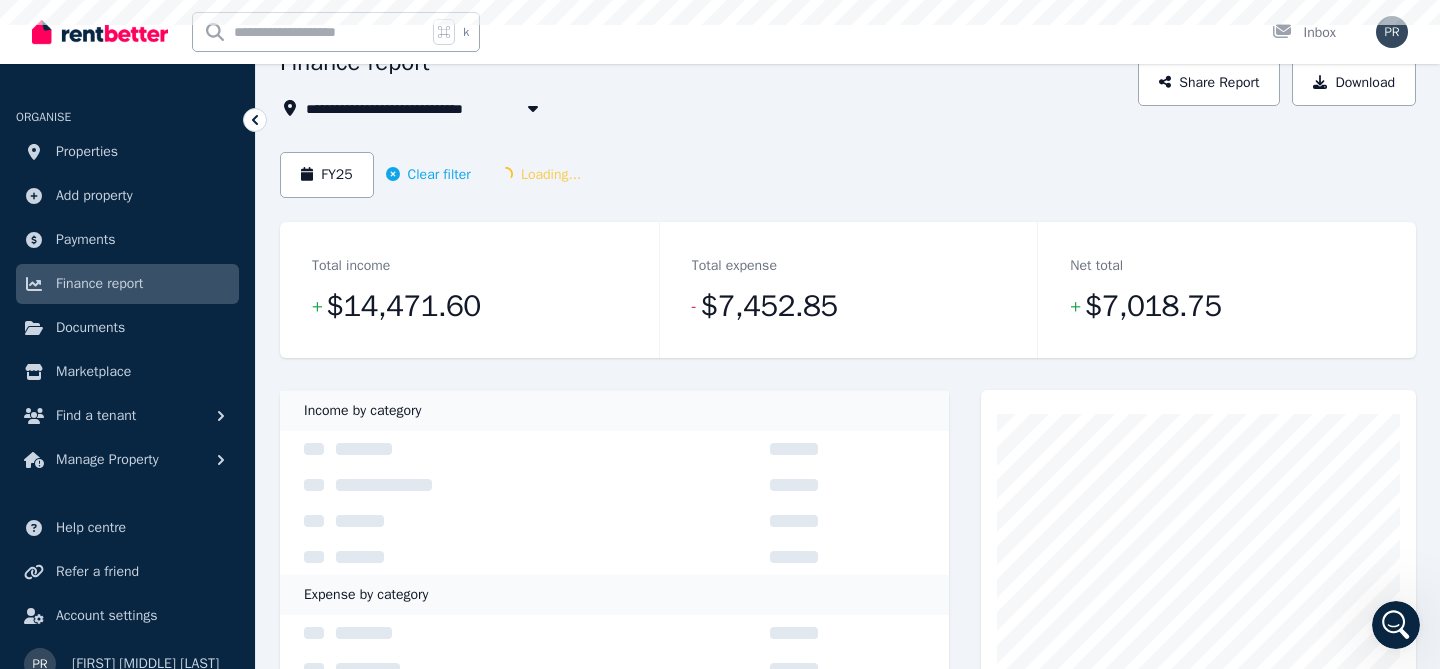 scroll, scrollTop: 0, scrollLeft: 0, axis: both 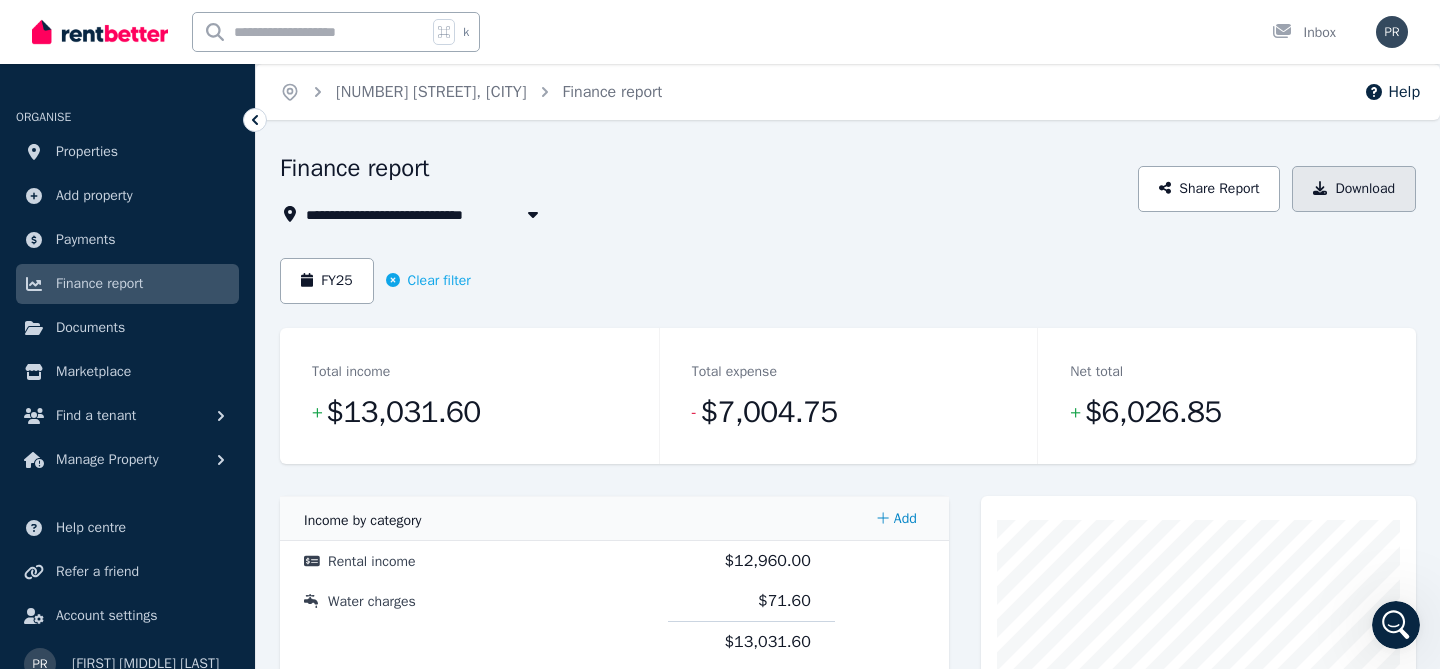 click on "Download" at bounding box center (1354, 189) 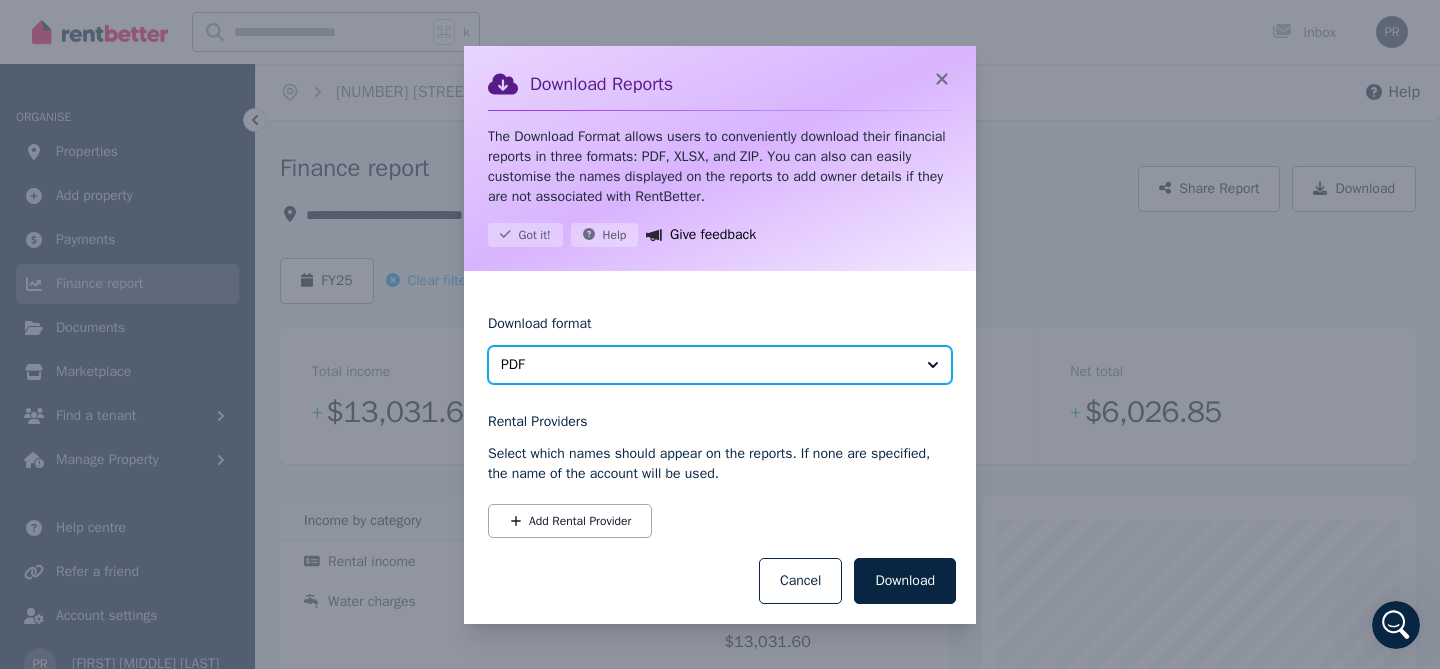click on "PDF" at bounding box center (706, 365) 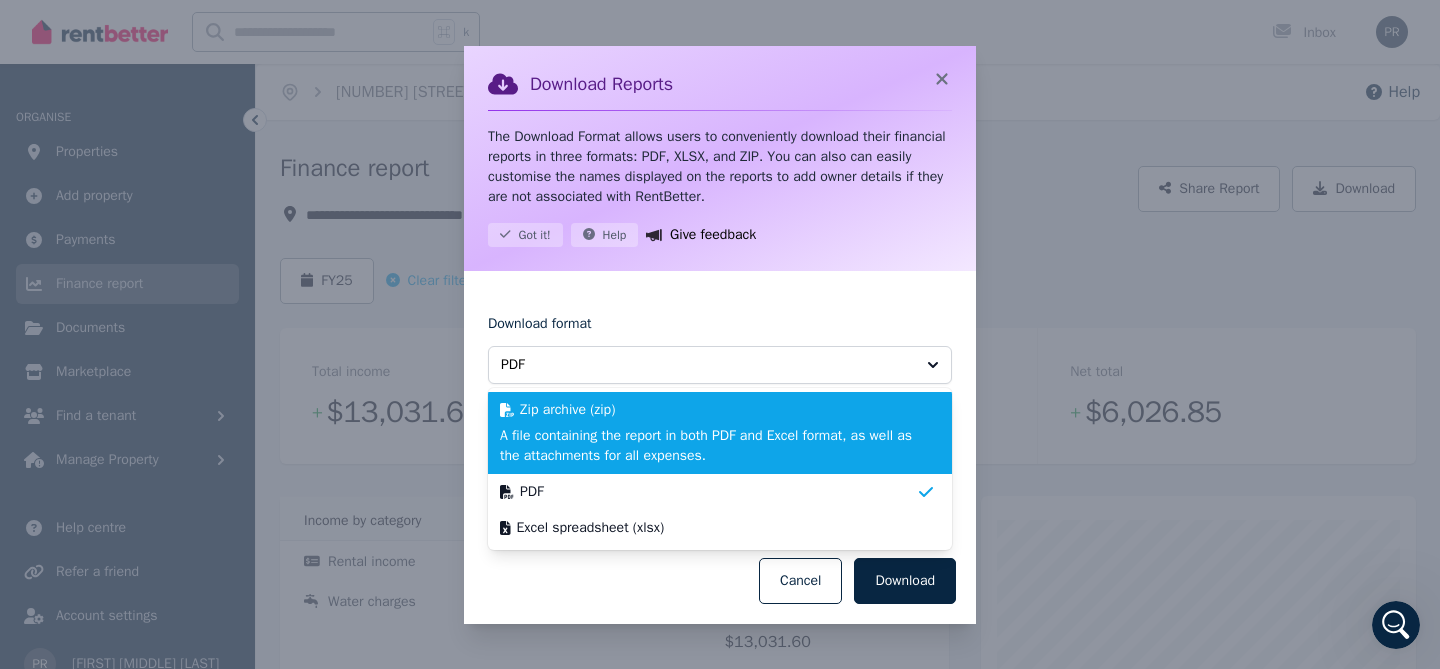 click on "Zip archive (zip) A file containing the report in both PDF and Excel format, as well as the attachments for all expenses." at bounding box center (708, 433) 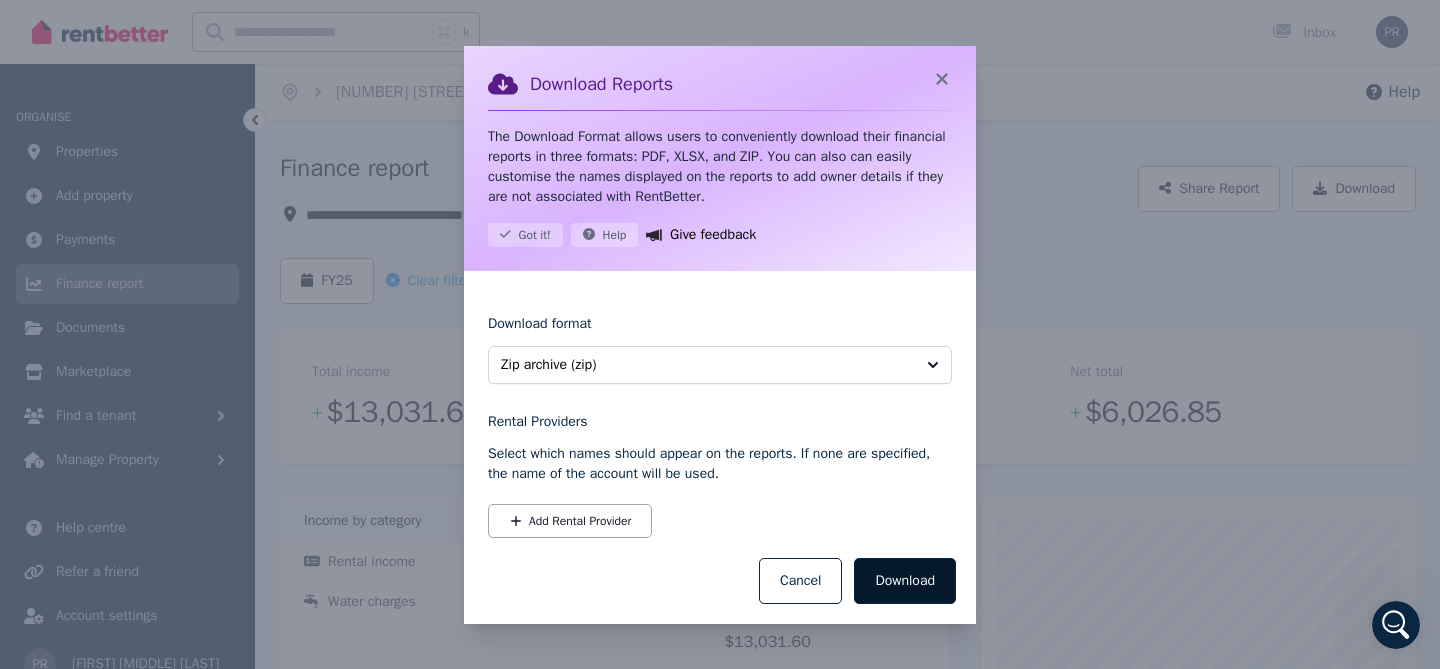 click on "Download" at bounding box center (905, 581) 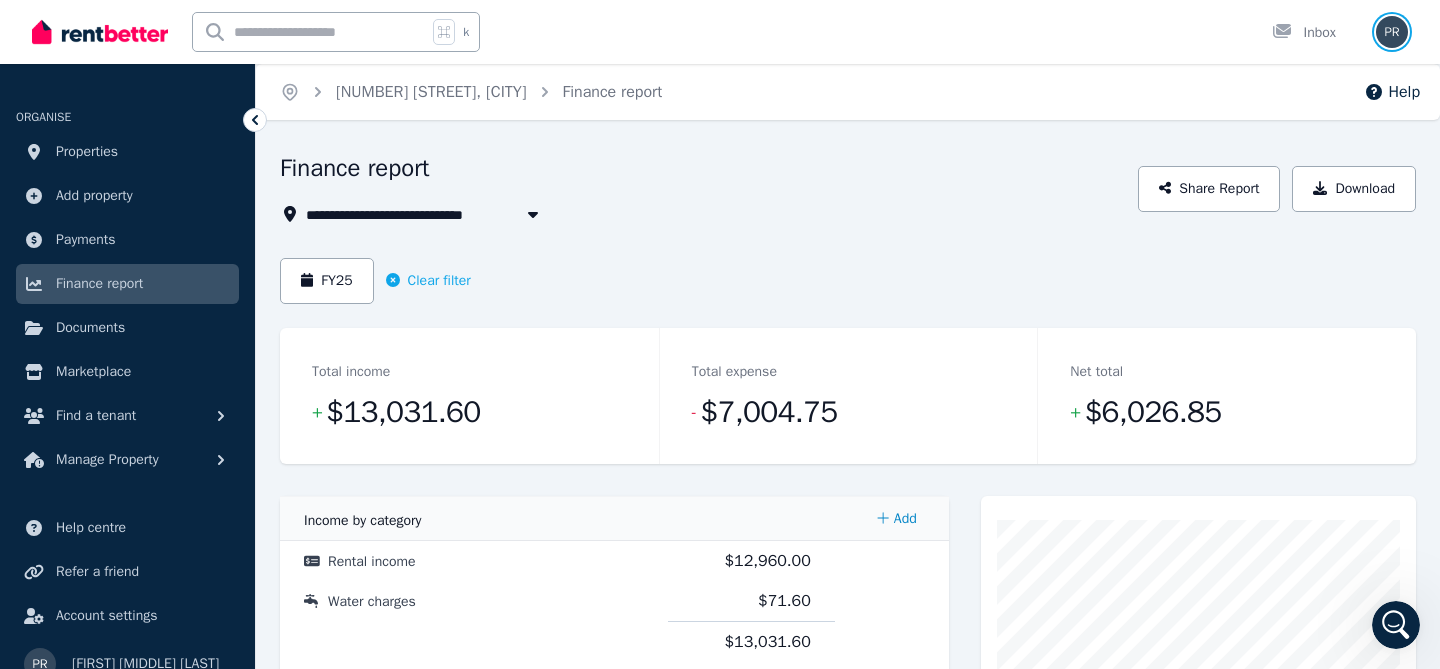 click at bounding box center (1392, 32) 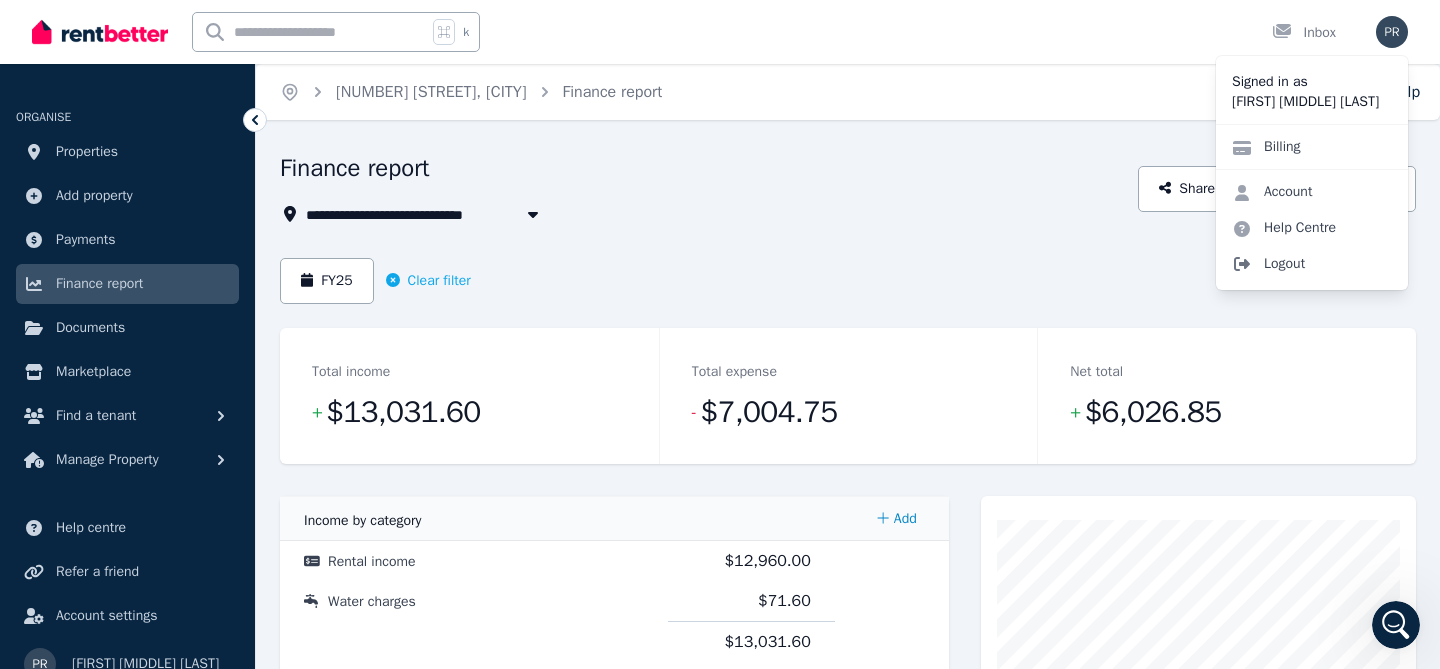 click on "Logout" at bounding box center [1312, 264] 